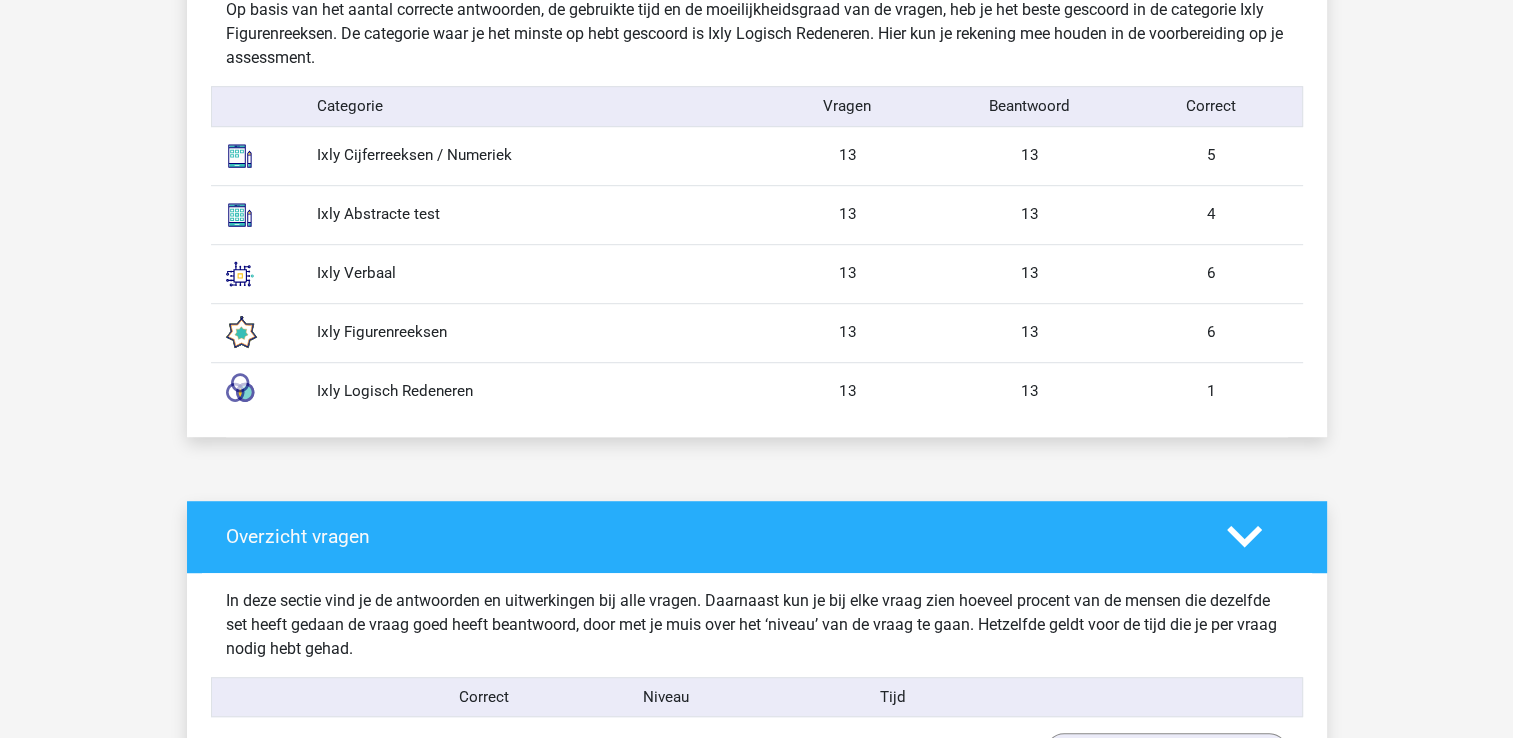 scroll, scrollTop: 1200, scrollLeft: 0, axis: vertical 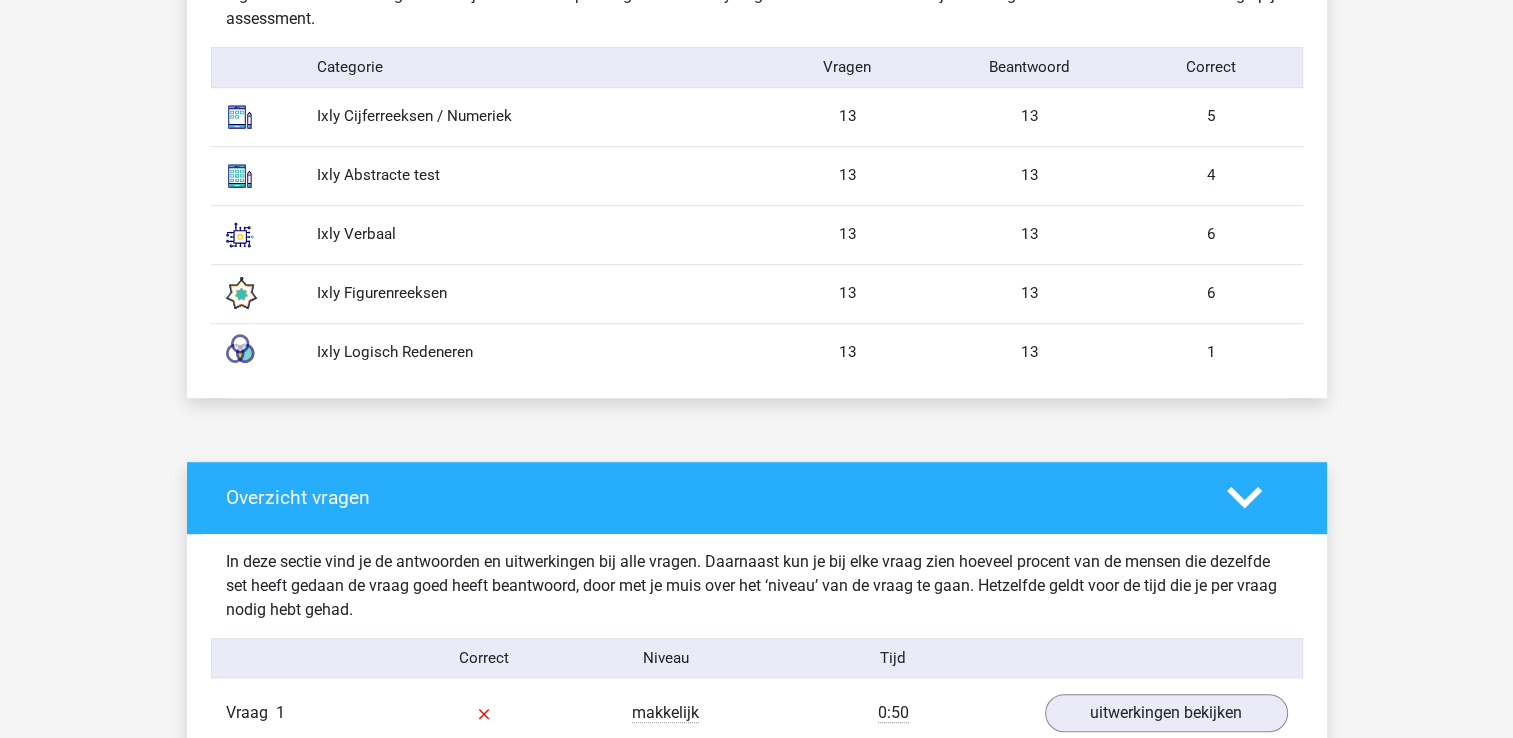 click at bounding box center [240, 235] 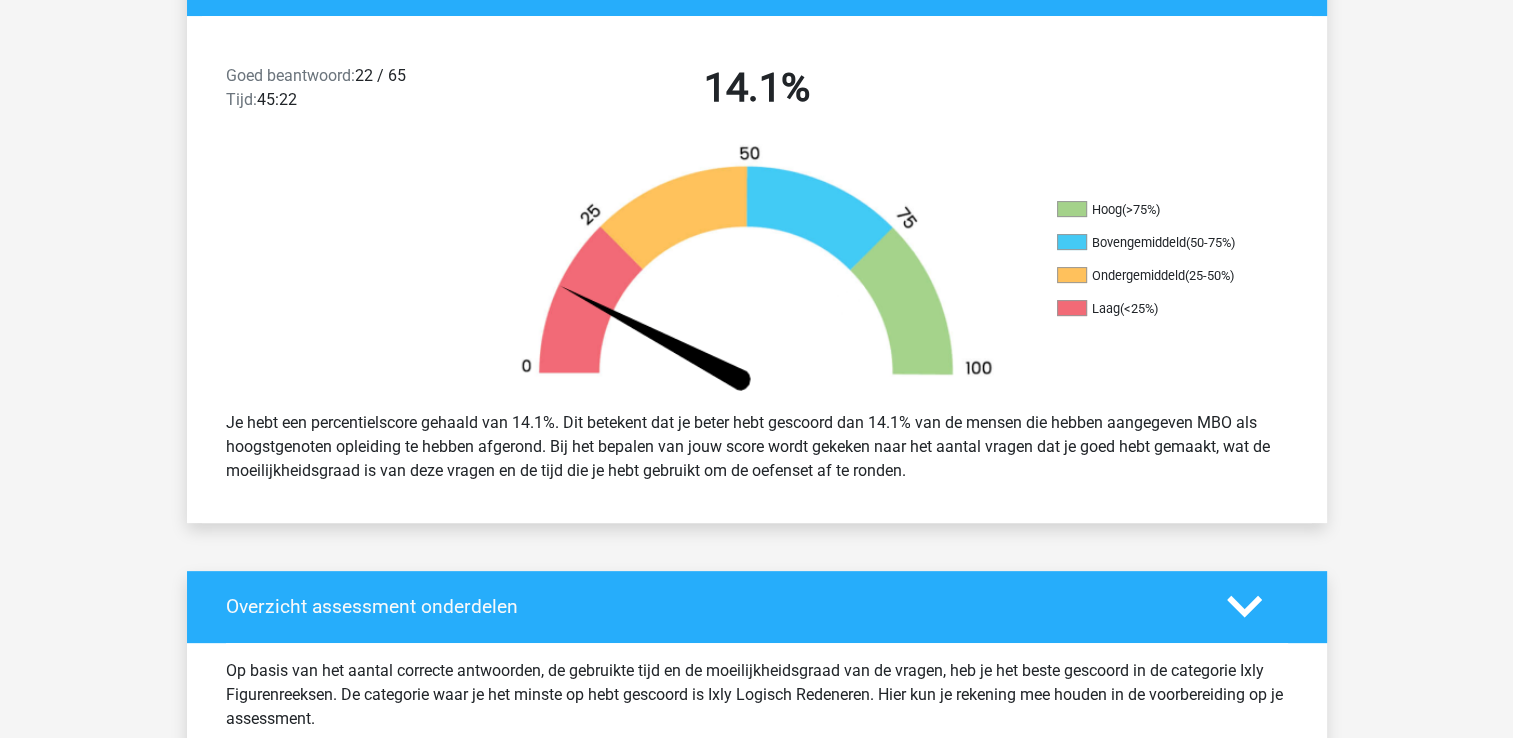 scroll, scrollTop: 0, scrollLeft: 0, axis: both 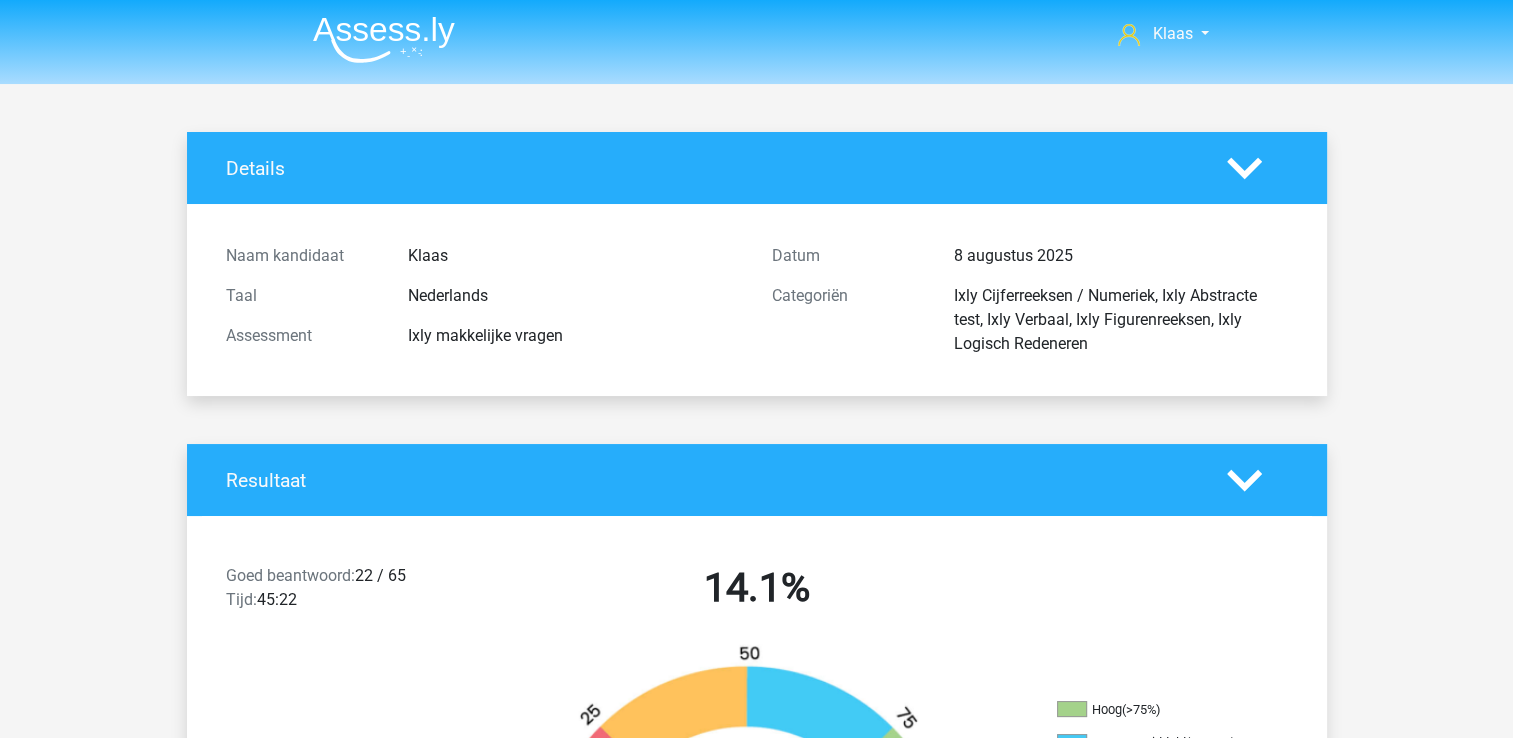 click at bounding box center (384, 39) 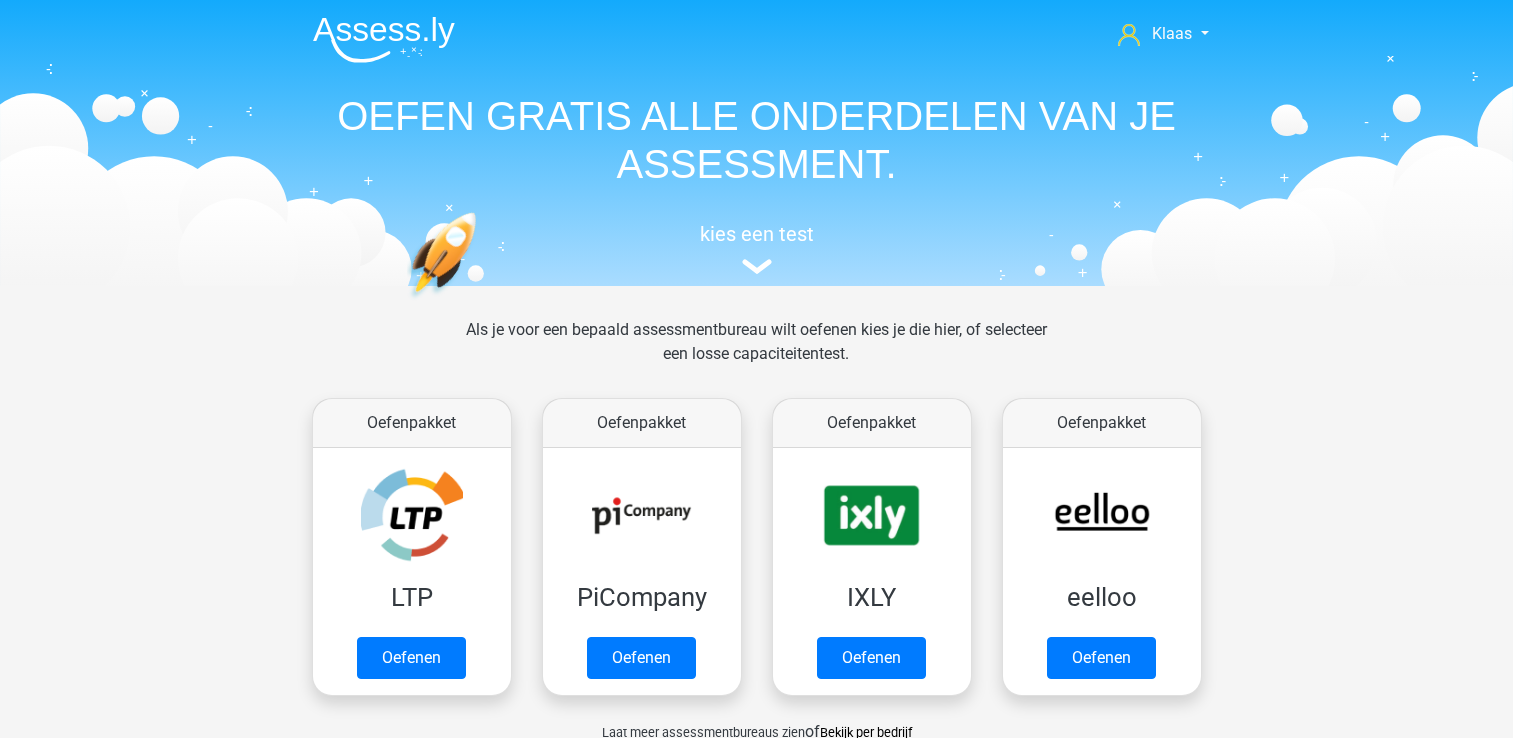 scroll, scrollTop: 0, scrollLeft: 0, axis: both 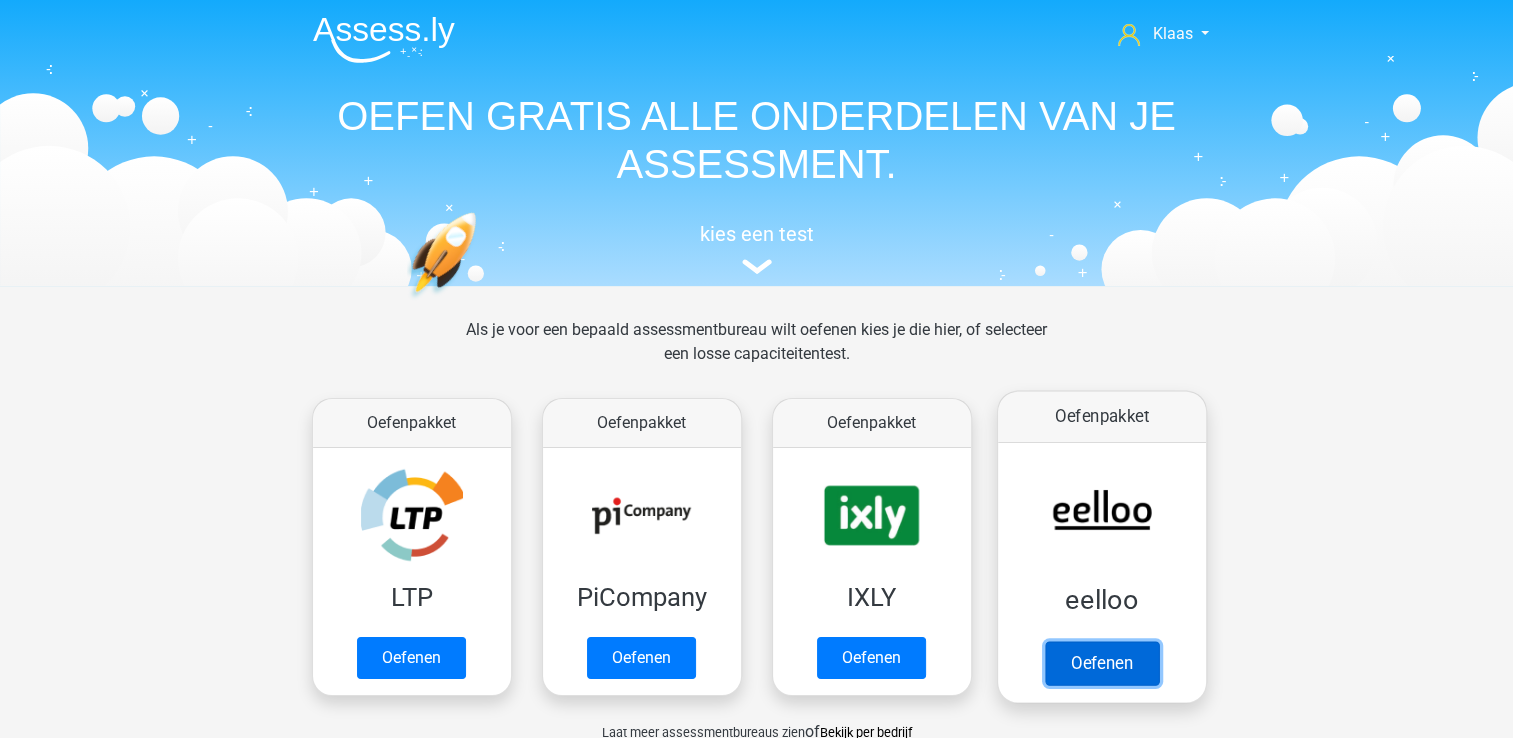 click on "Oefenen" at bounding box center (1101, 663) 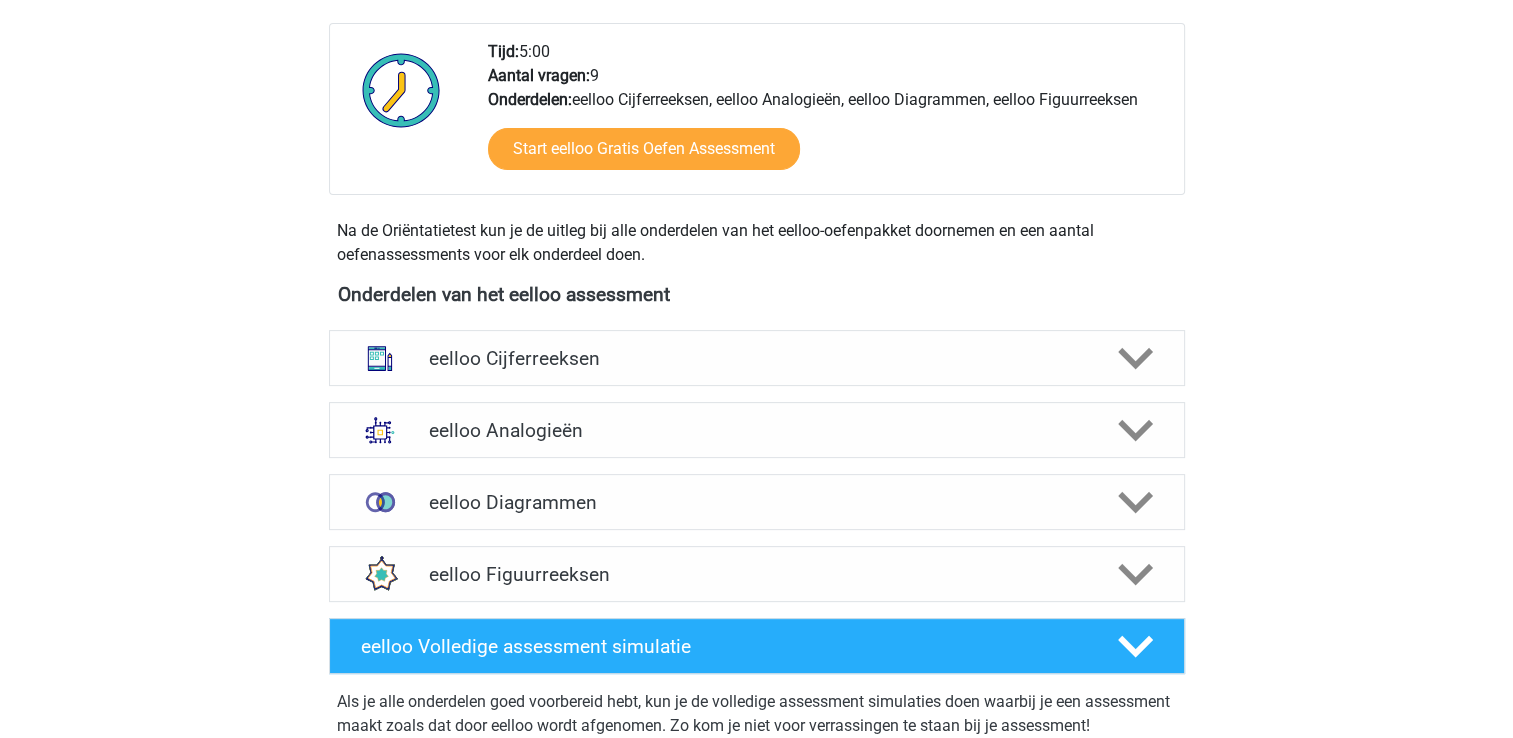 scroll, scrollTop: 500, scrollLeft: 0, axis: vertical 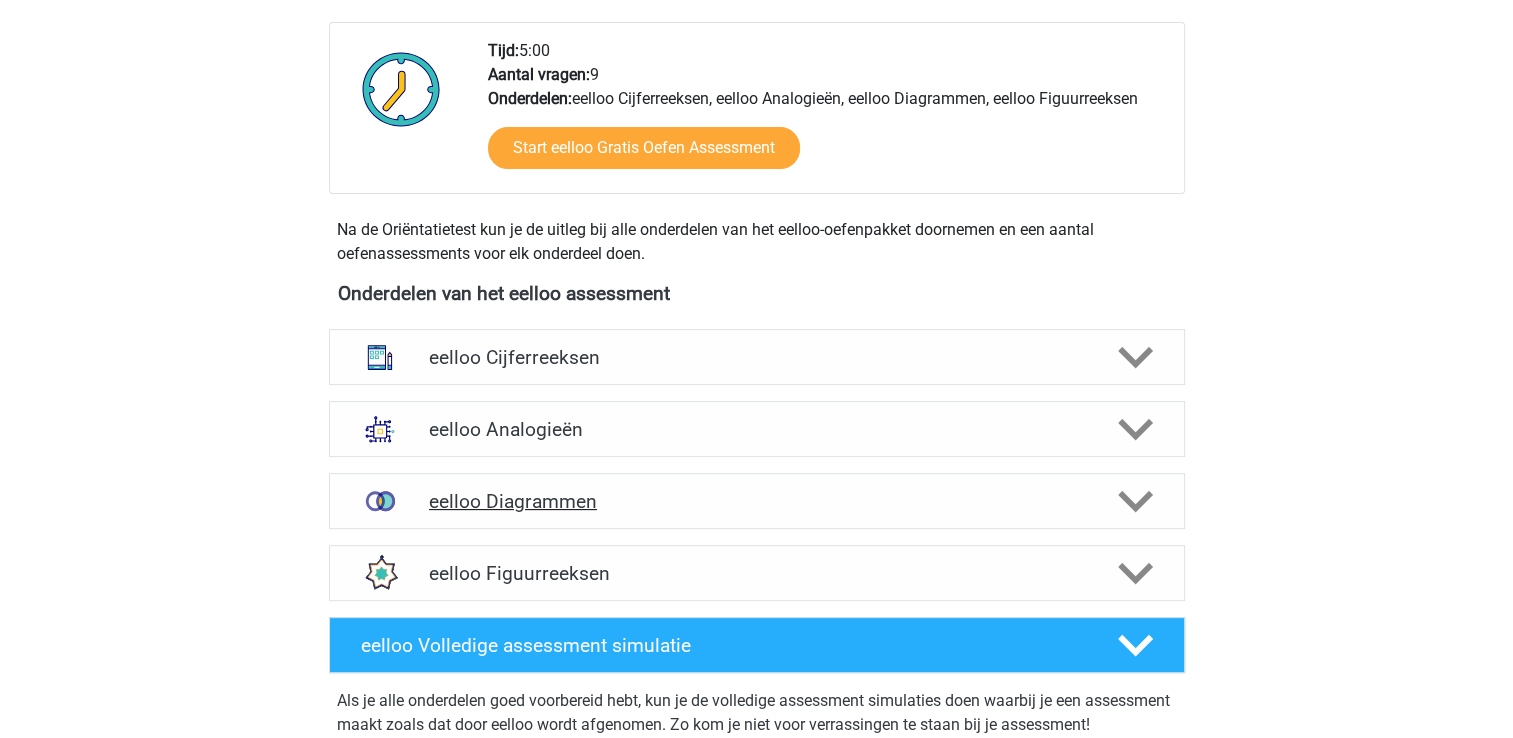 click on "eelloo Diagrammen" at bounding box center [756, 501] 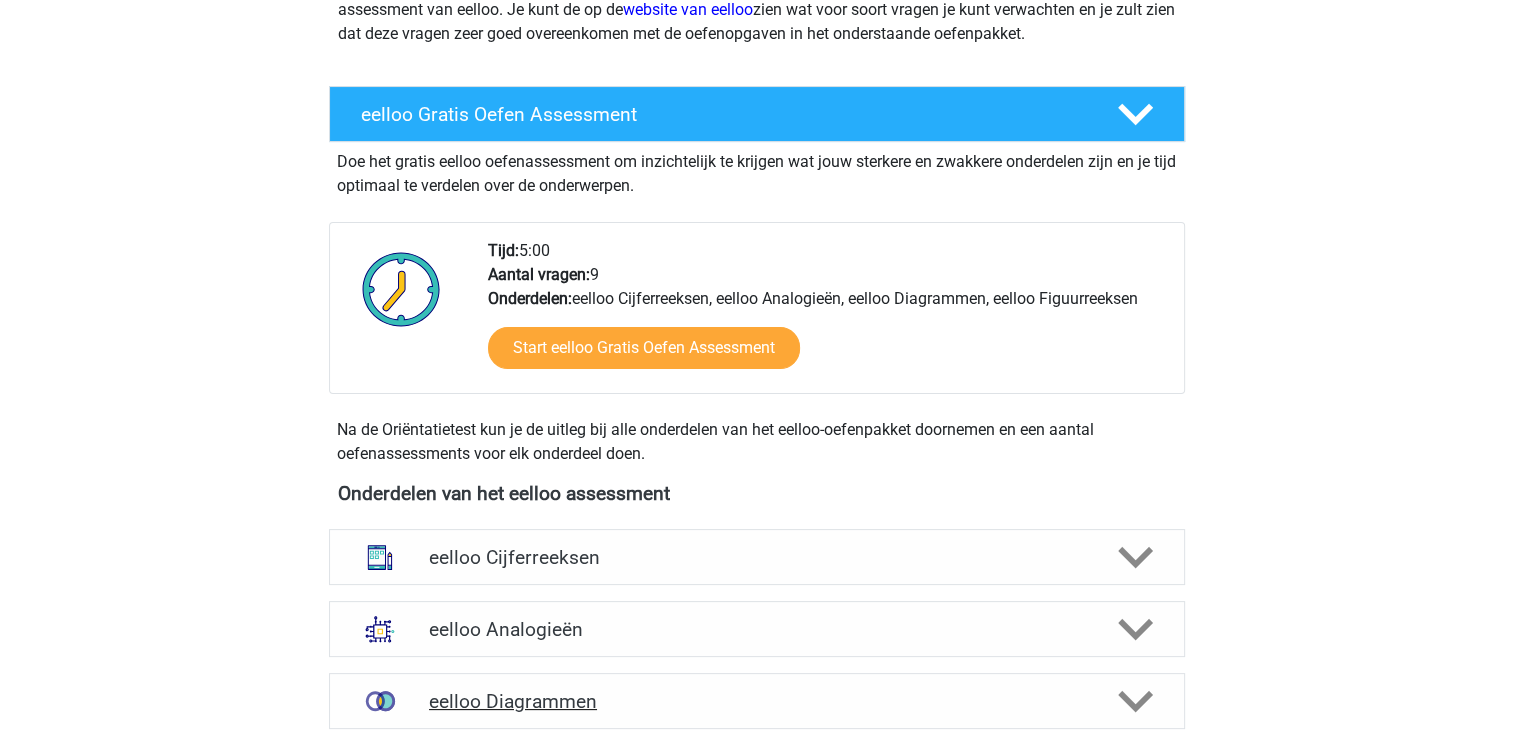 scroll, scrollTop: 300, scrollLeft: 0, axis: vertical 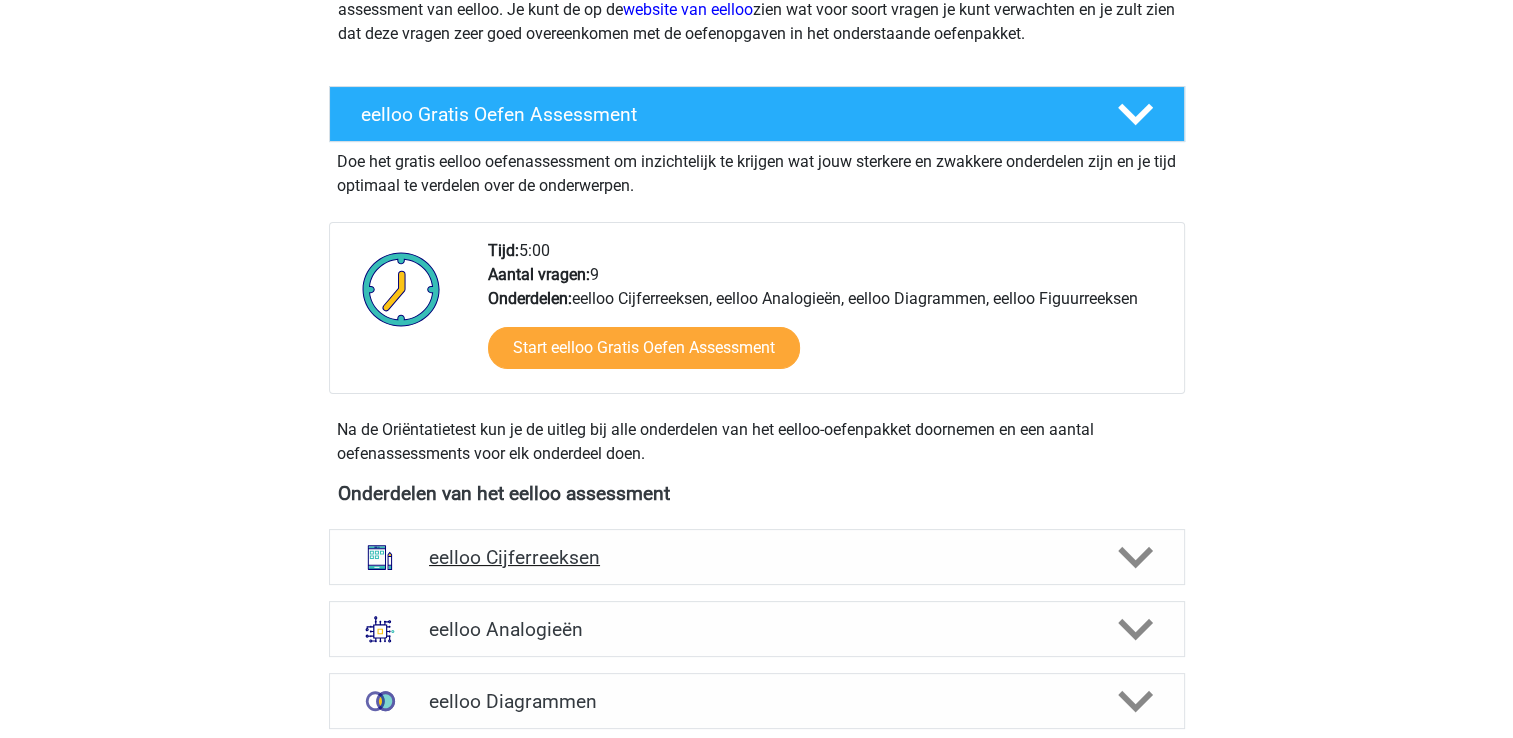 click on "eelloo Cijferreeksen" at bounding box center [756, 557] 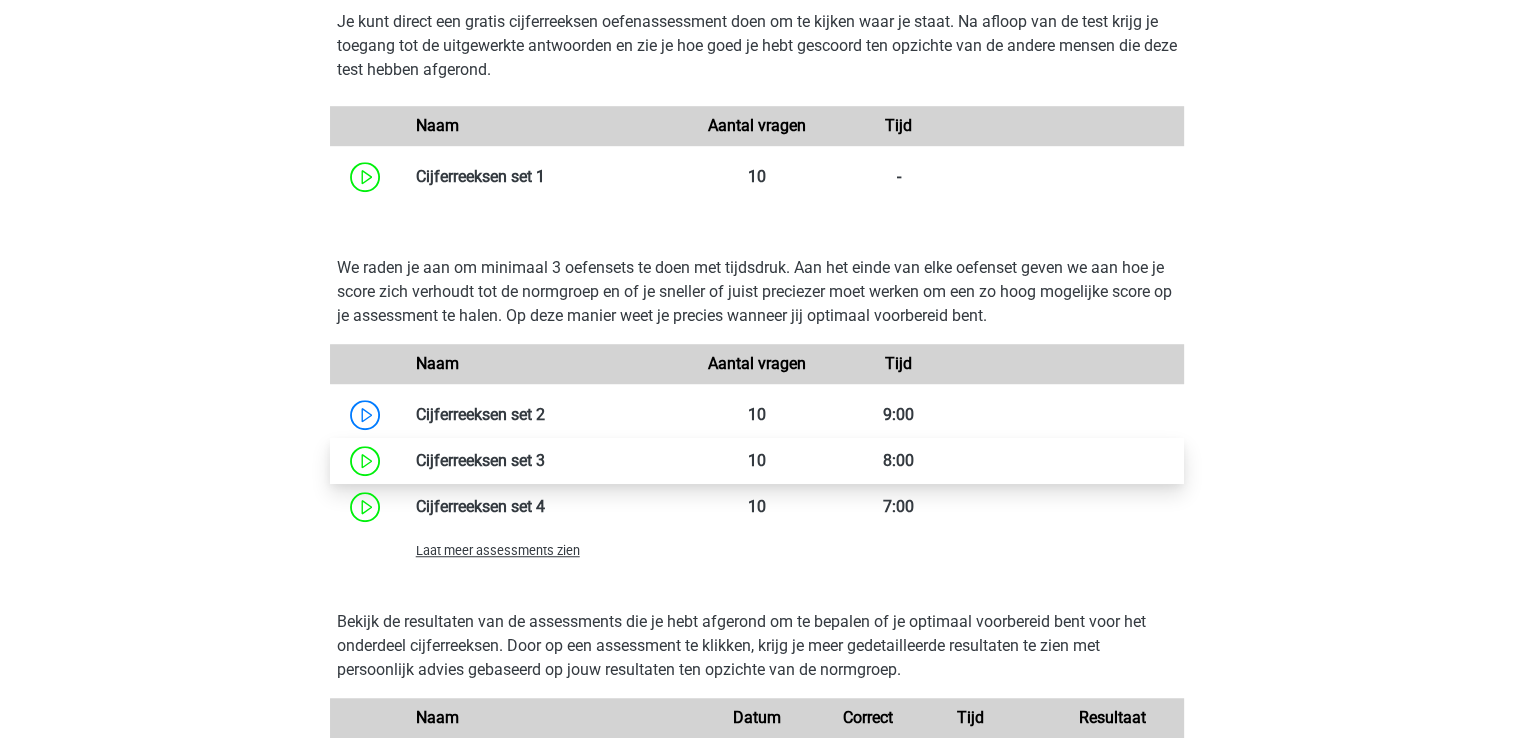 scroll, scrollTop: 1300, scrollLeft: 0, axis: vertical 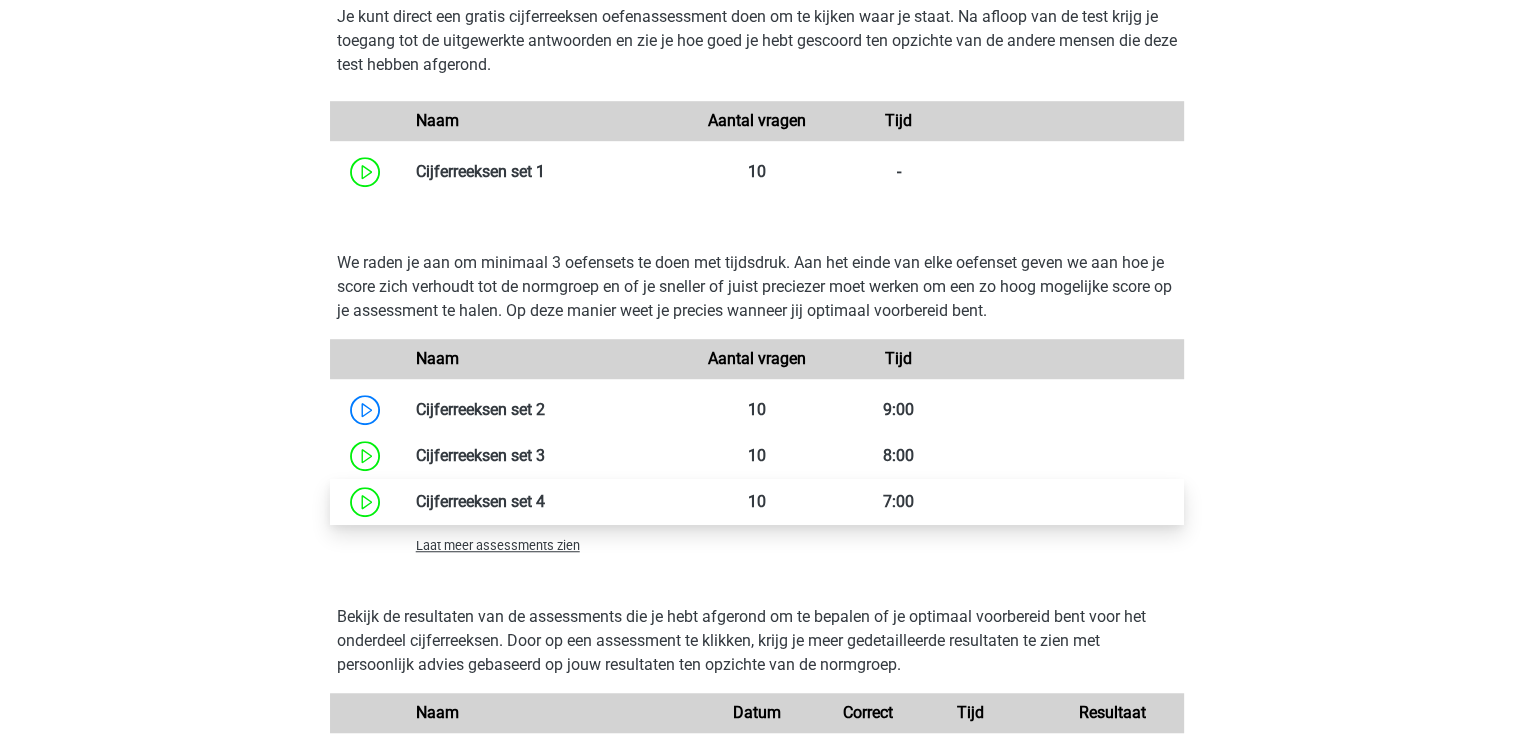 click at bounding box center (545, 501) 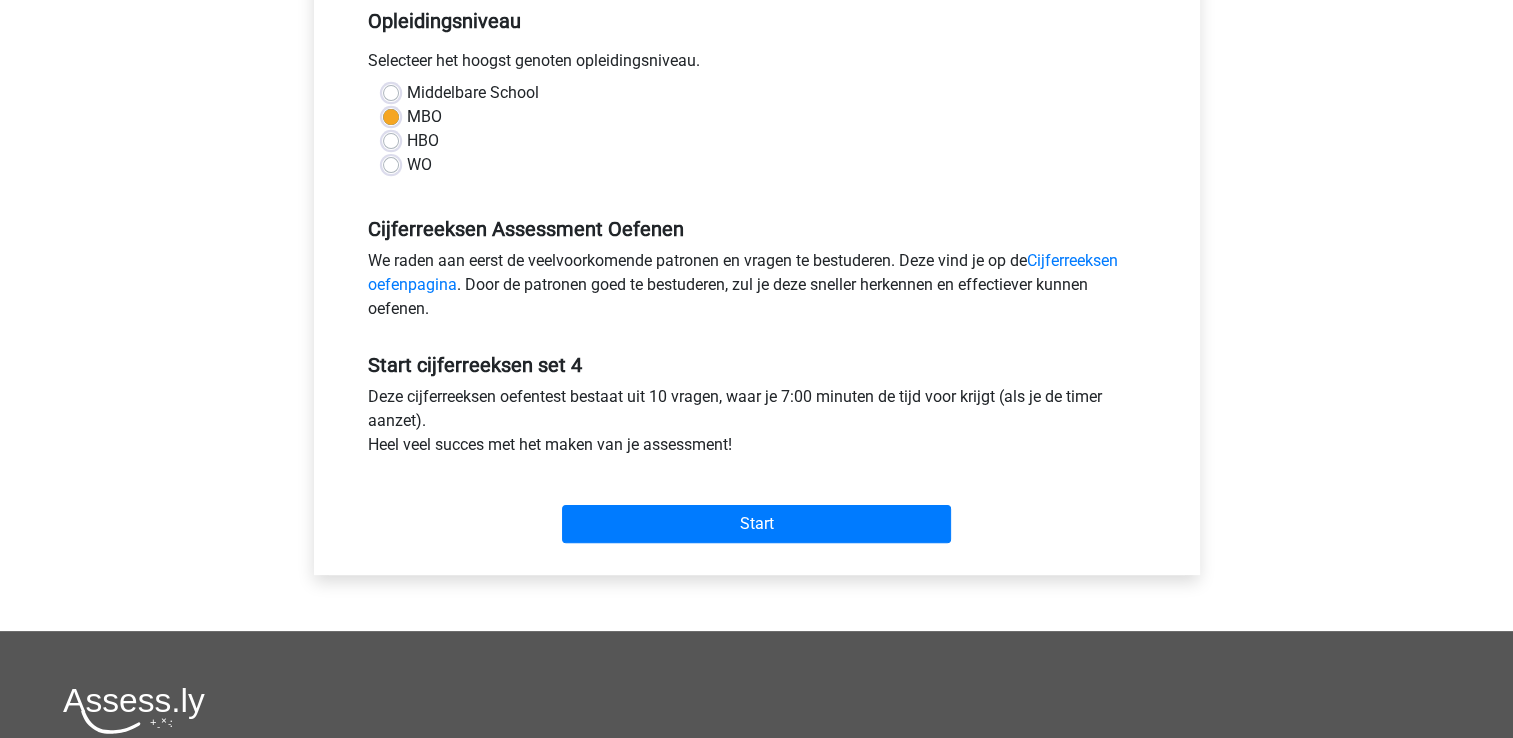 scroll, scrollTop: 500, scrollLeft: 0, axis: vertical 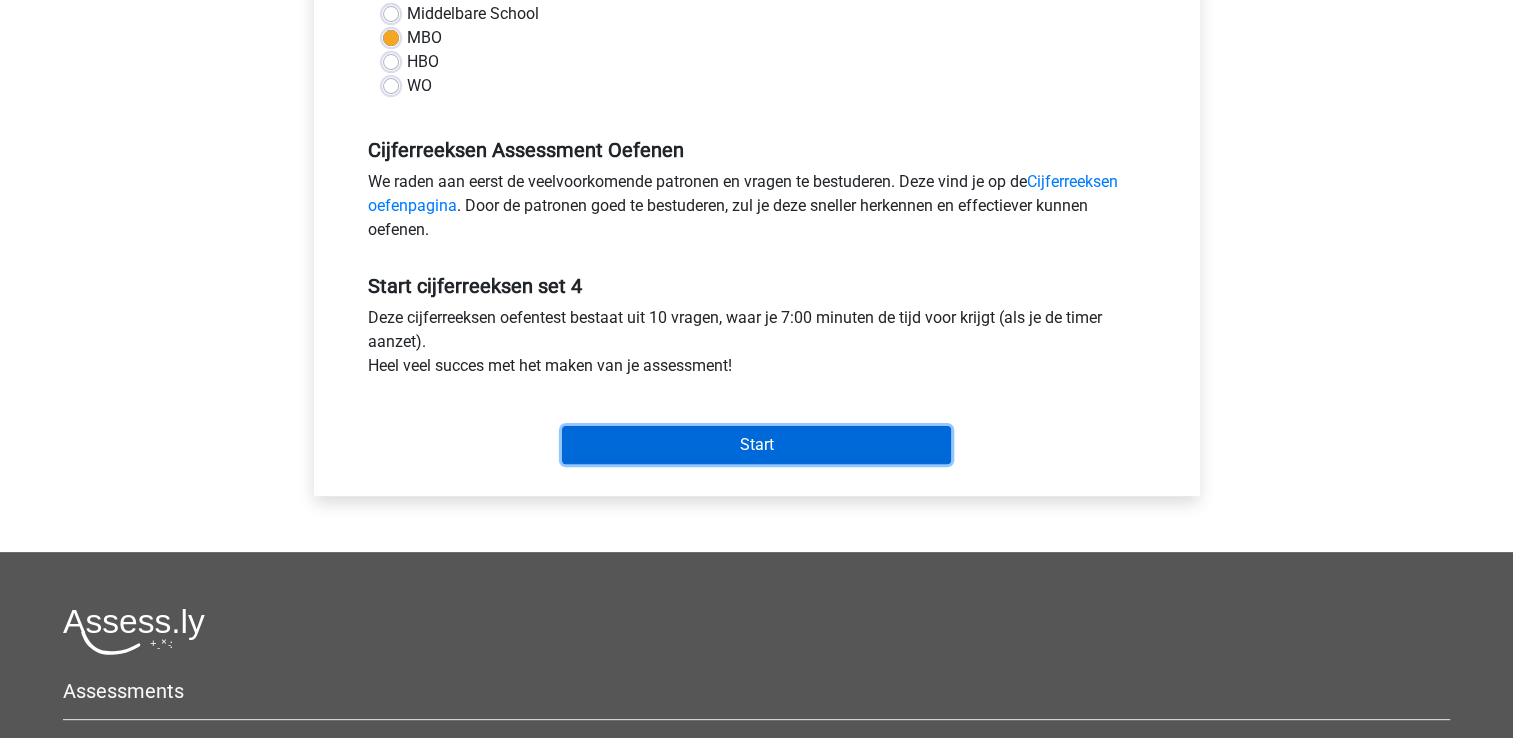 click on "Start" at bounding box center [756, 445] 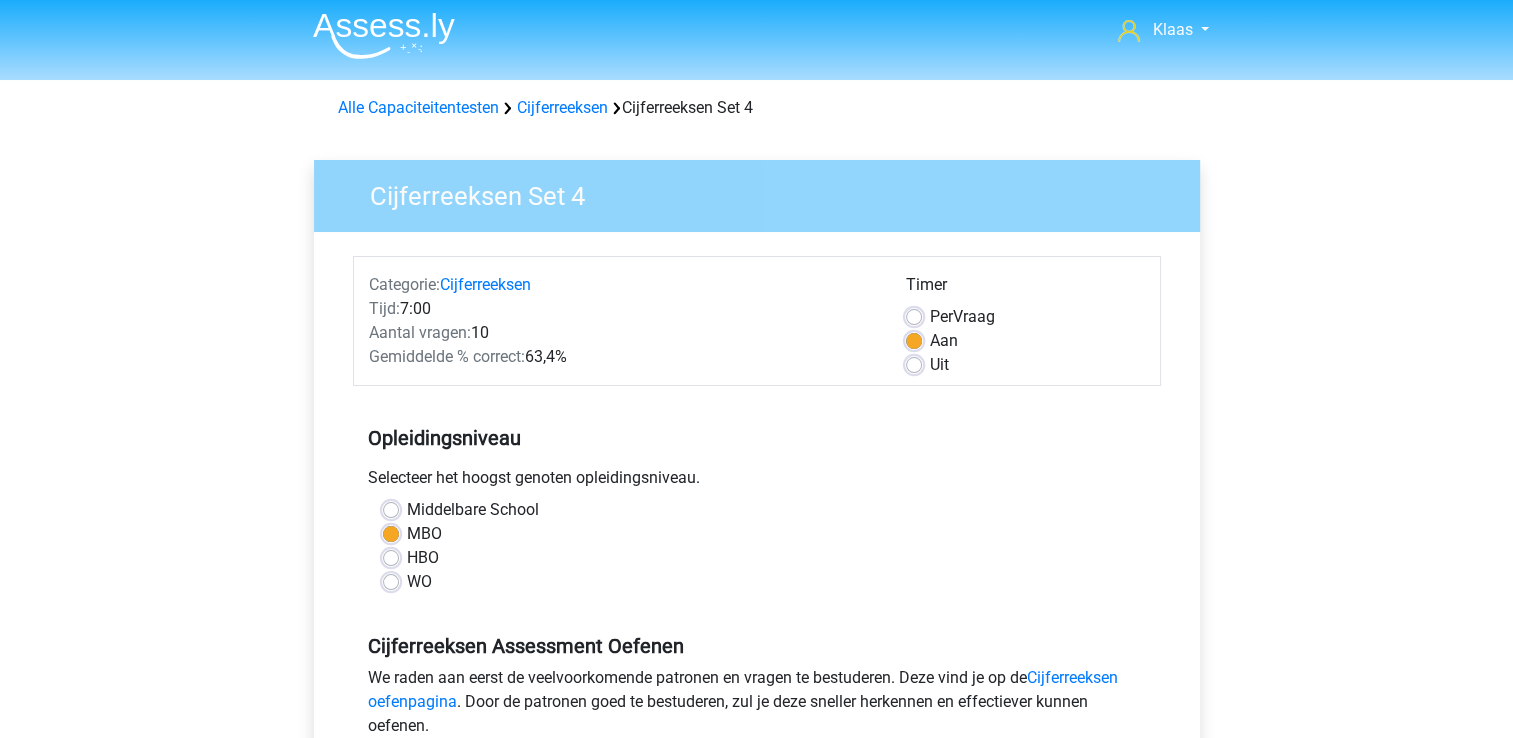 scroll, scrollTop: 0, scrollLeft: 0, axis: both 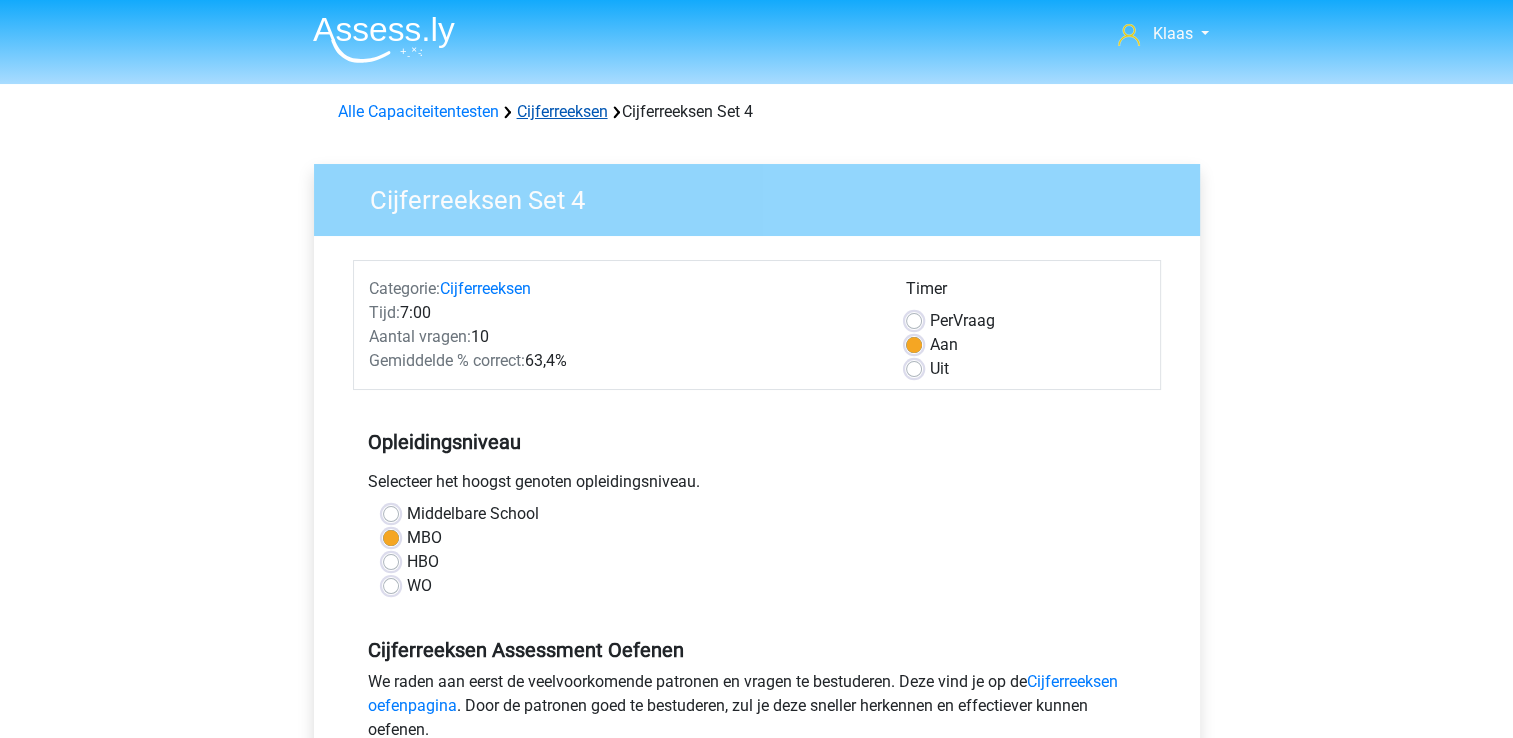 click on "Cijferreeksen" at bounding box center (562, 111) 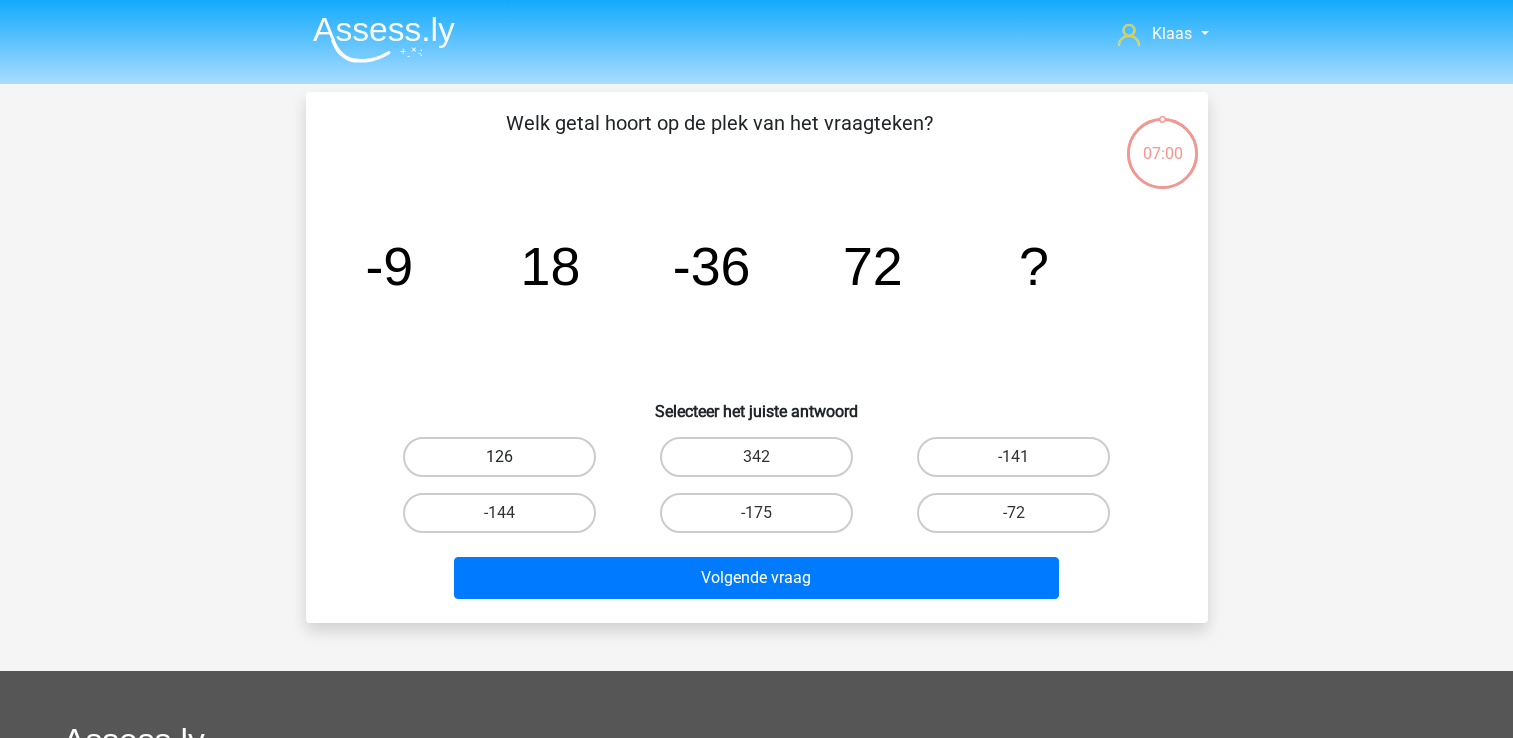scroll, scrollTop: 0, scrollLeft: 0, axis: both 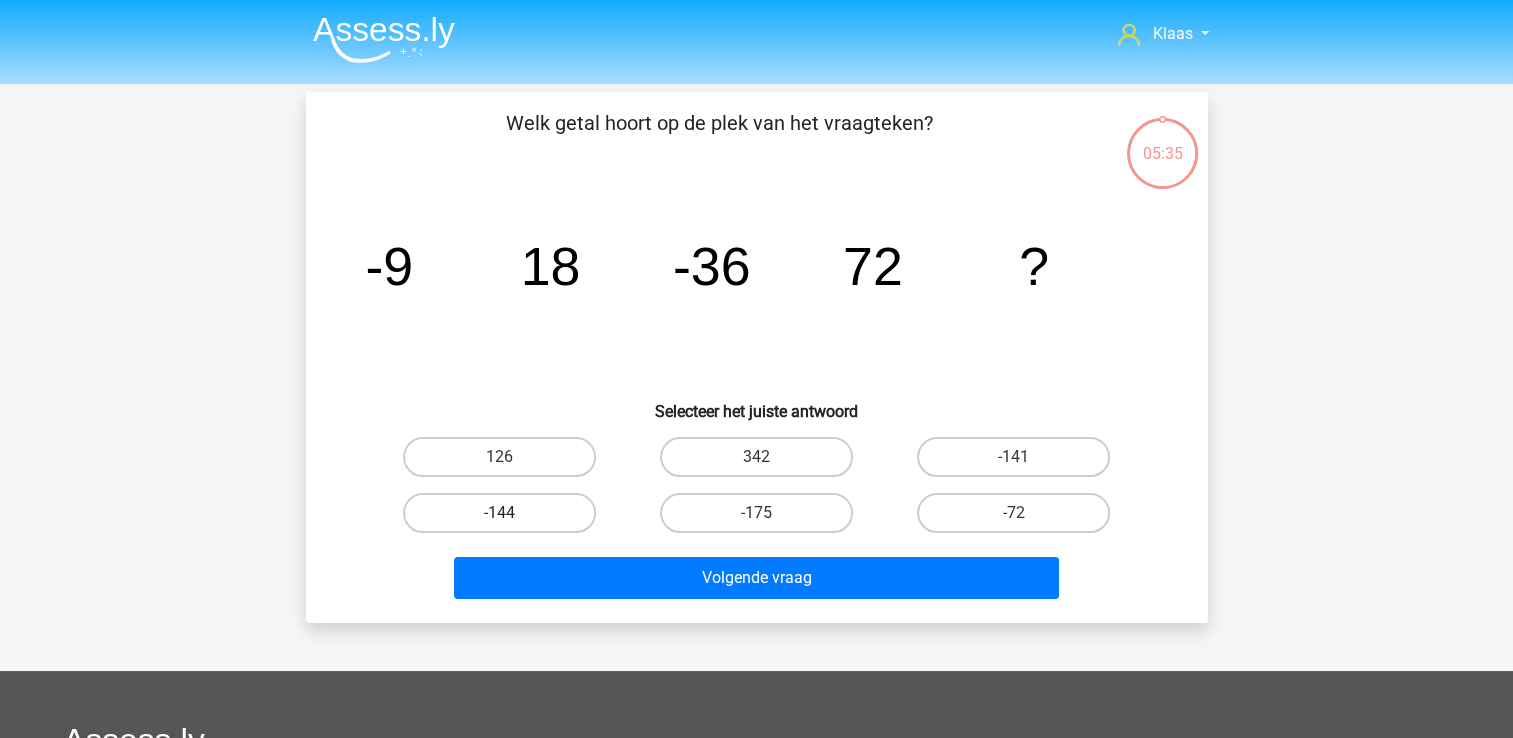 click on "-144" at bounding box center (499, 513) 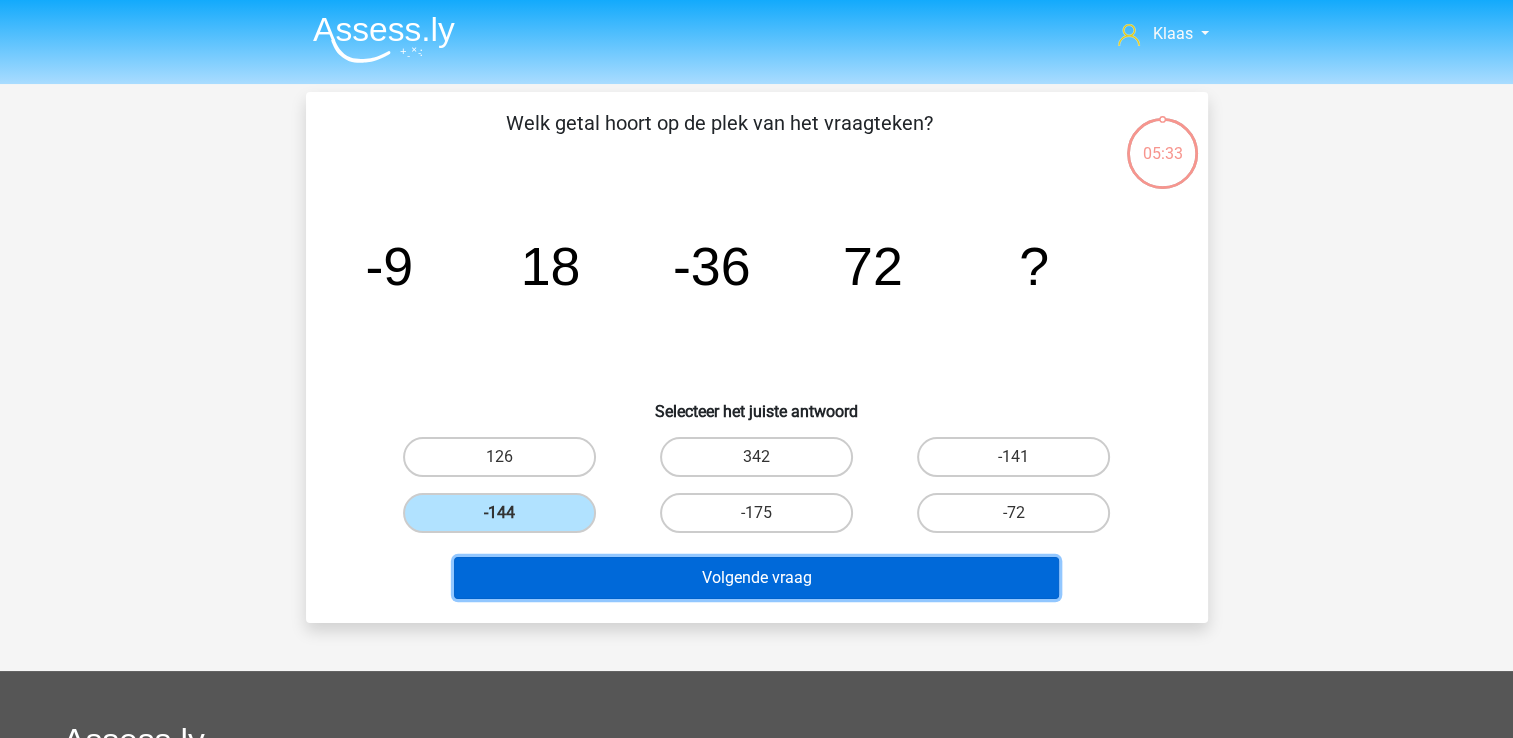 click on "Volgende vraag" at bounding box center (756, 578) 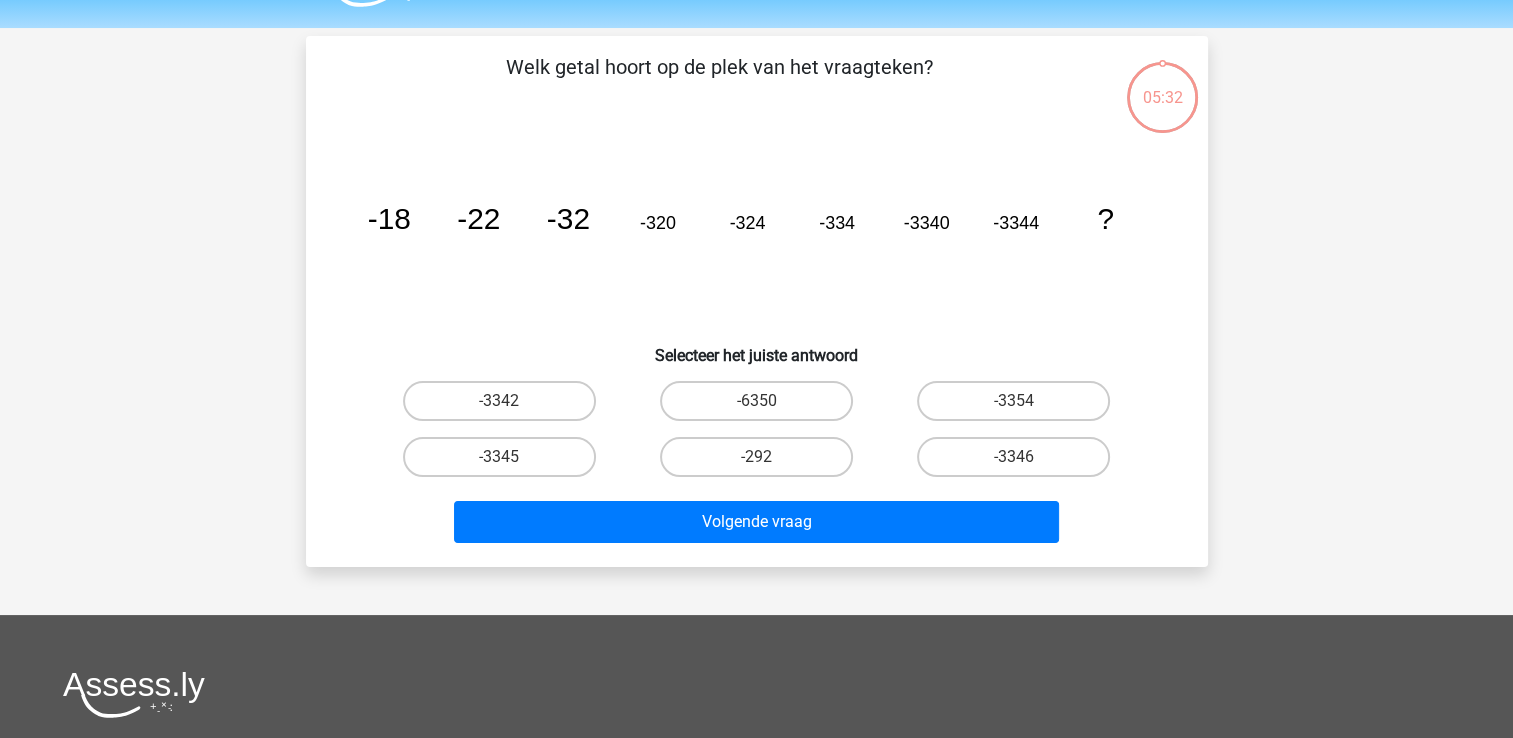 scroll, scrollTop: 92, scrollLeft: 0, axis: vertical 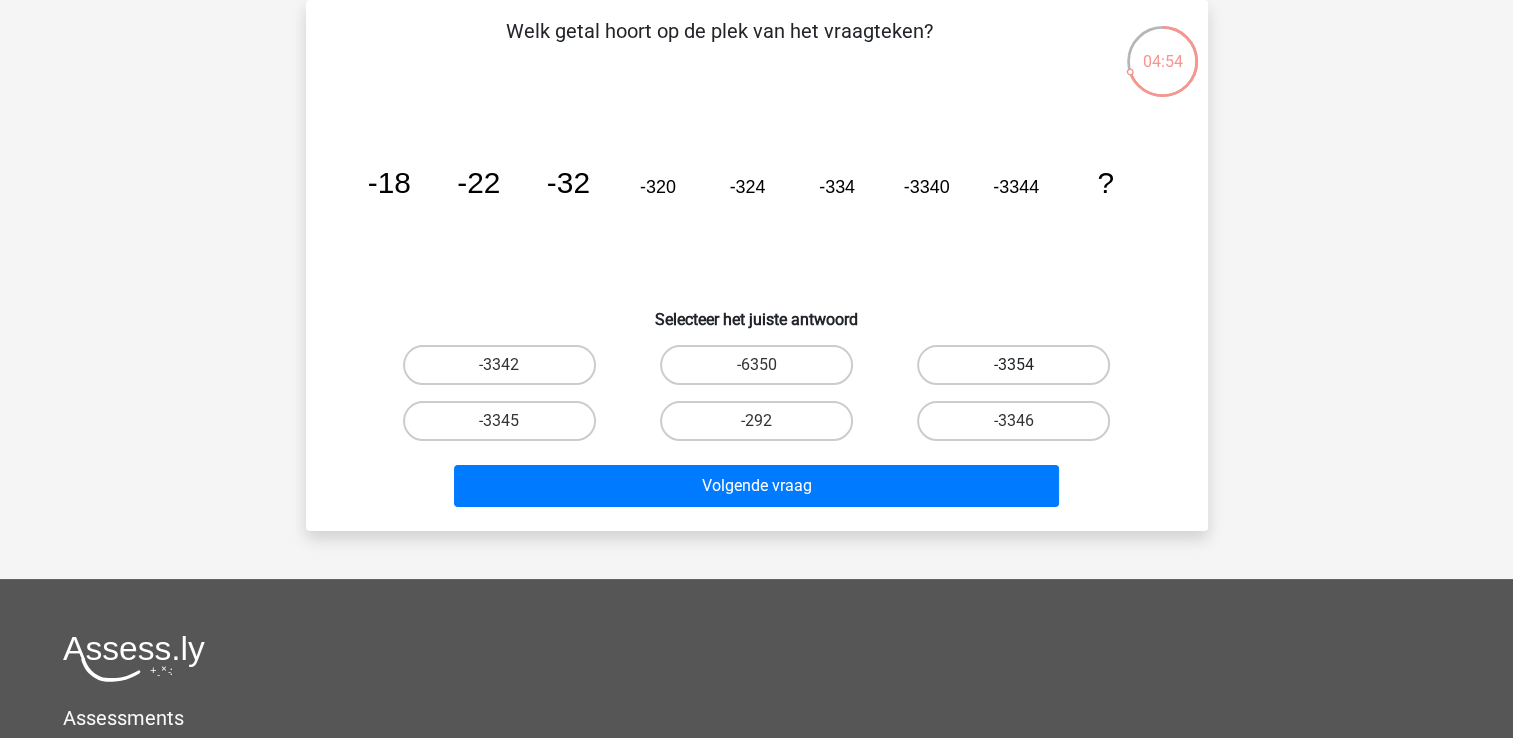 click on "-3354" at bounding box center (1013, 365) 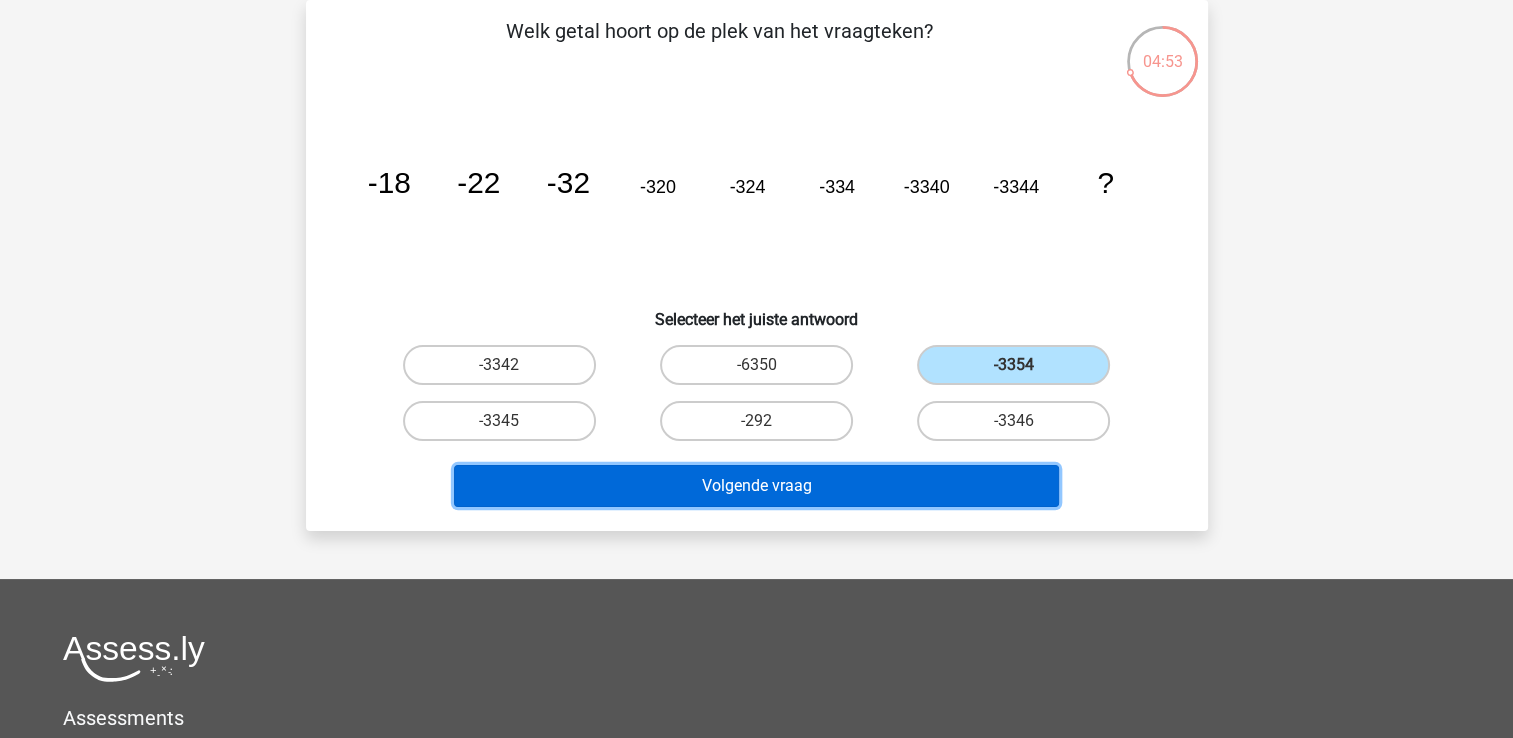 click on "Volgende vraag" at bounding box center [756, 486] 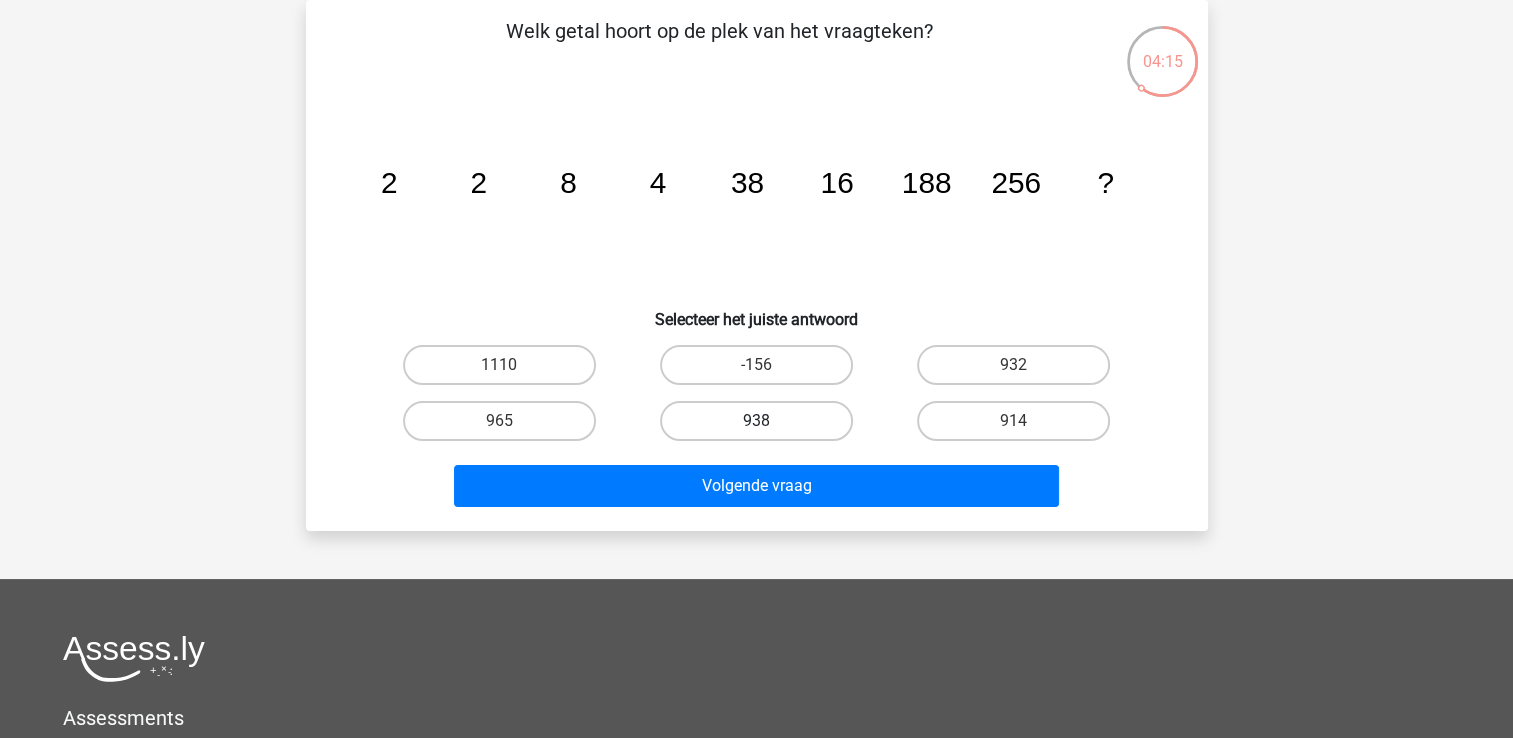click on "938" at bounding box center [756, 421] 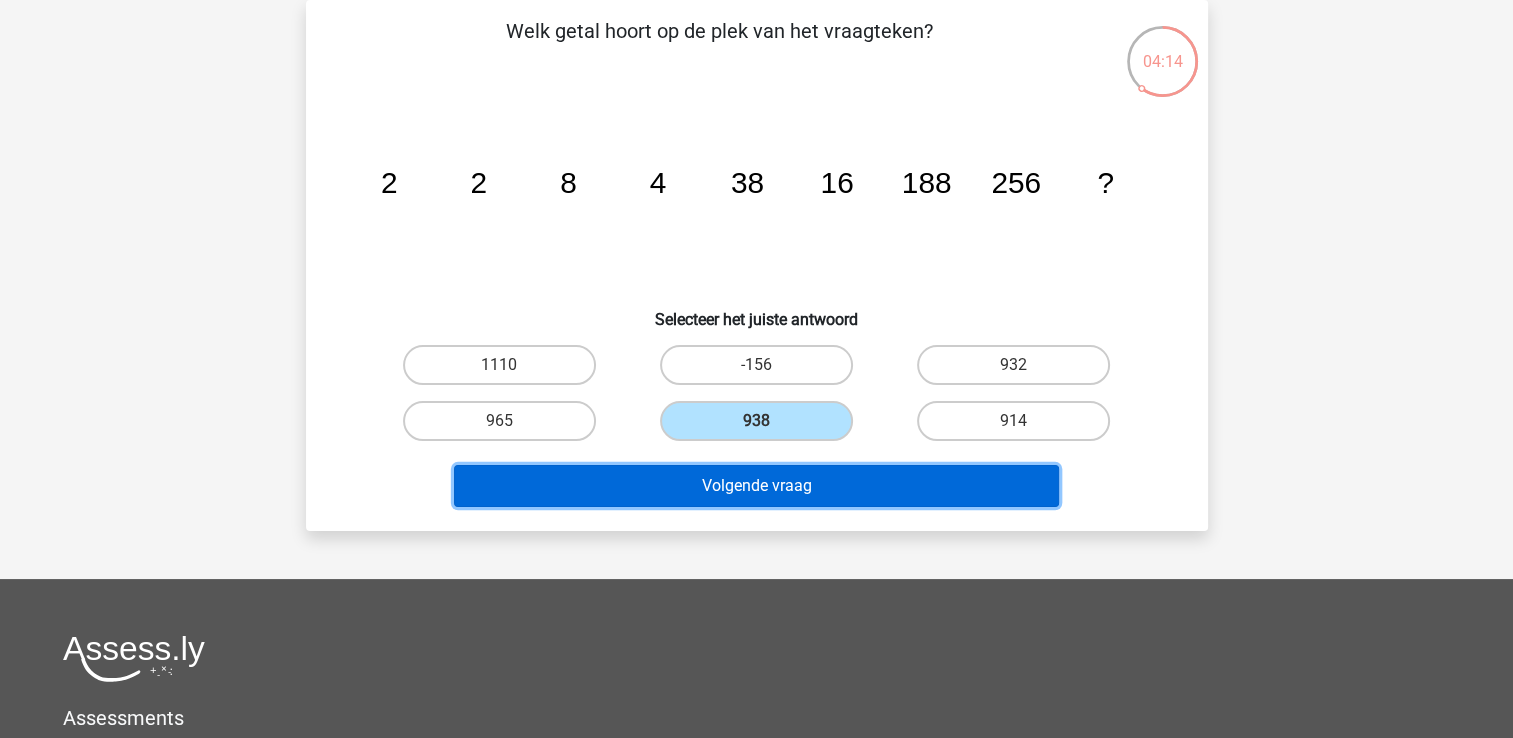 click on "Volgende vraag" at bounding box center (756, 486) 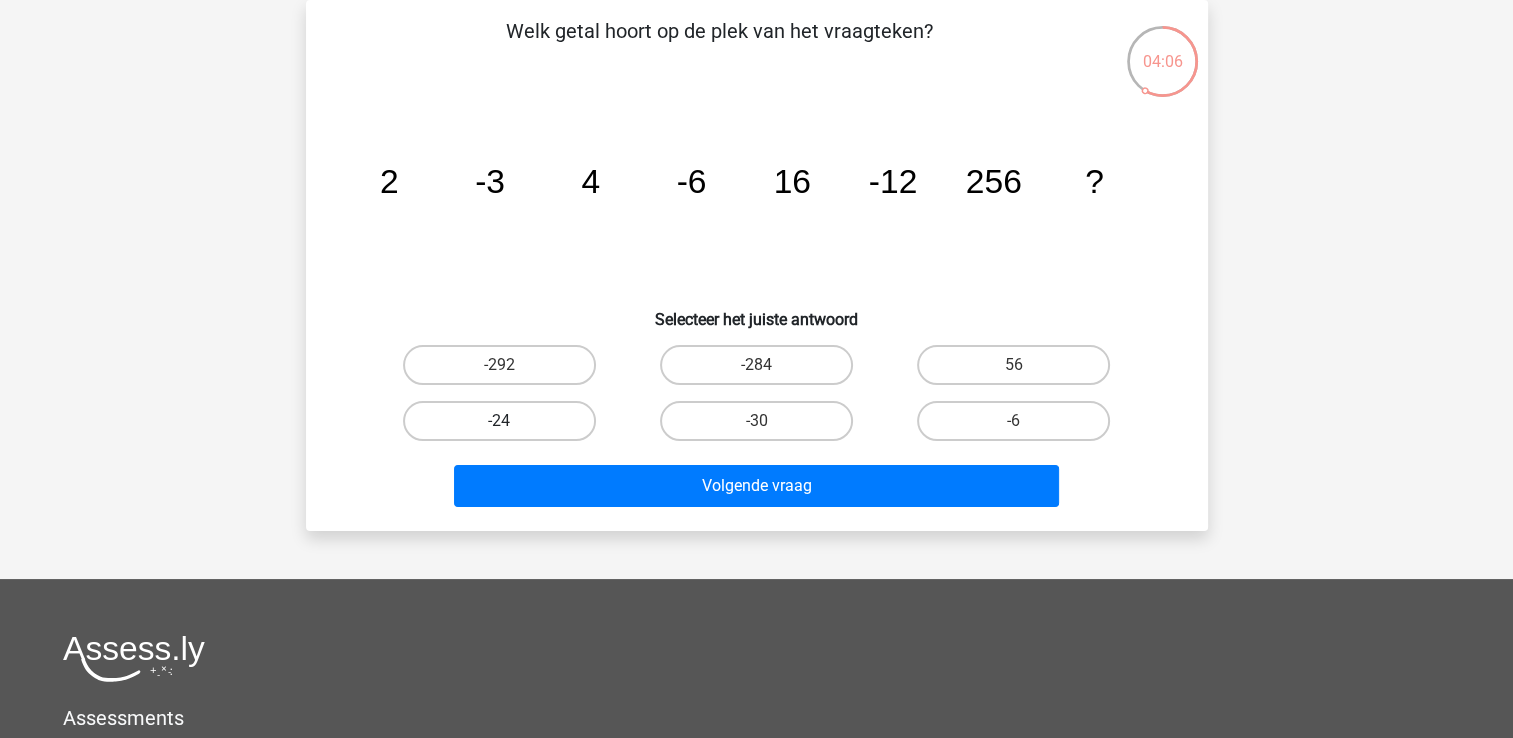 click on "-24" at bounding box center (499, 421) 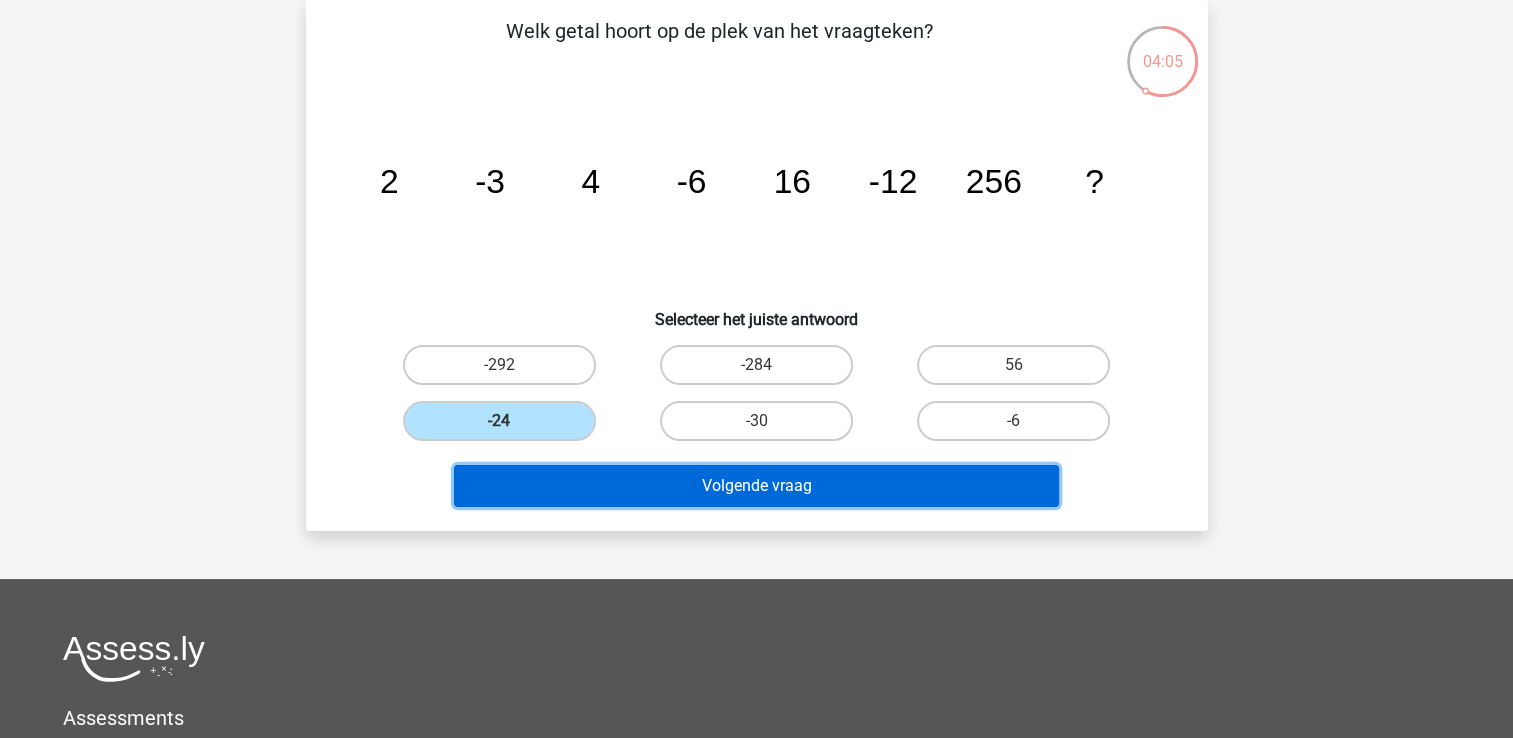 click on "Volgende vraag" at bounding box center [756, 486] 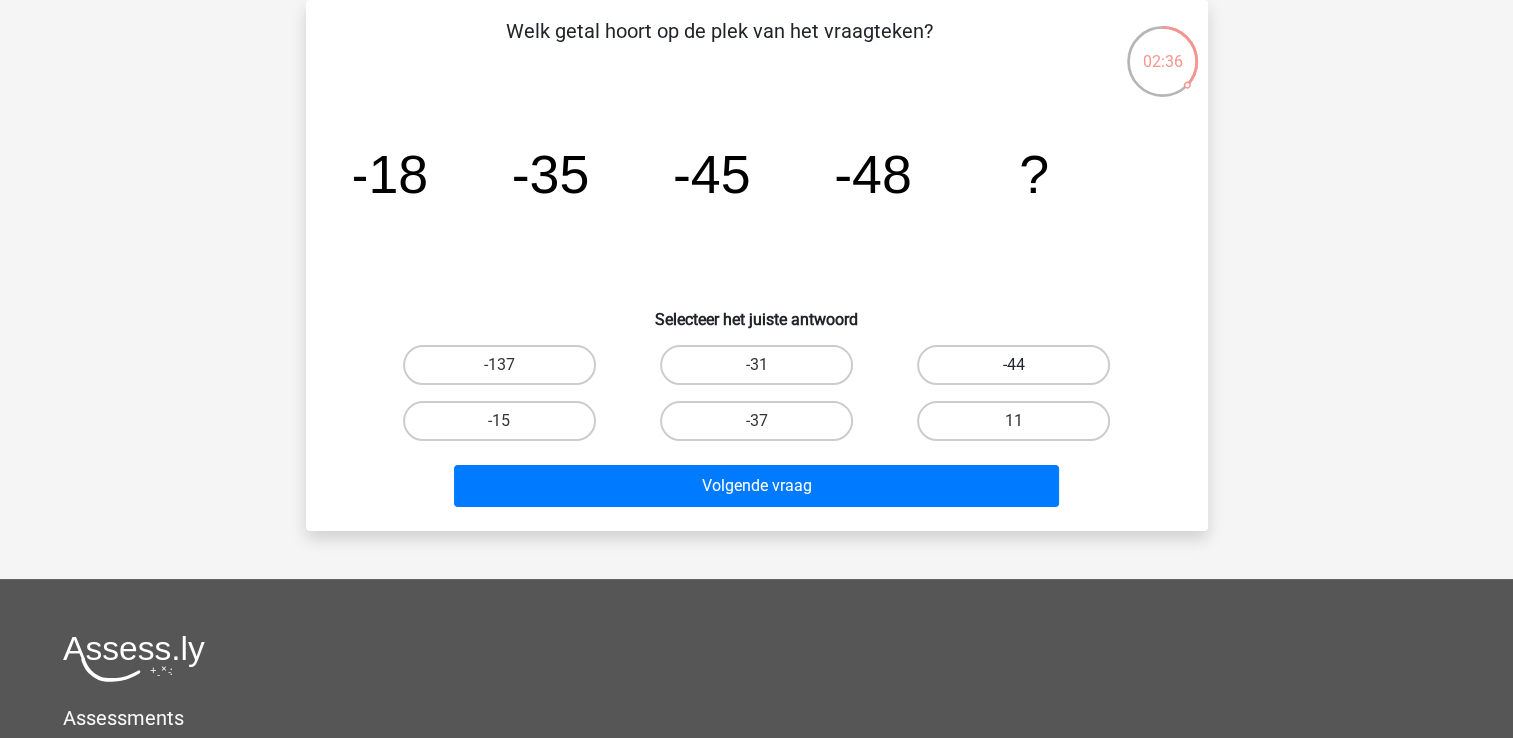 click on "-44" at bounding box center (1013, 365) 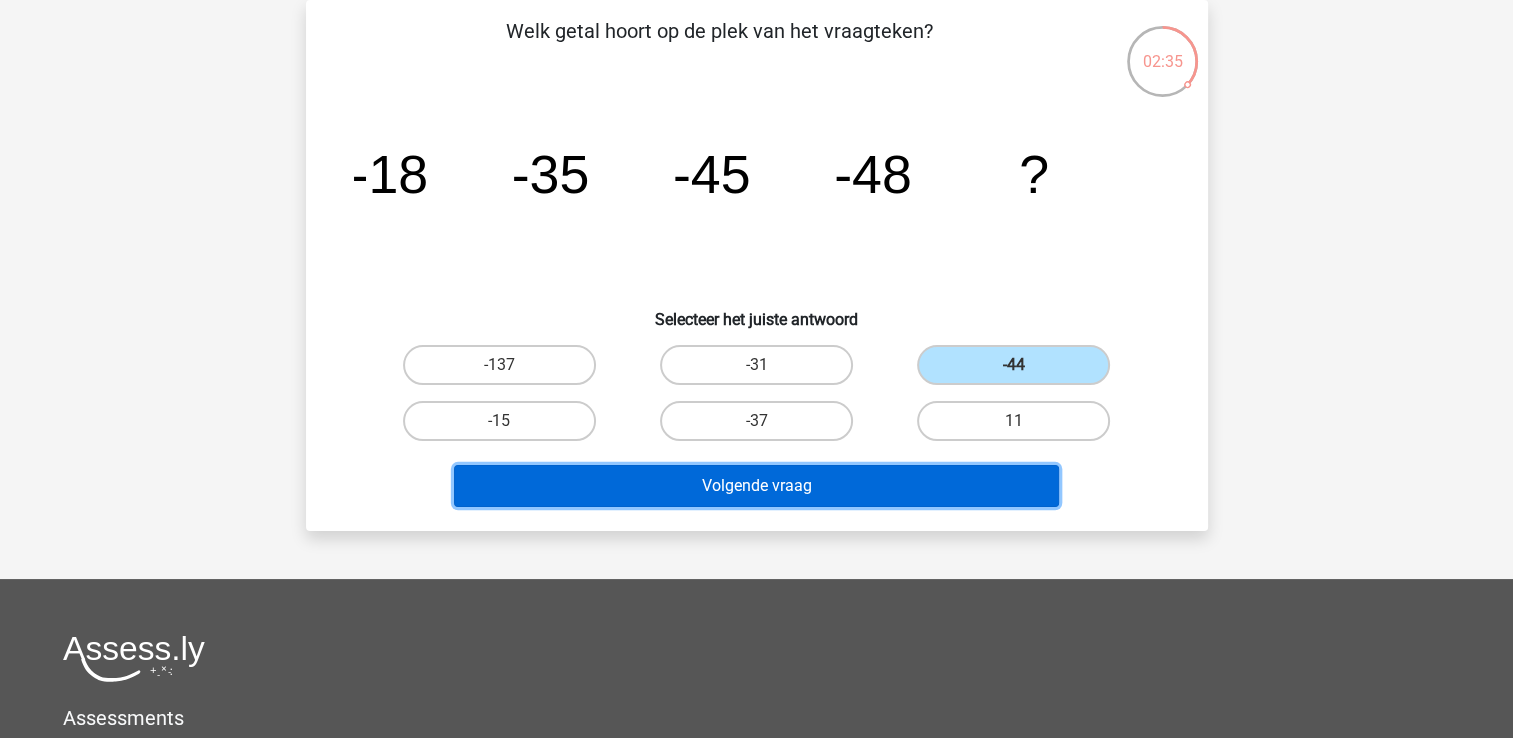 click on "Volgende vraag" at bounding box center [756, 486] 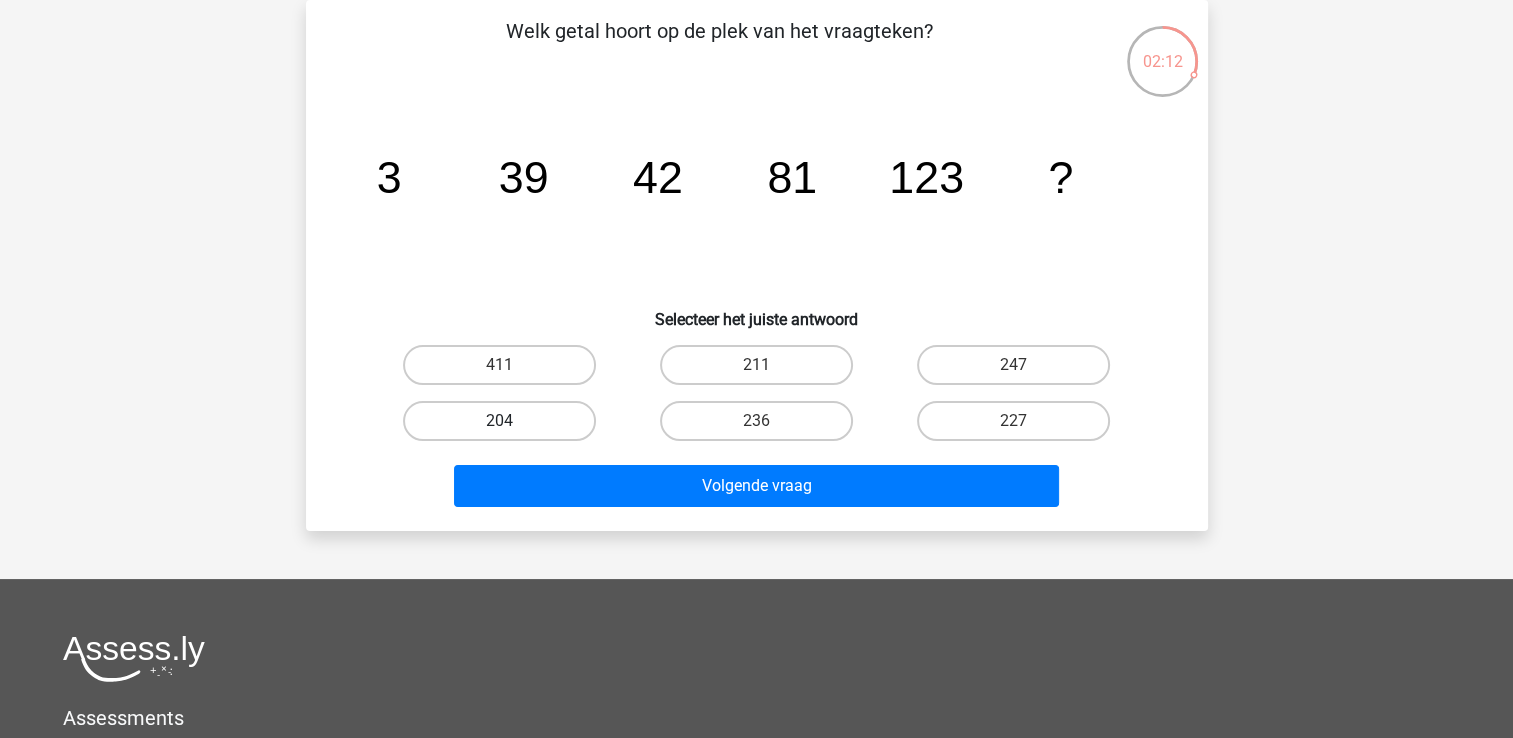 click on "204" at bounding box center (499, 421) 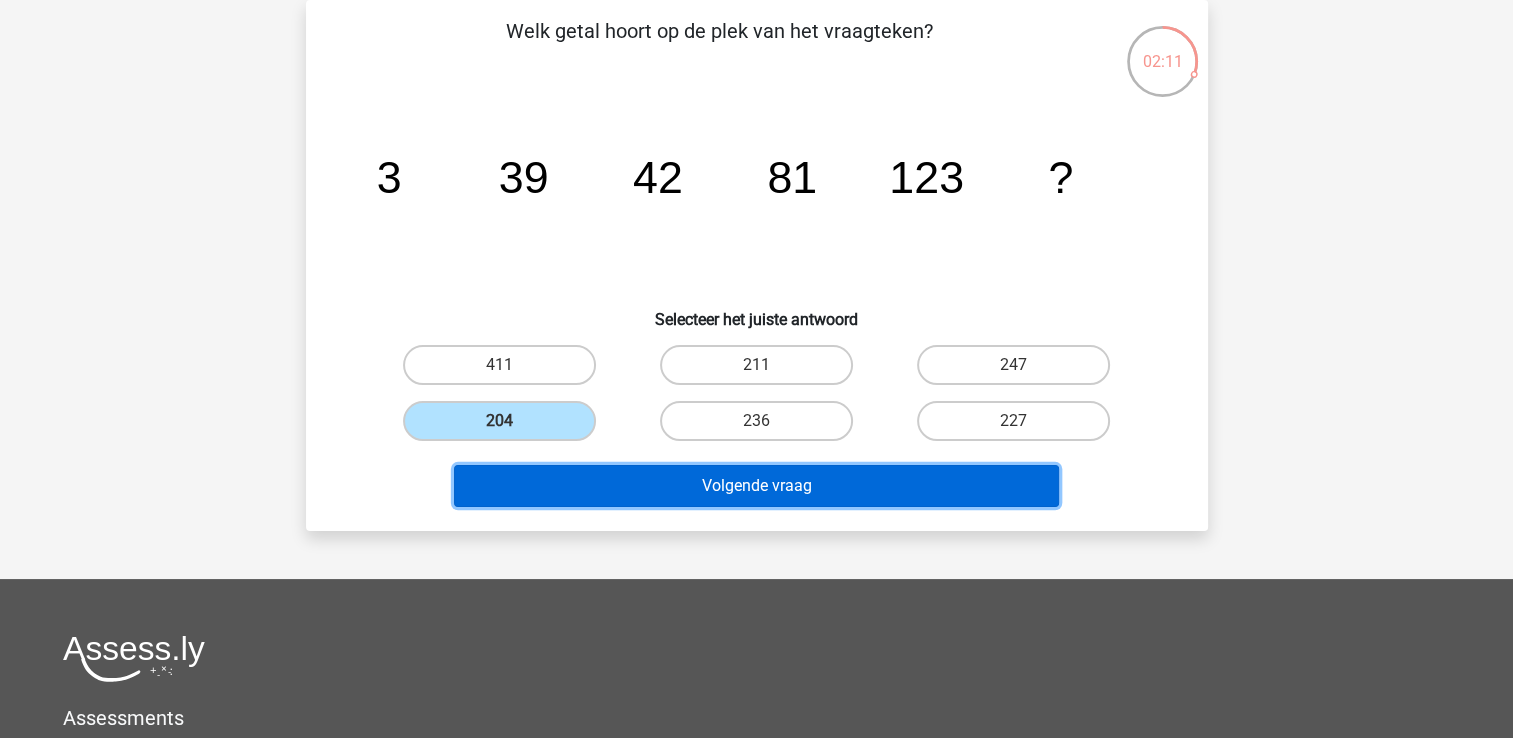 click on "Volgende vraag" at bounding box center [756, 486] 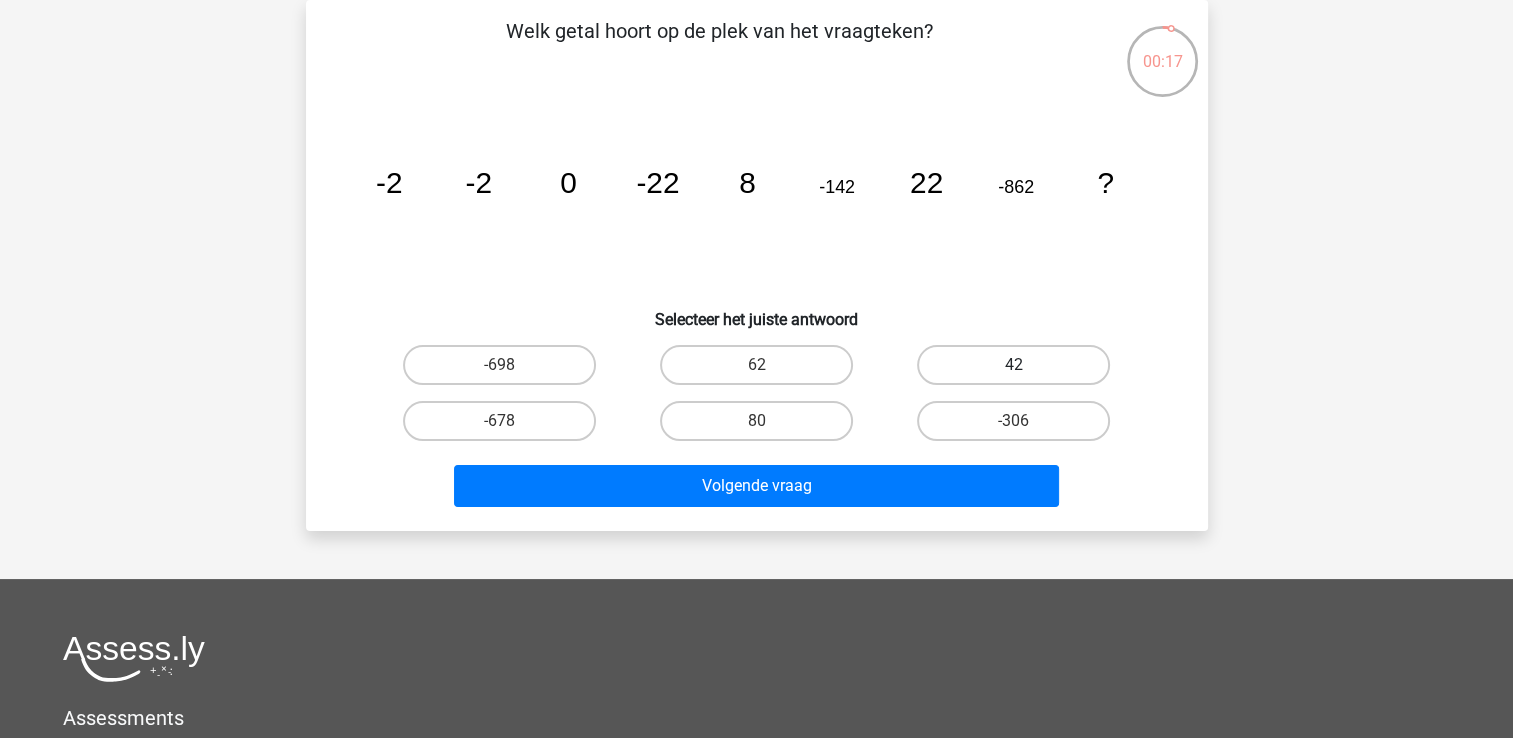click on "42" at bounding box center (1013, 365) 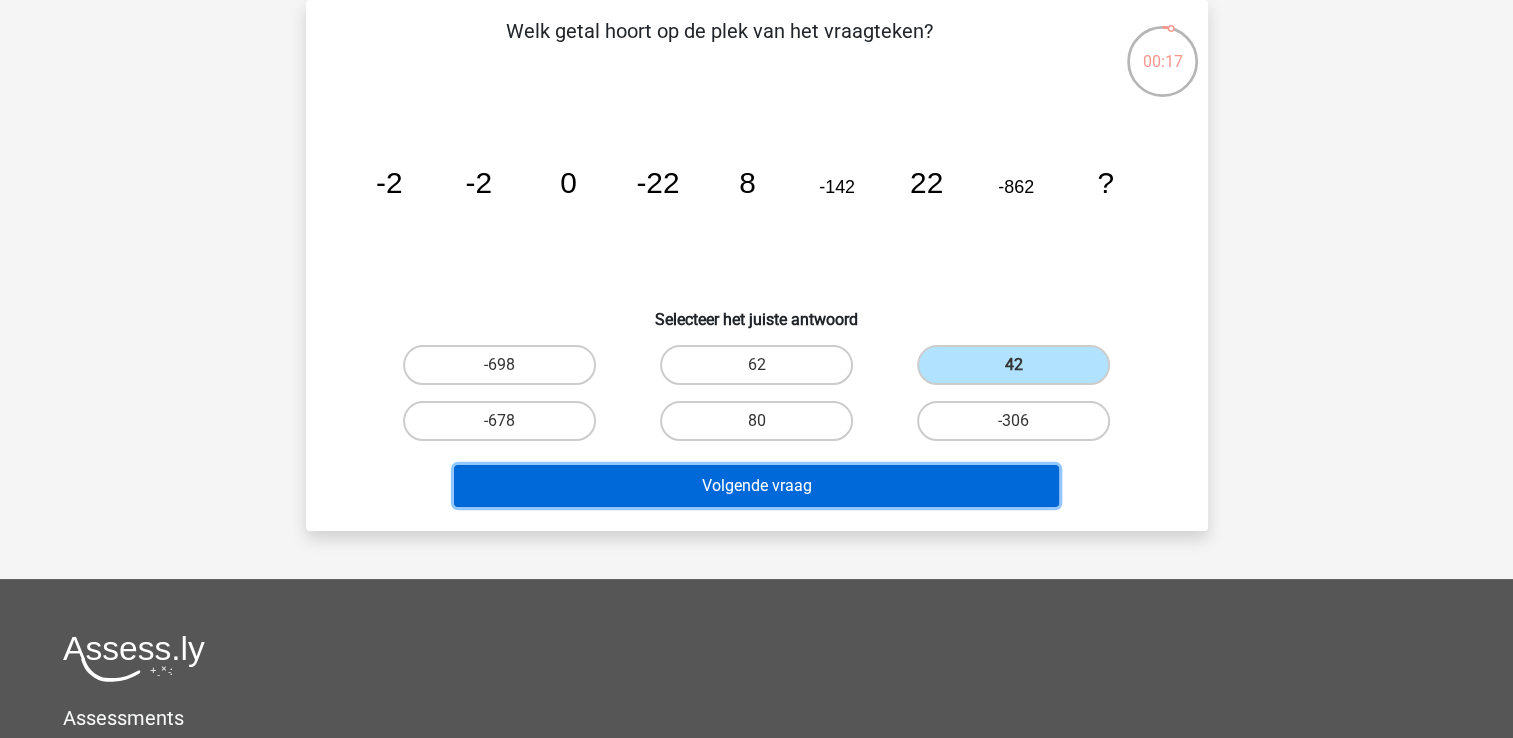 click on "Volgende vraag" at bounding box center [756, 486] 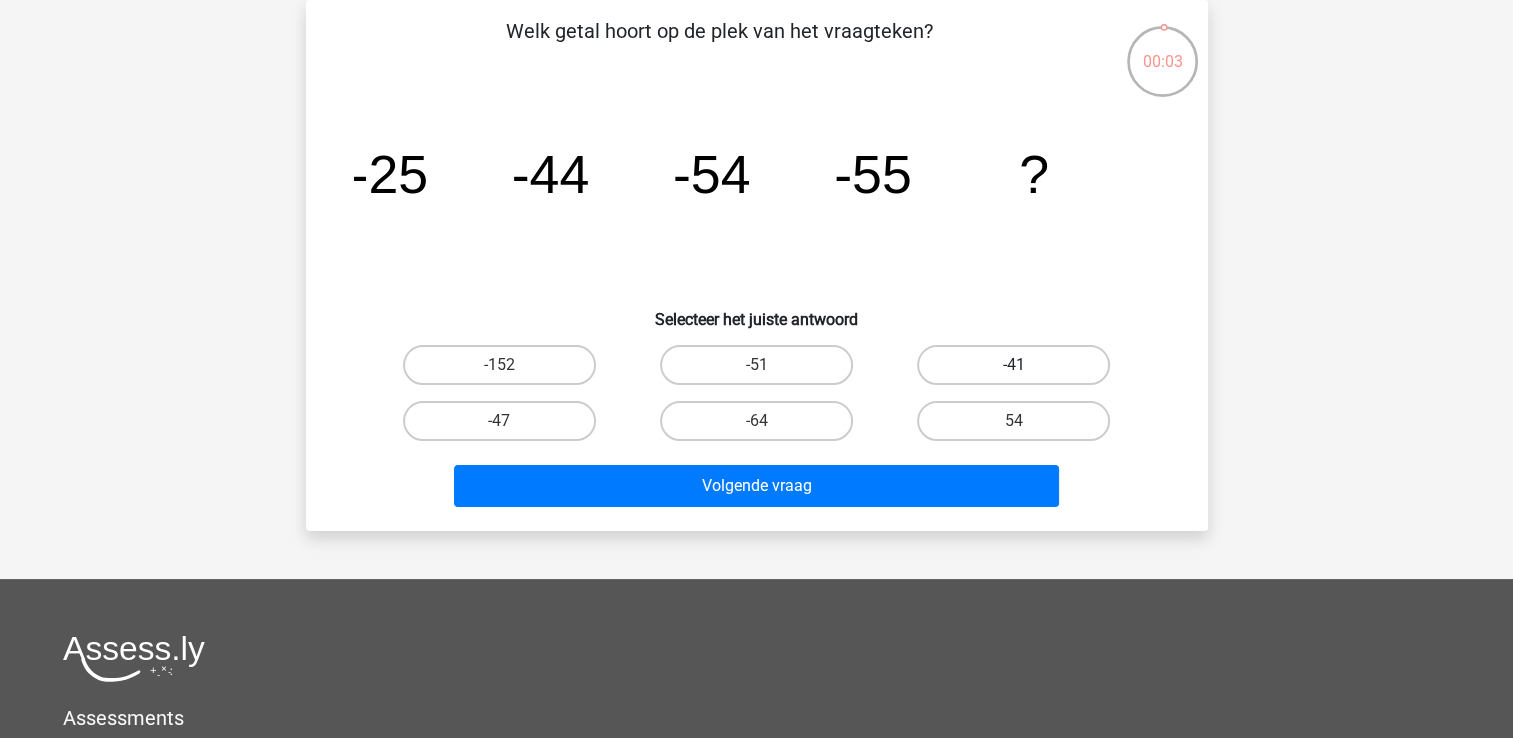 click on "-41" at bounding box center [1013, 365] 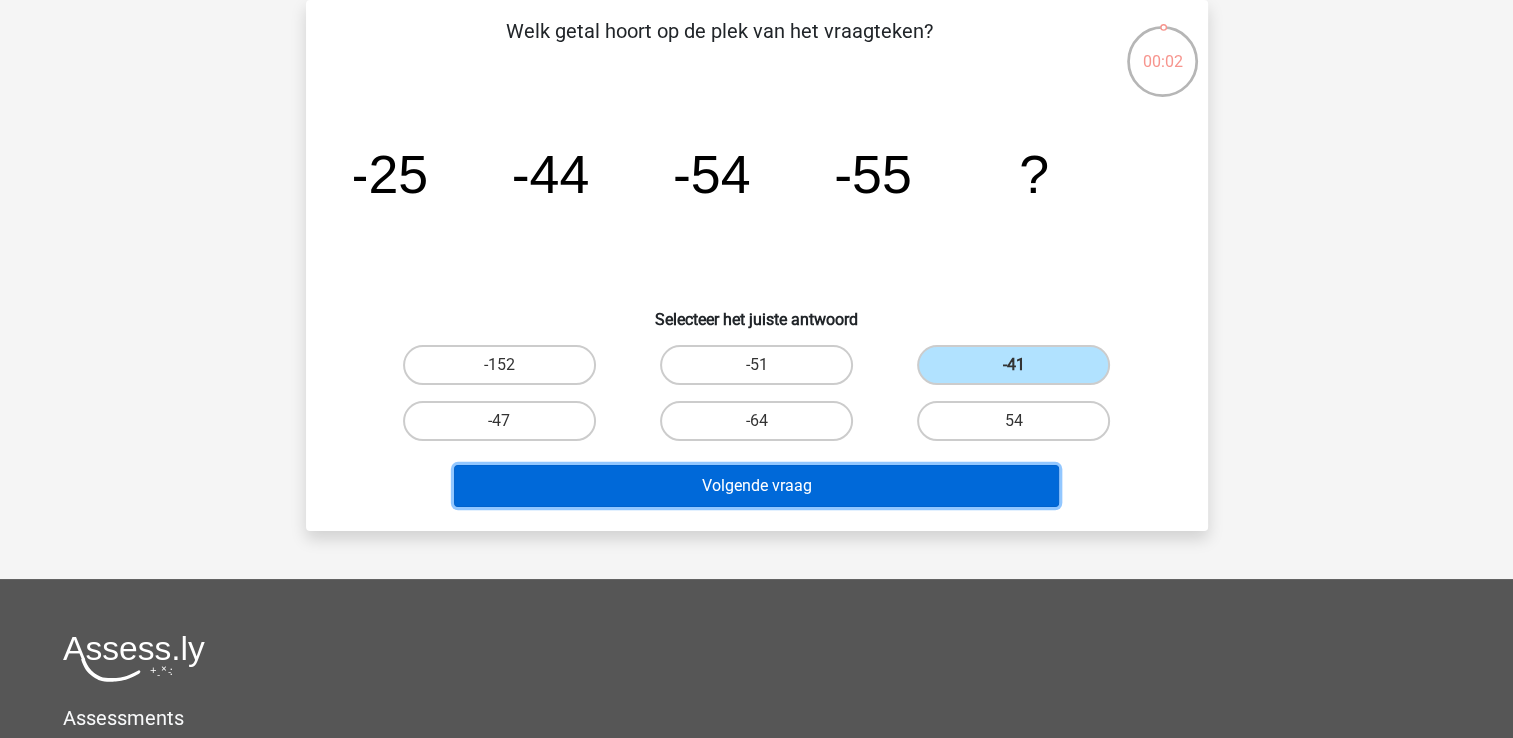 click on "Volgende vraag" at bounding box center [756, 486] 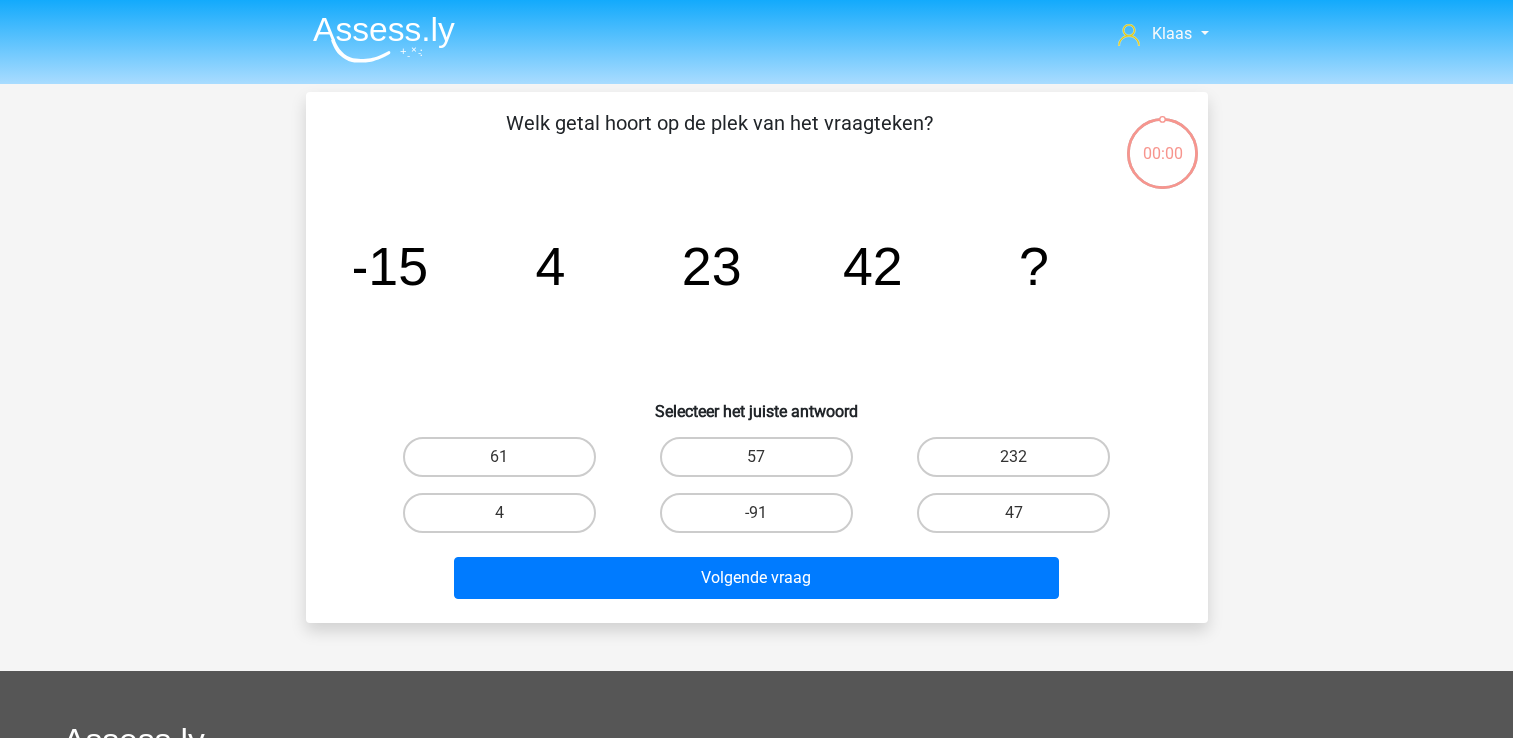 scroll, scrollTop: 92, scrollLeft: 0, axis: vertical 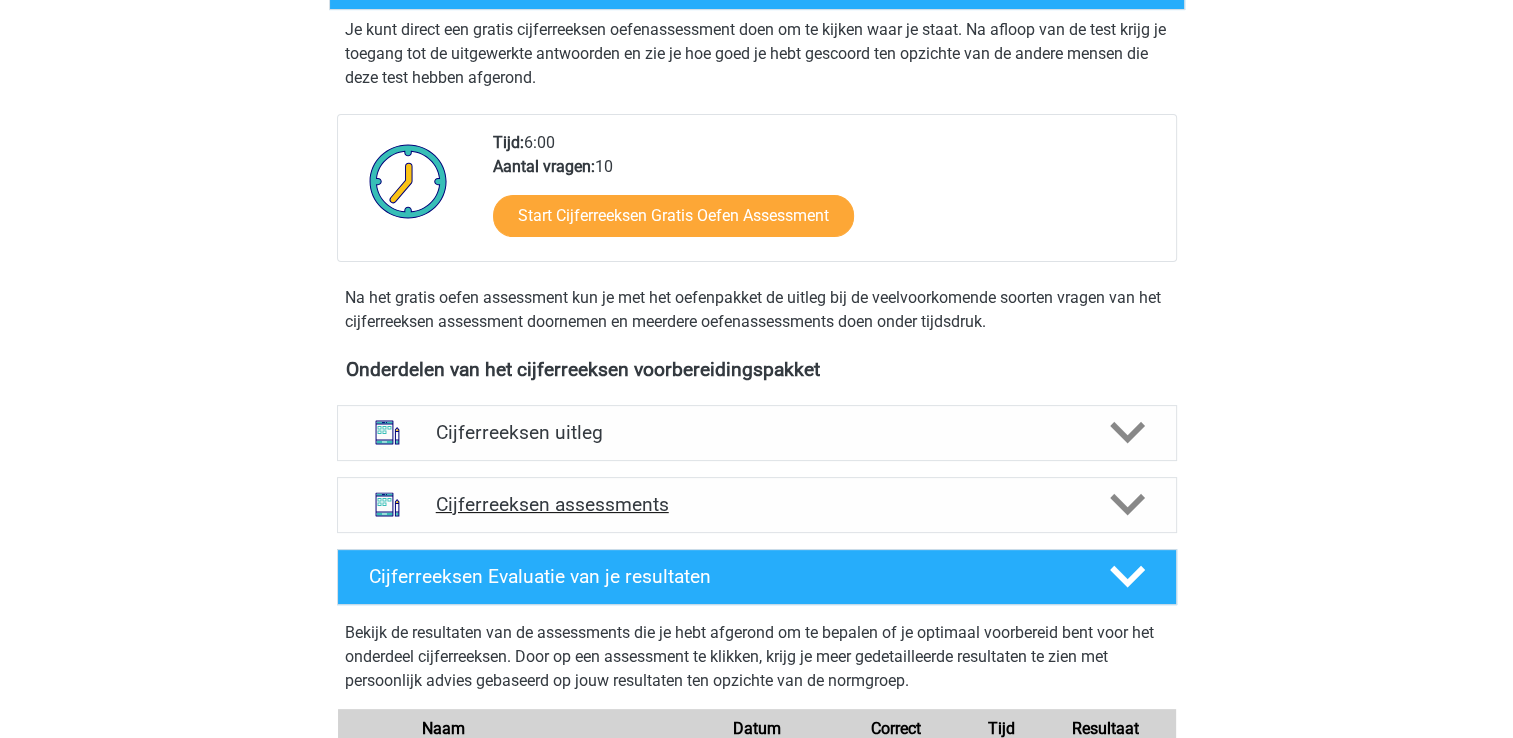 click on "Cijferreeksen assessments" at bounding box center [757, 504] 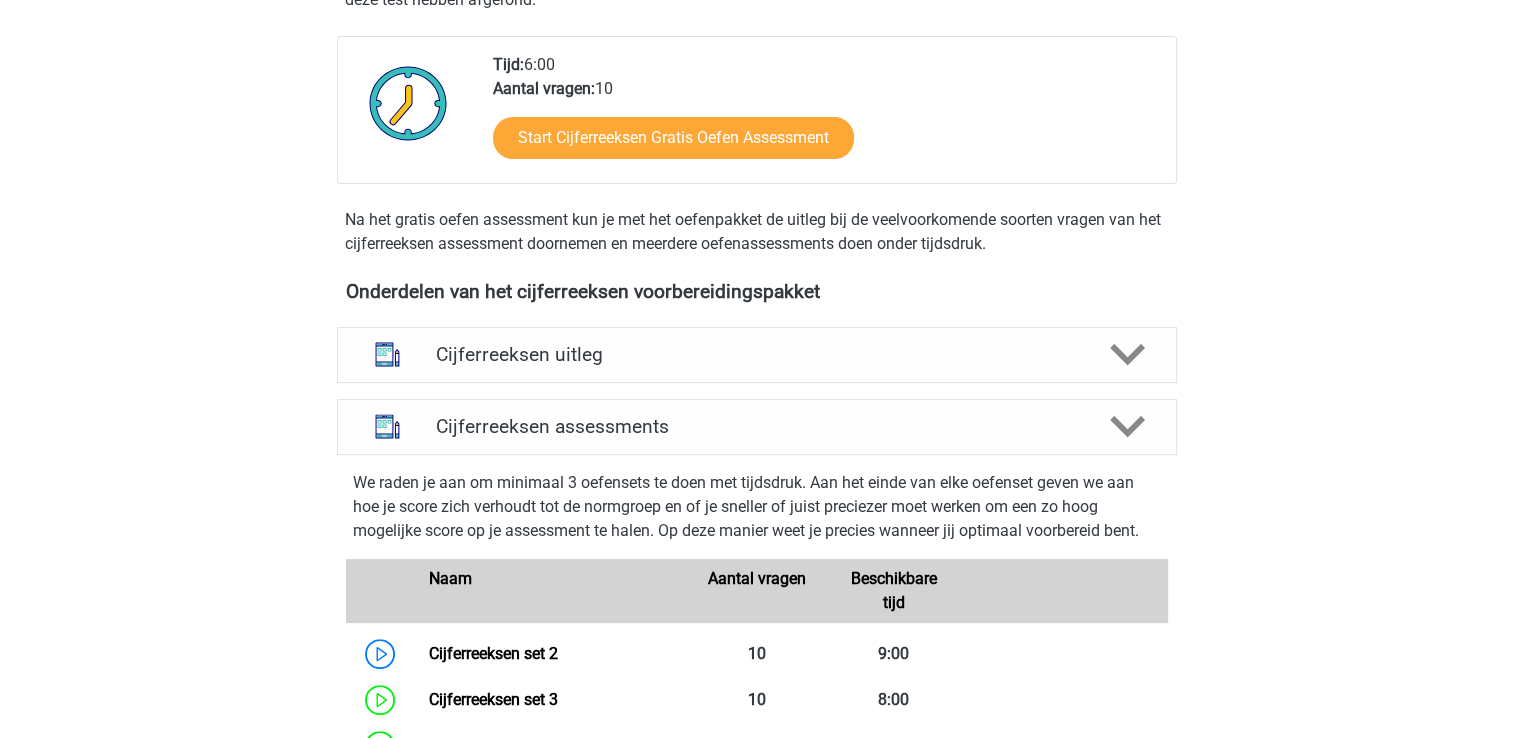 scroll, scrollTop: 800, scrollLeft: 0, axis: vertical 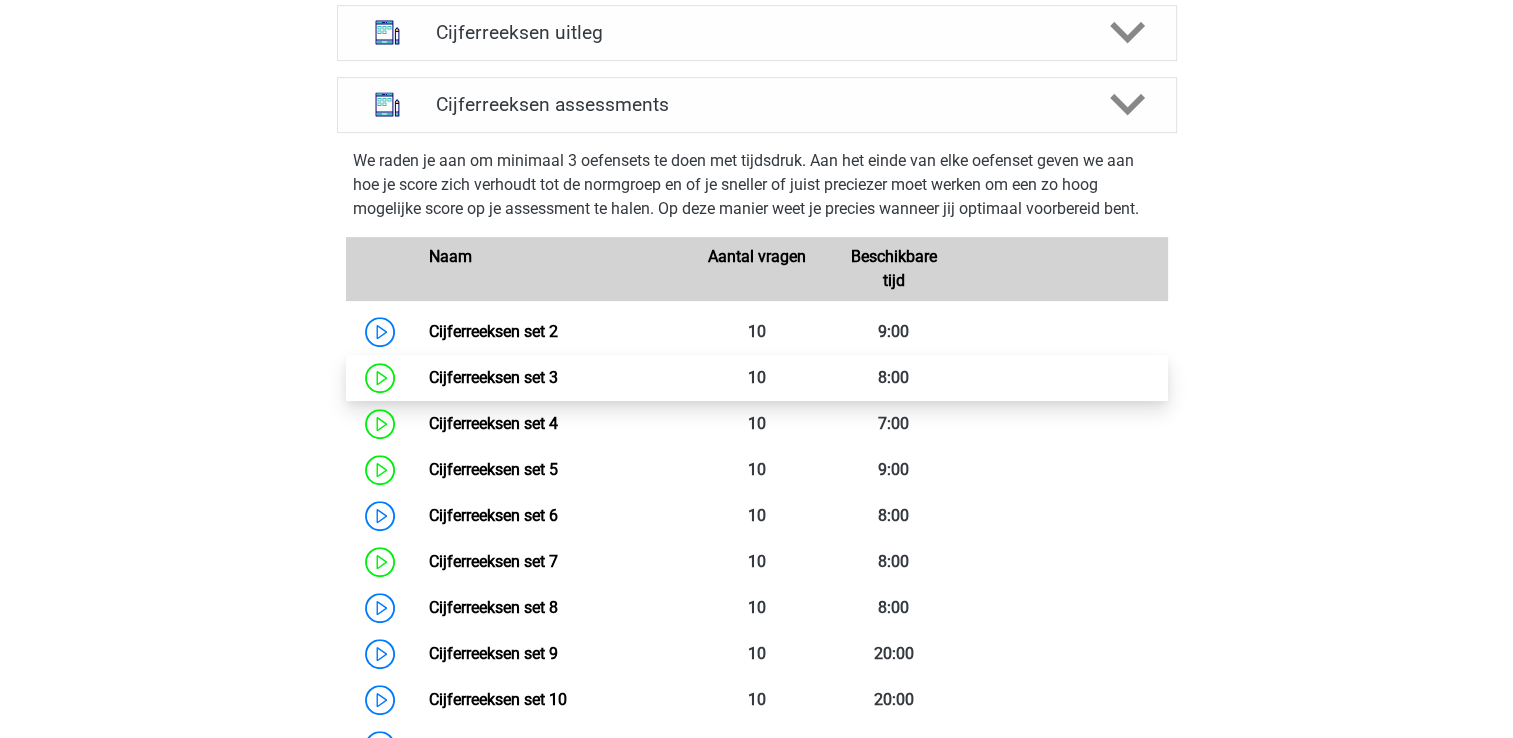 click on "Cijferreeksen
set 3" at bounding box center [493, 377] 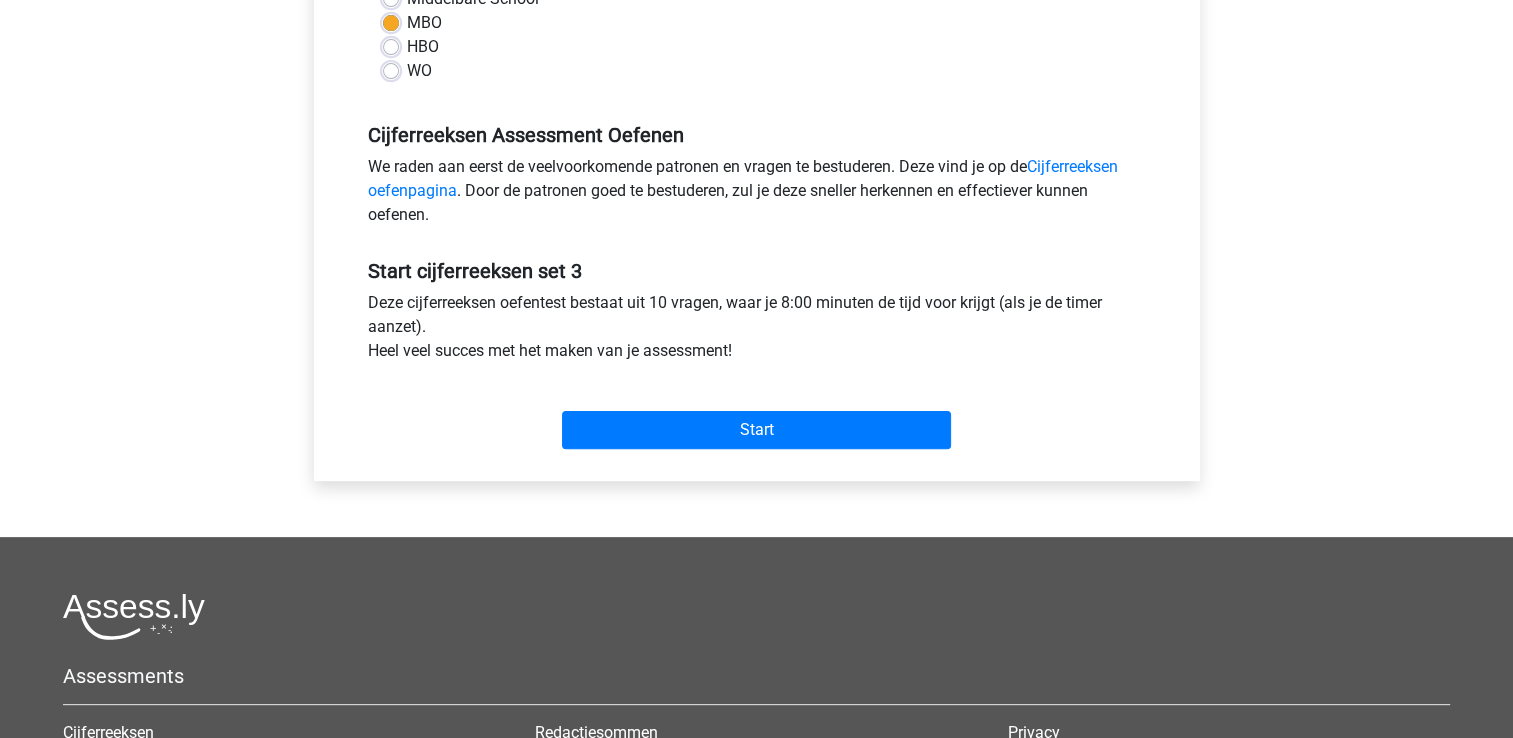 scroll, scrollTop: 600, scrollLeft: 0, axis: vertical 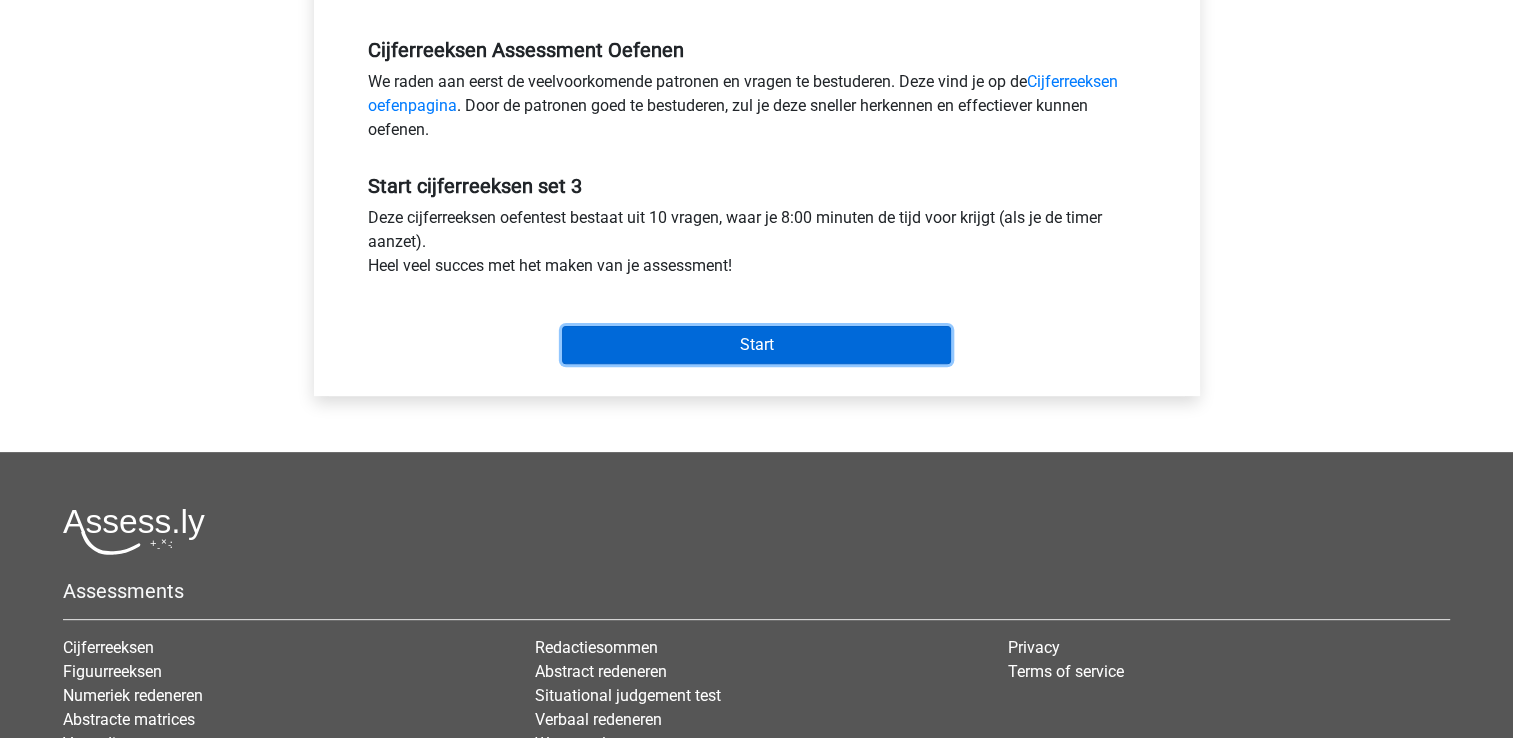 click on "Start" at bounding box center [756, 345] 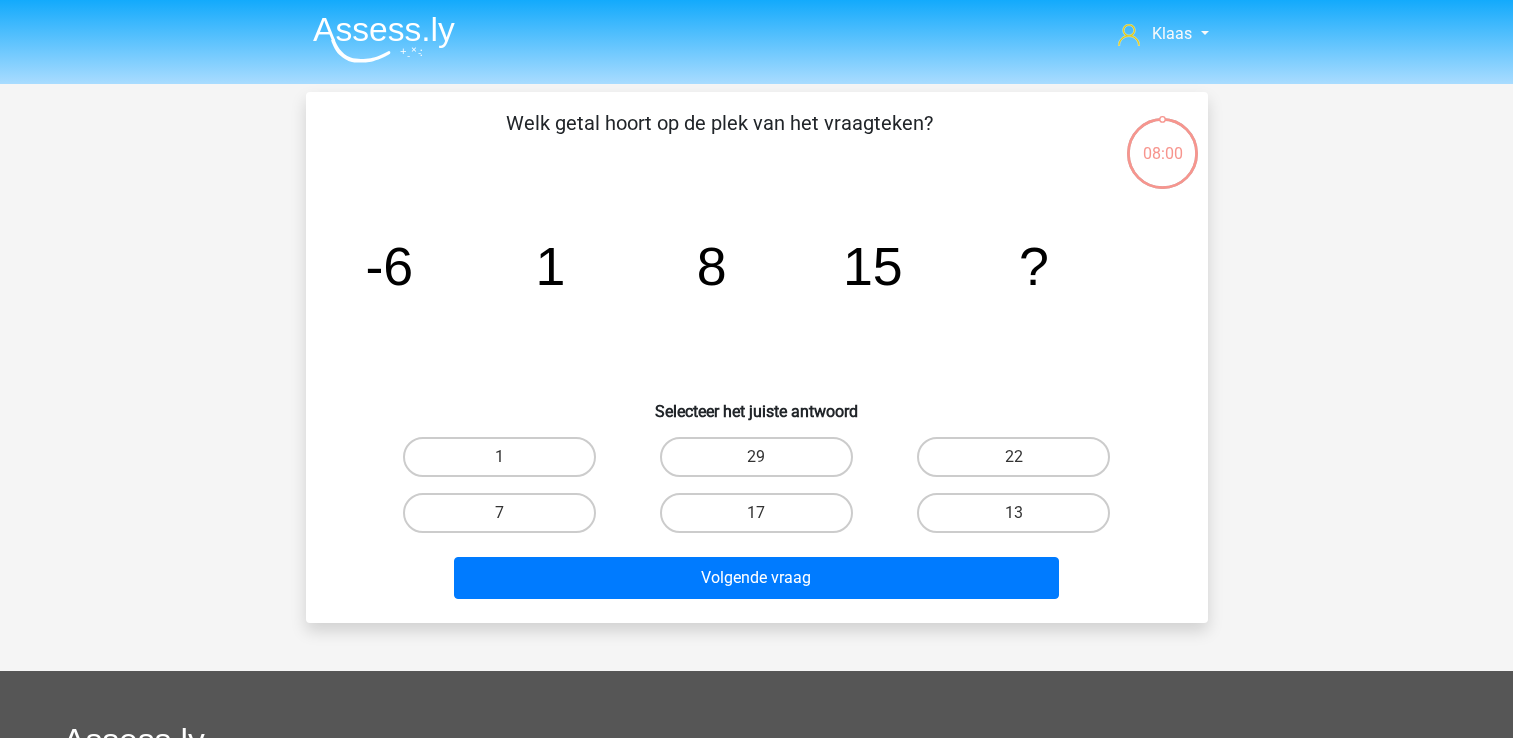 scroll, scrollTop: 0, scrollLeft: 0, axis: both 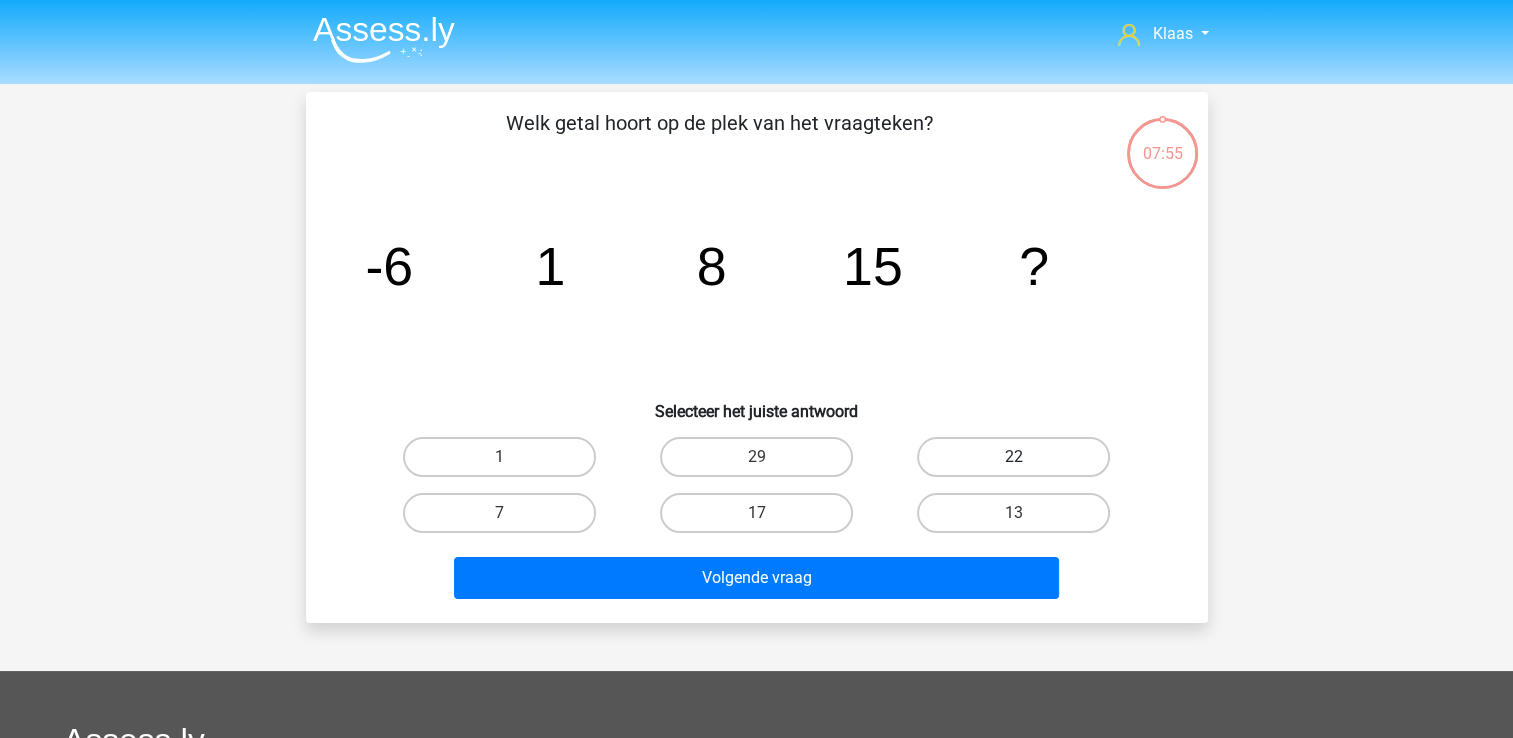 click on "22" at bounding box center (1013, 457) 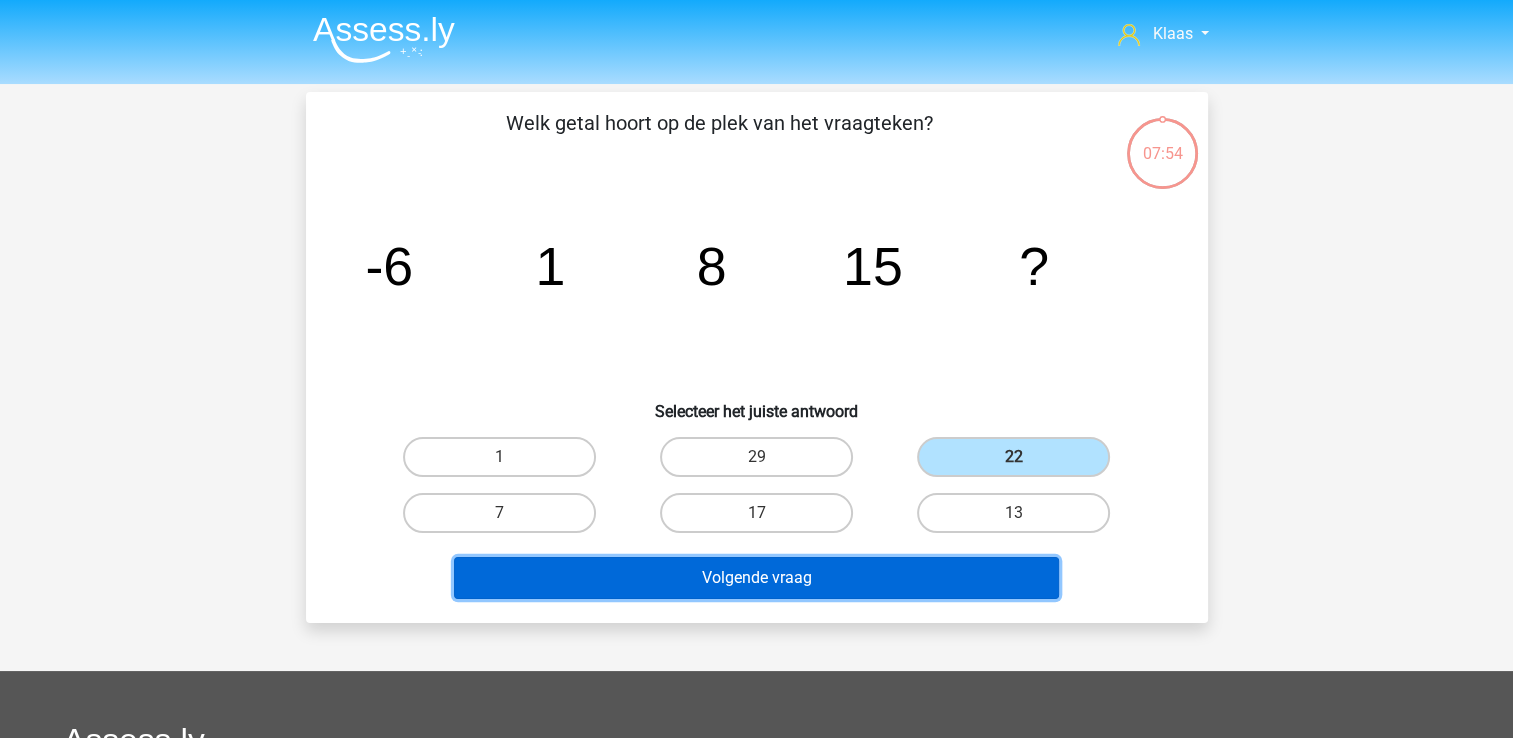 click on "Volgende vraag" at bounding box center (756, 578) 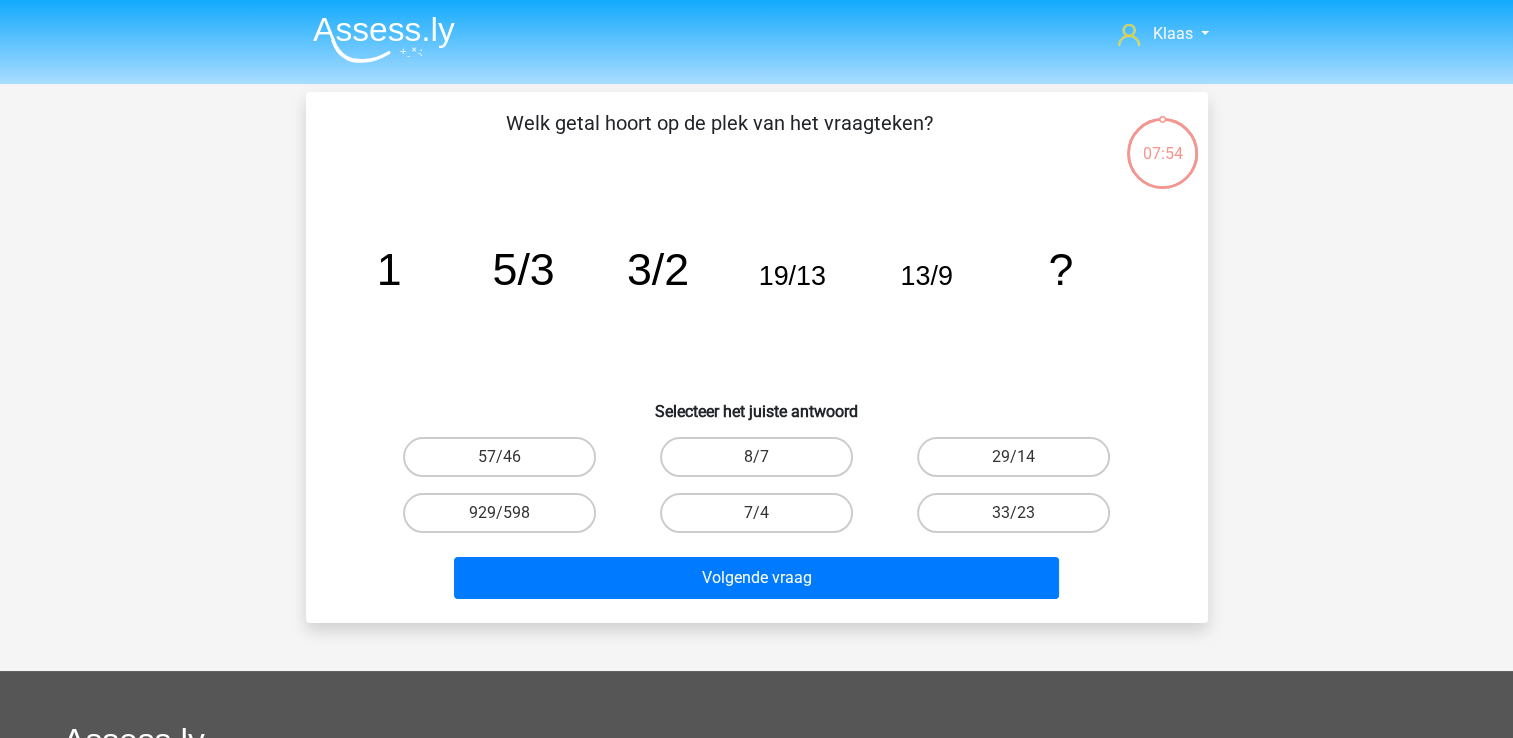 scroll, scrollTop: 92, scrollLeft: 0, axis: vertical 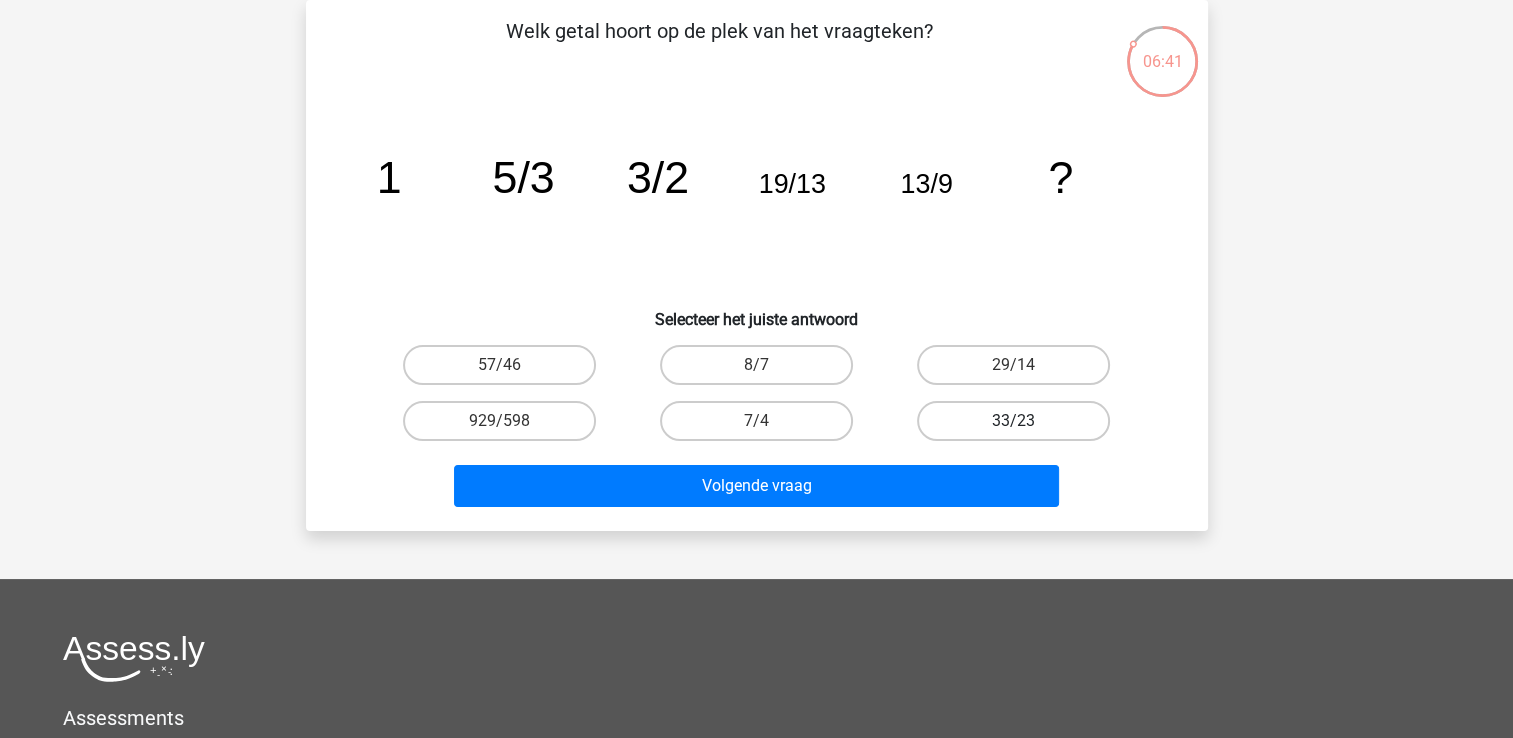 click on "33/23" at bounding box center (1013, 421) 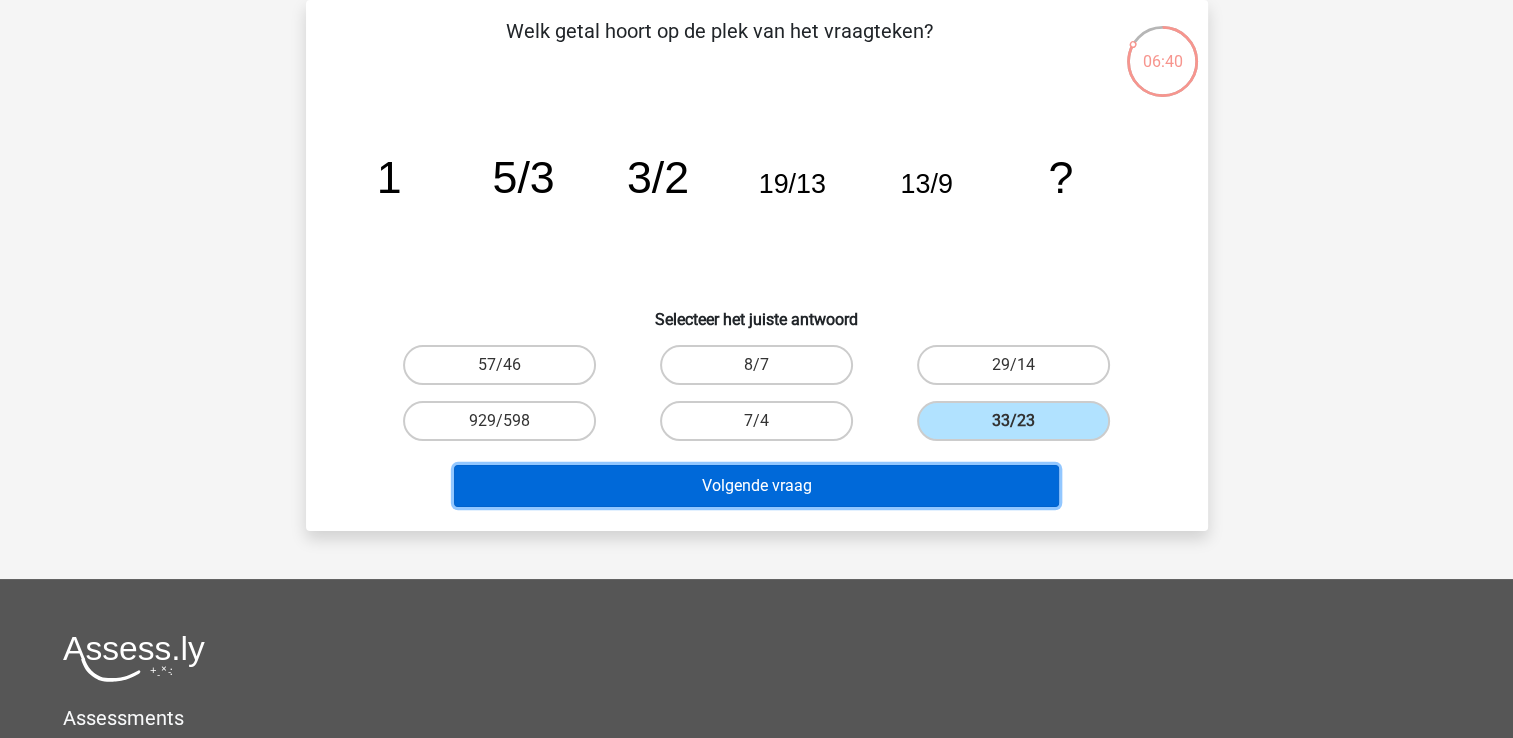 click on "Volgende vraag" at bounding box center (756, 486) 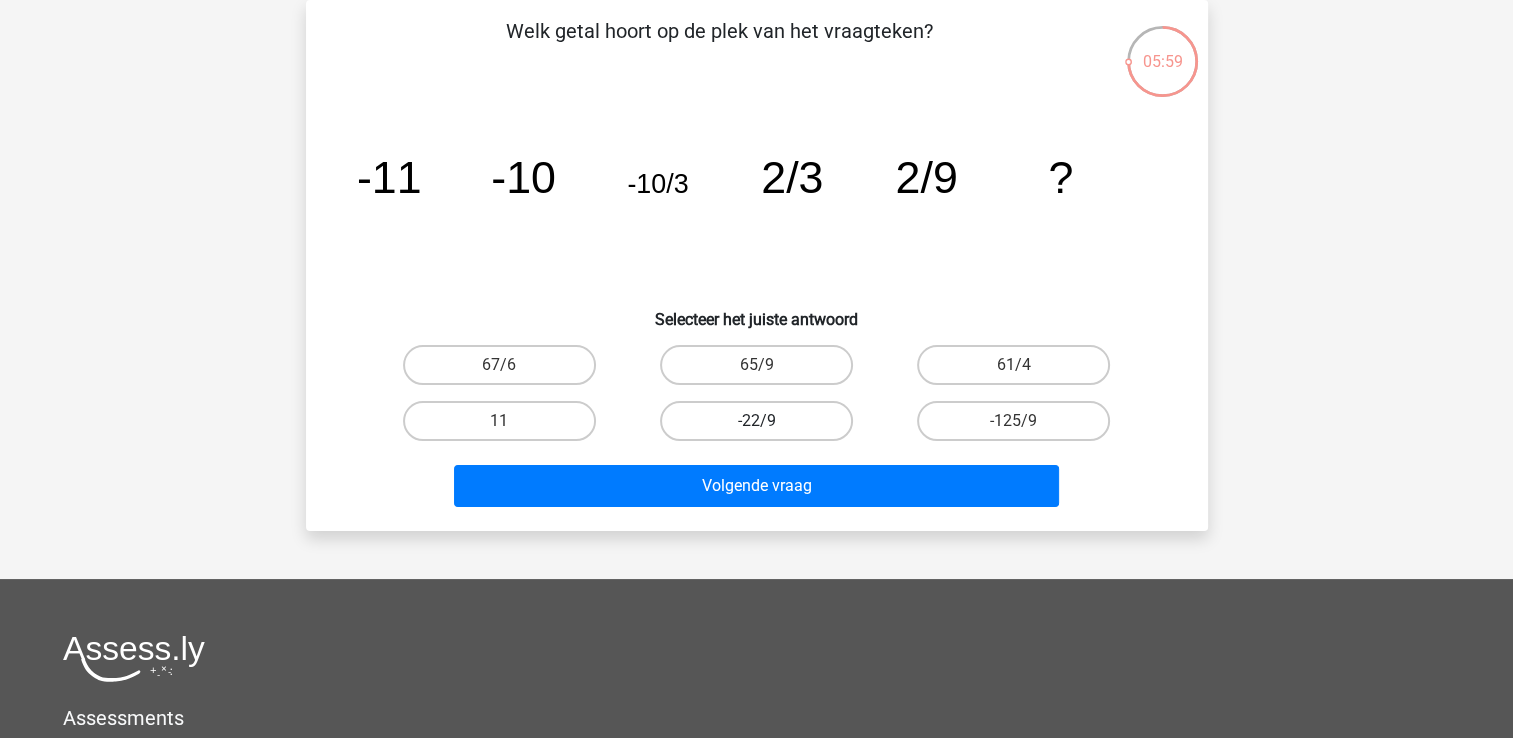 click on "-22/9" at bounding box center [756, 421] 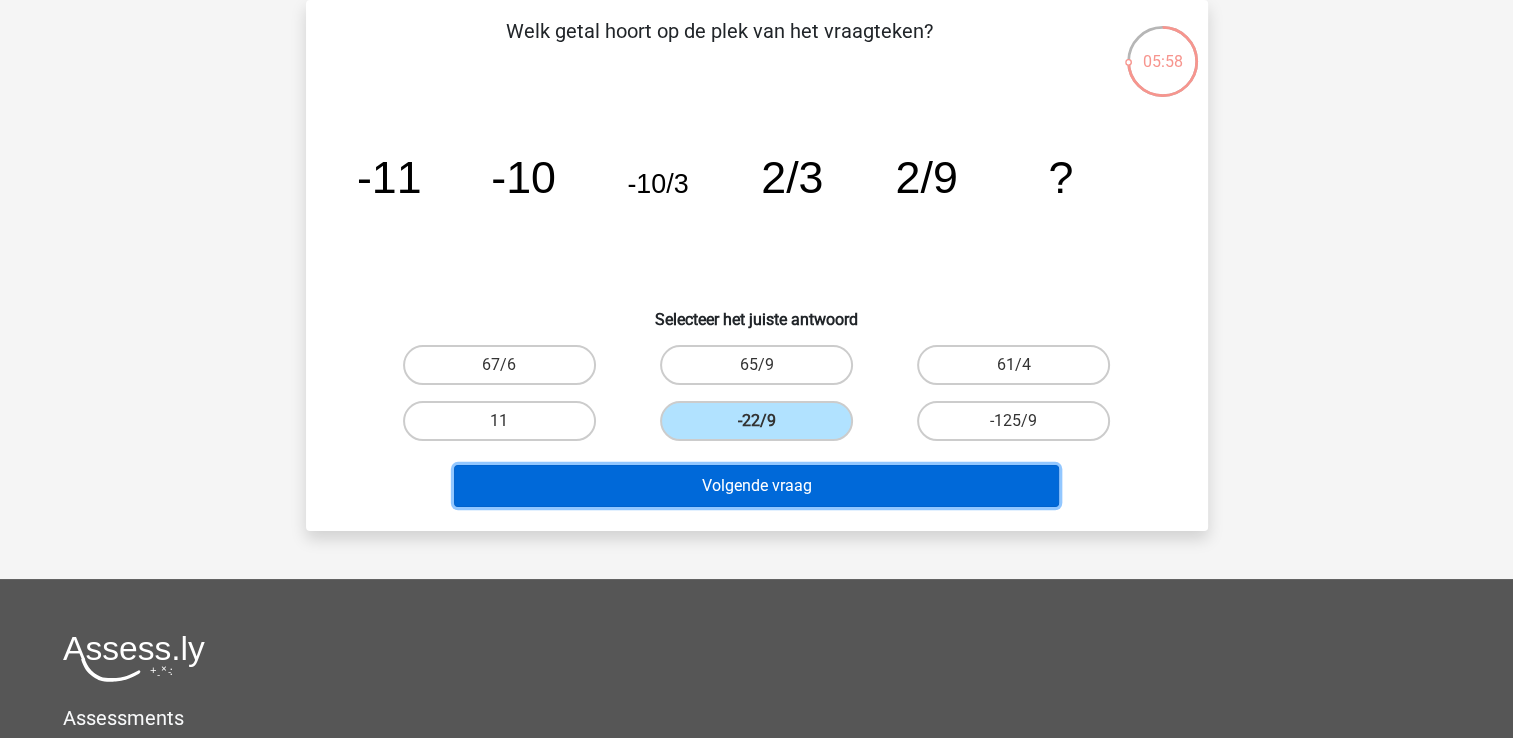 click on "Volgende vraag" at bounding box center (756, 486) 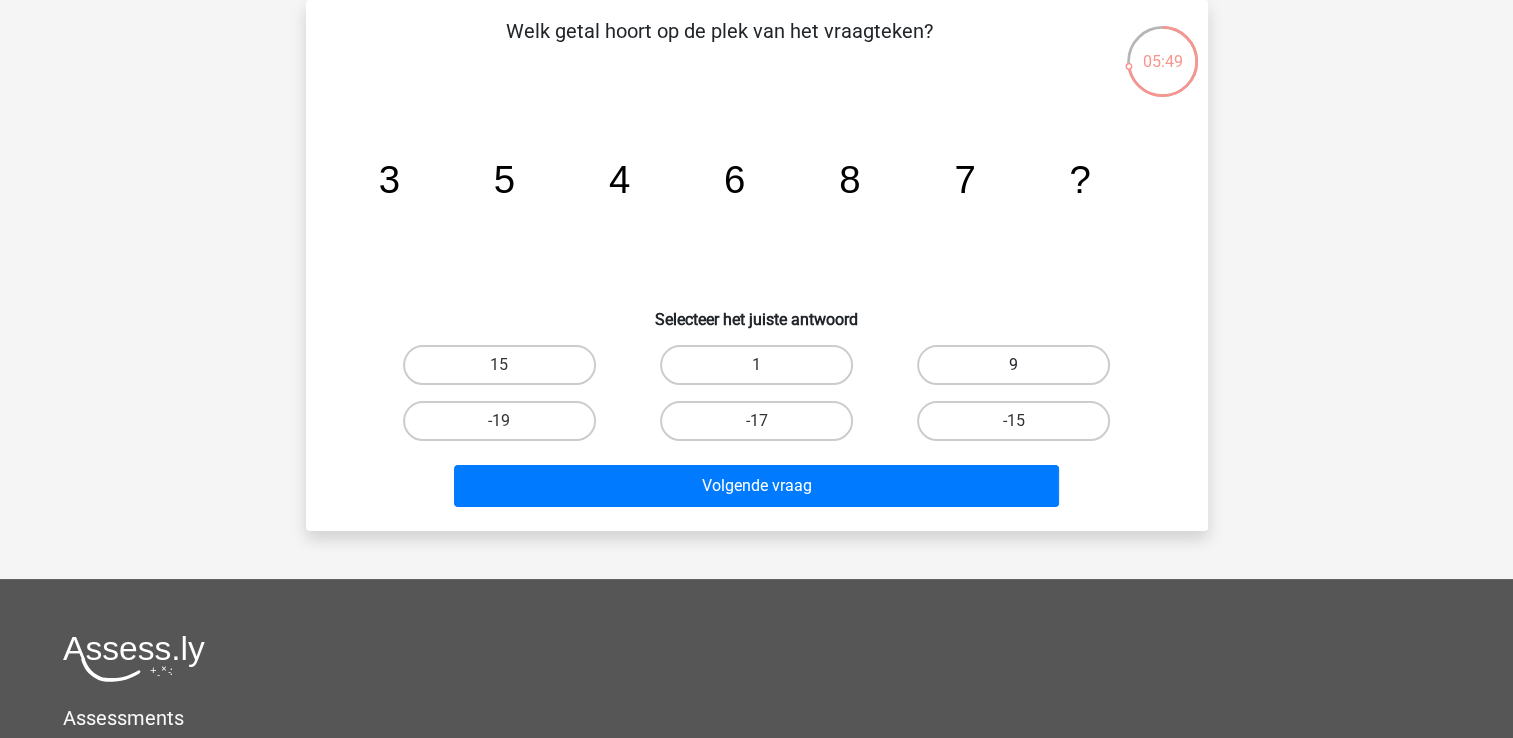 click on "9" at bounding box center (1013, 365) 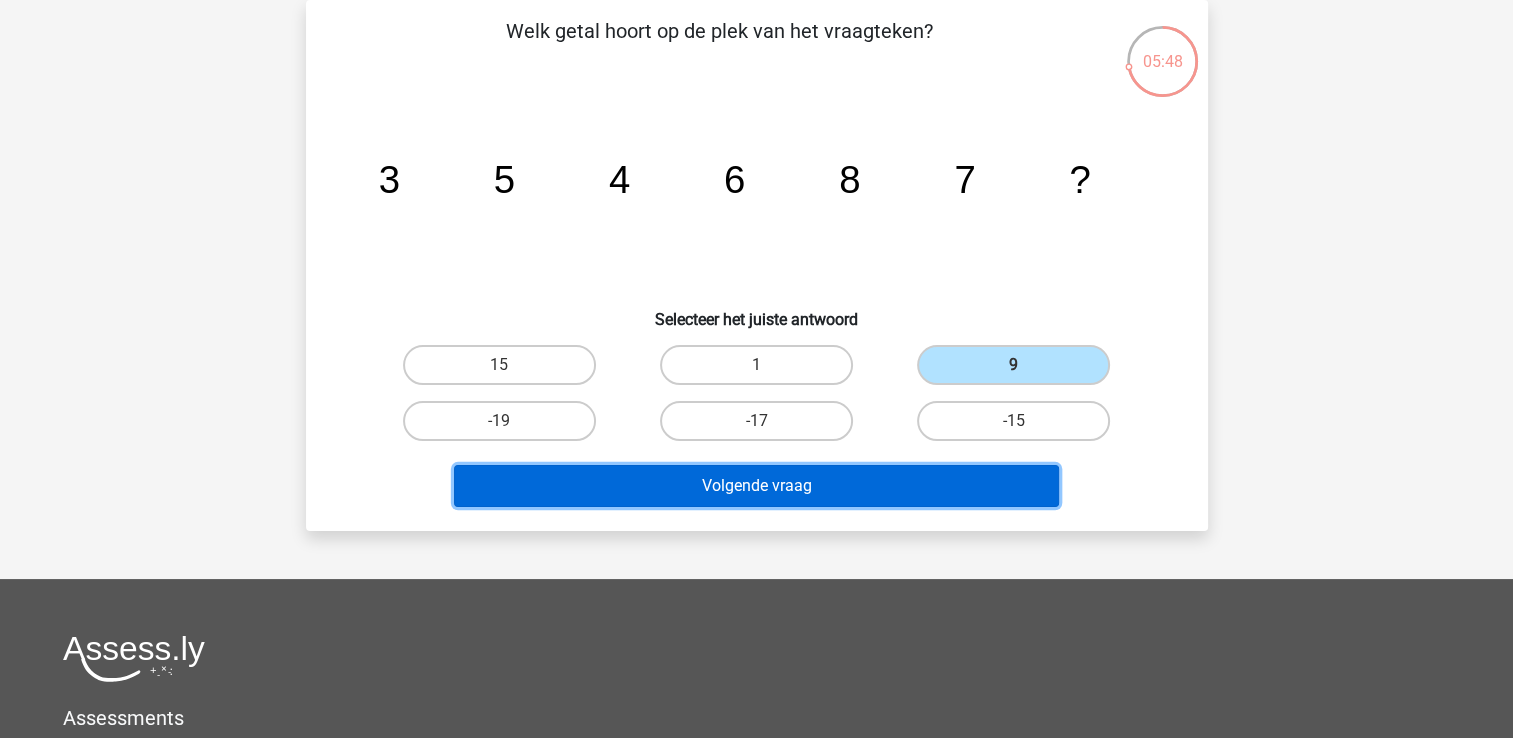 click on "Volgende vraag" at bounding box center [756, 486] 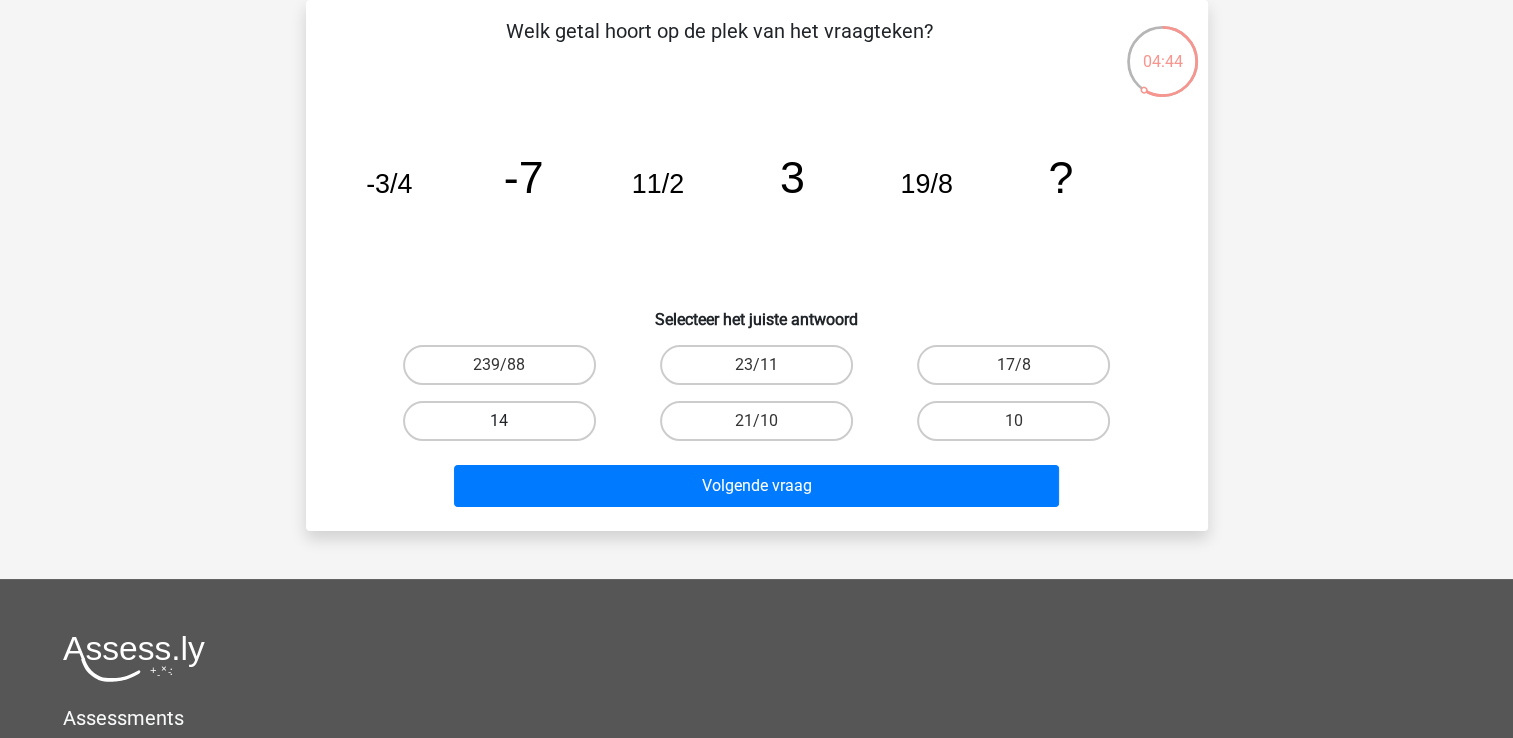click on "14" at bounding box center [499, 421] 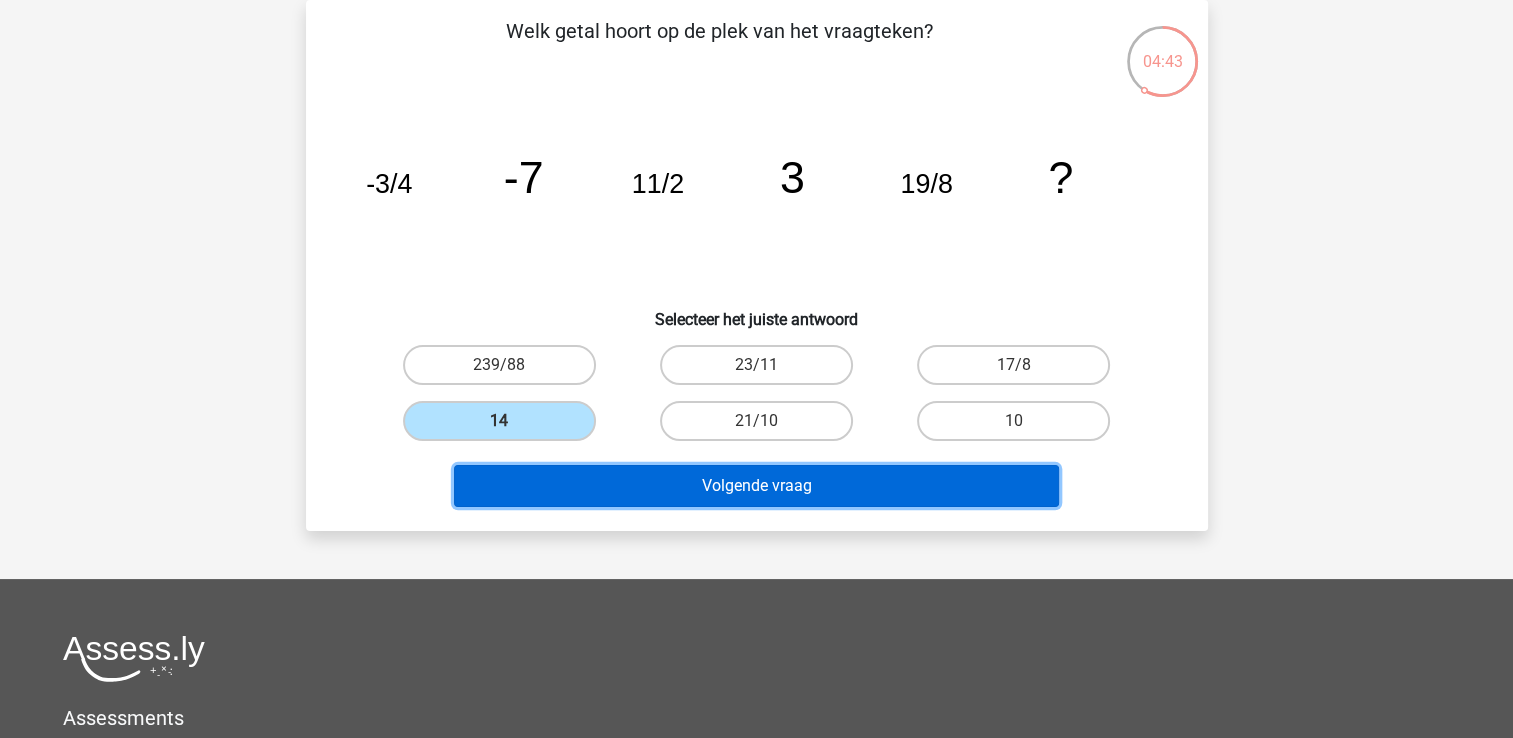 click on "Volgende vraag" at bounding box center (756, 486) 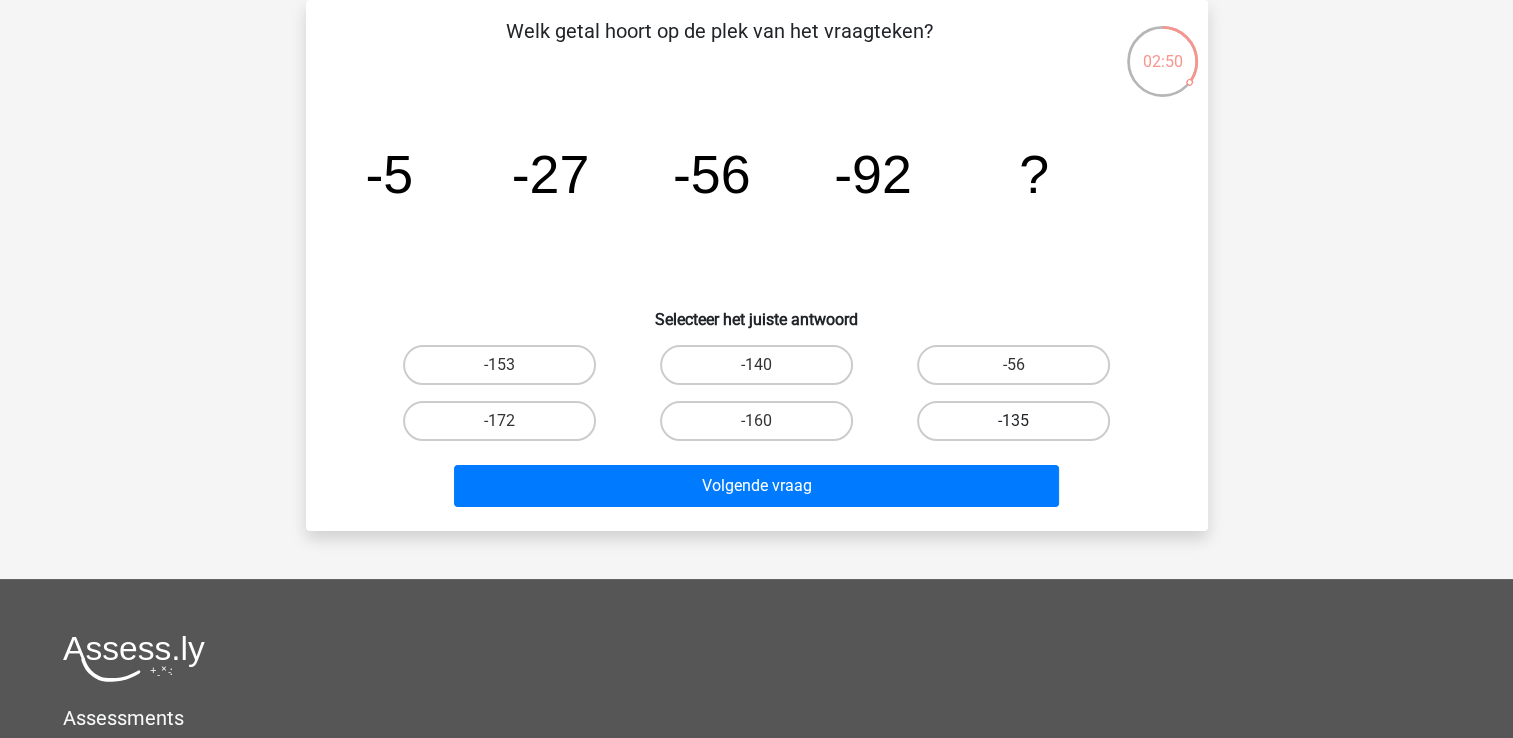 click on "-135" at bounding box center (1013, 421) 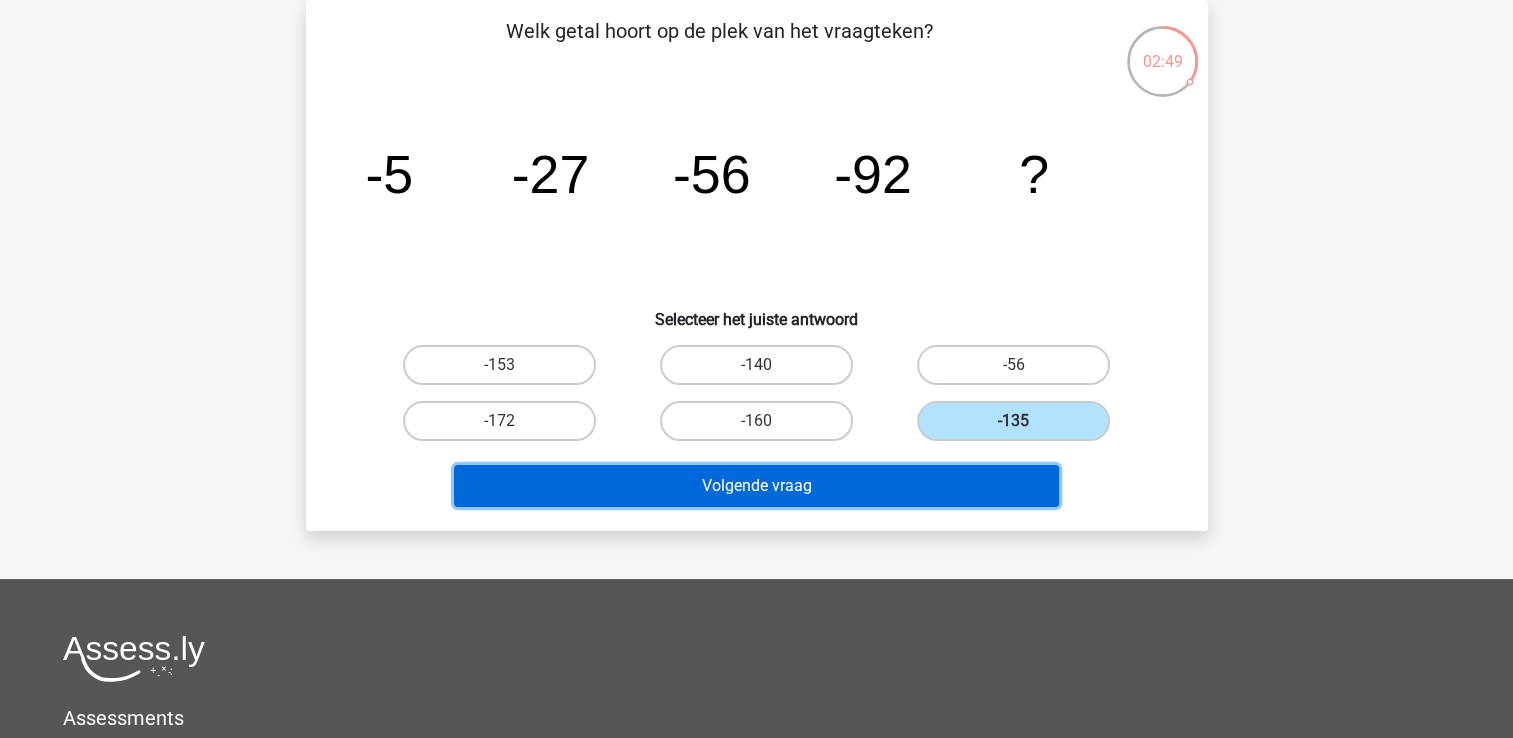 click on "Volgende vraag" at bounding box center [756, 486] 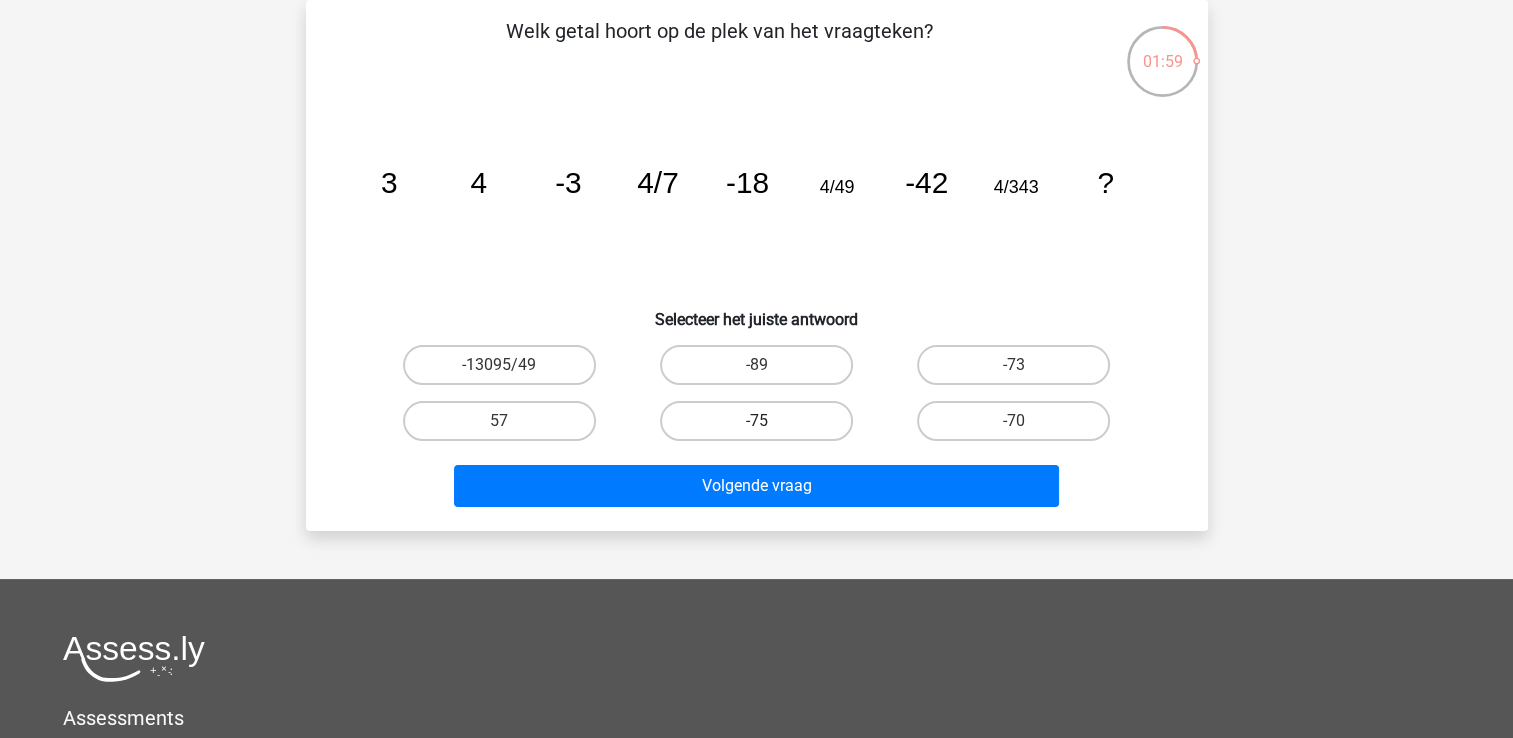 click on "-75" at bounding box center [756, 421] 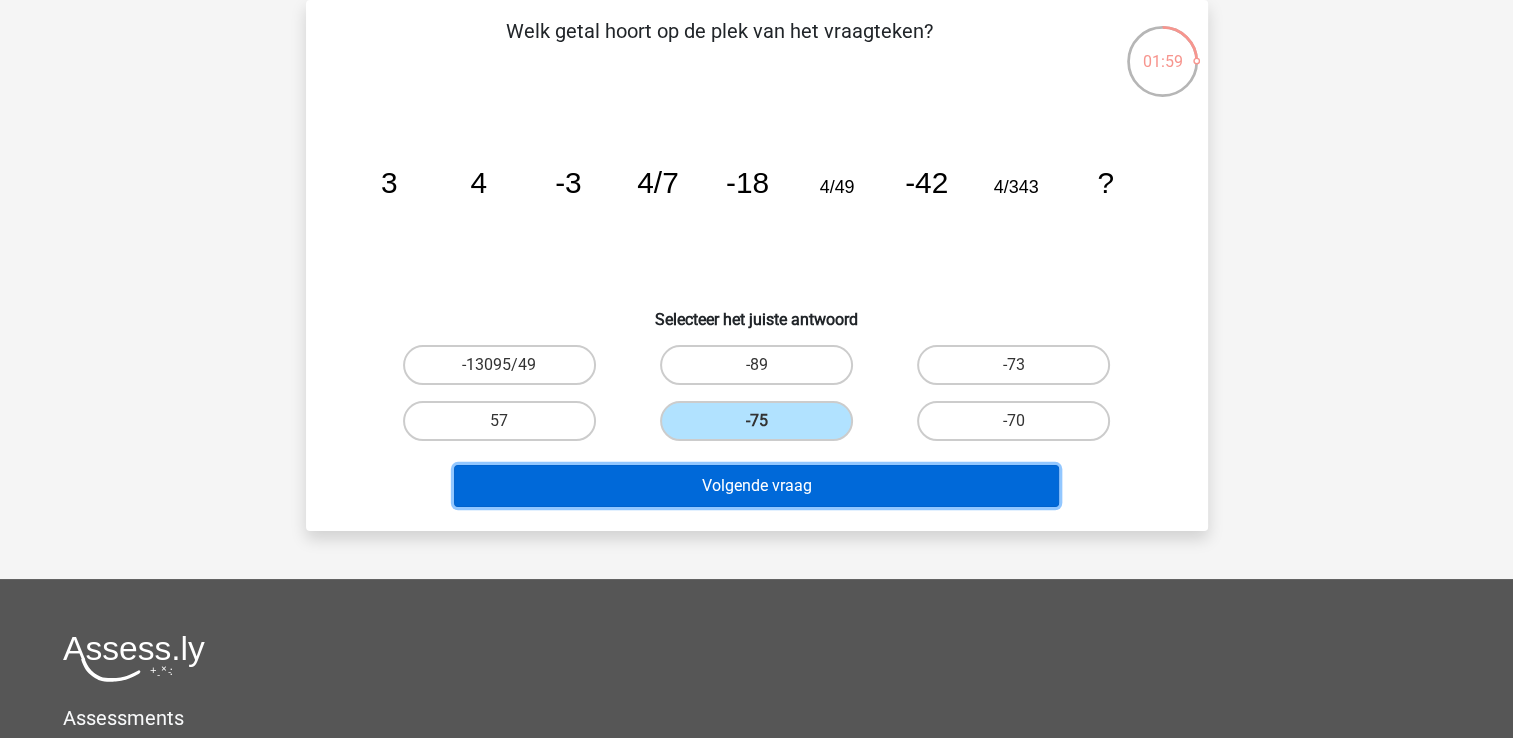 click on "Volgende vraag" at bounding box center [756, 486] 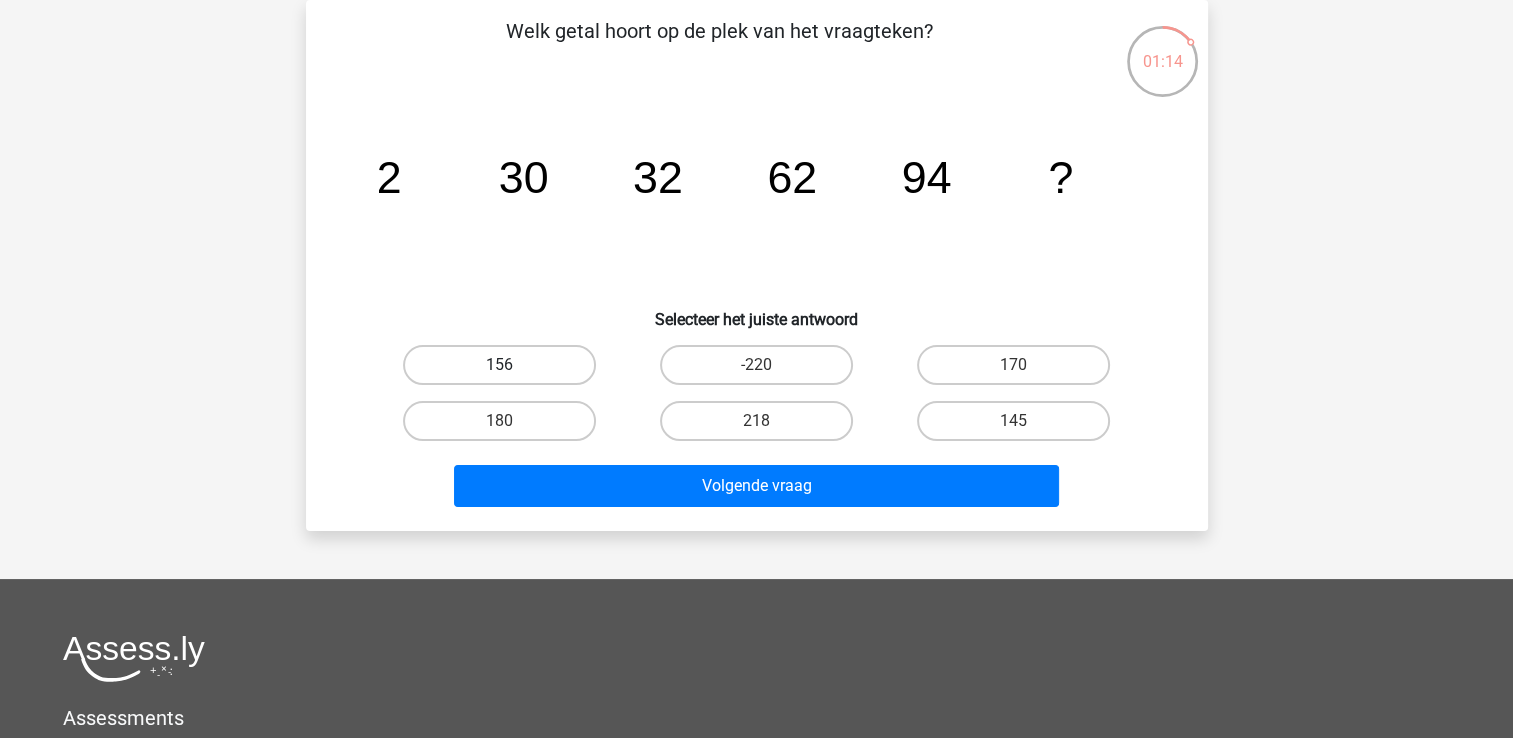 click on "156" at bounding box center (499, 365) 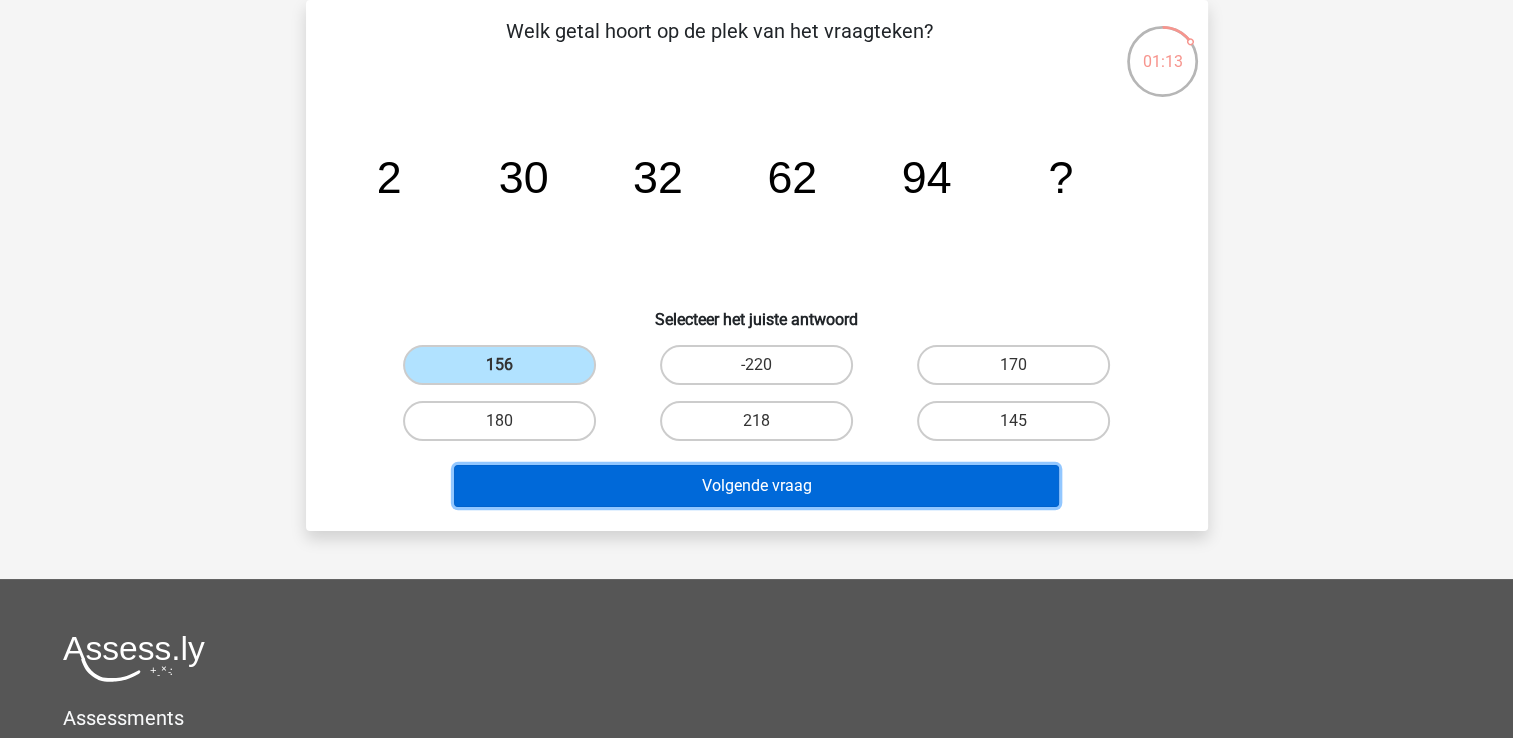 click on "Volgende vraag" at bounding box center [756, 486] 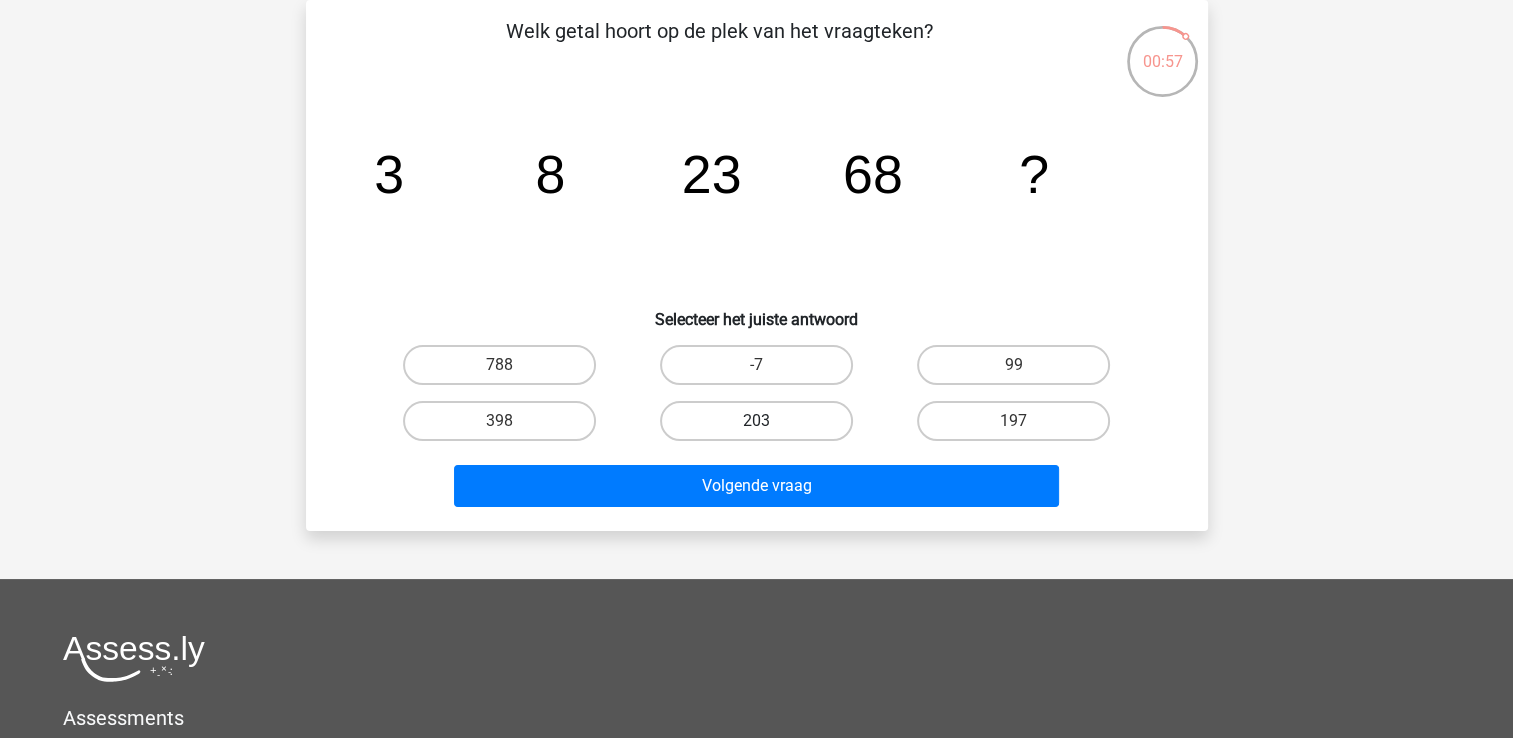 click on "203" at bounding box center [756, 421] 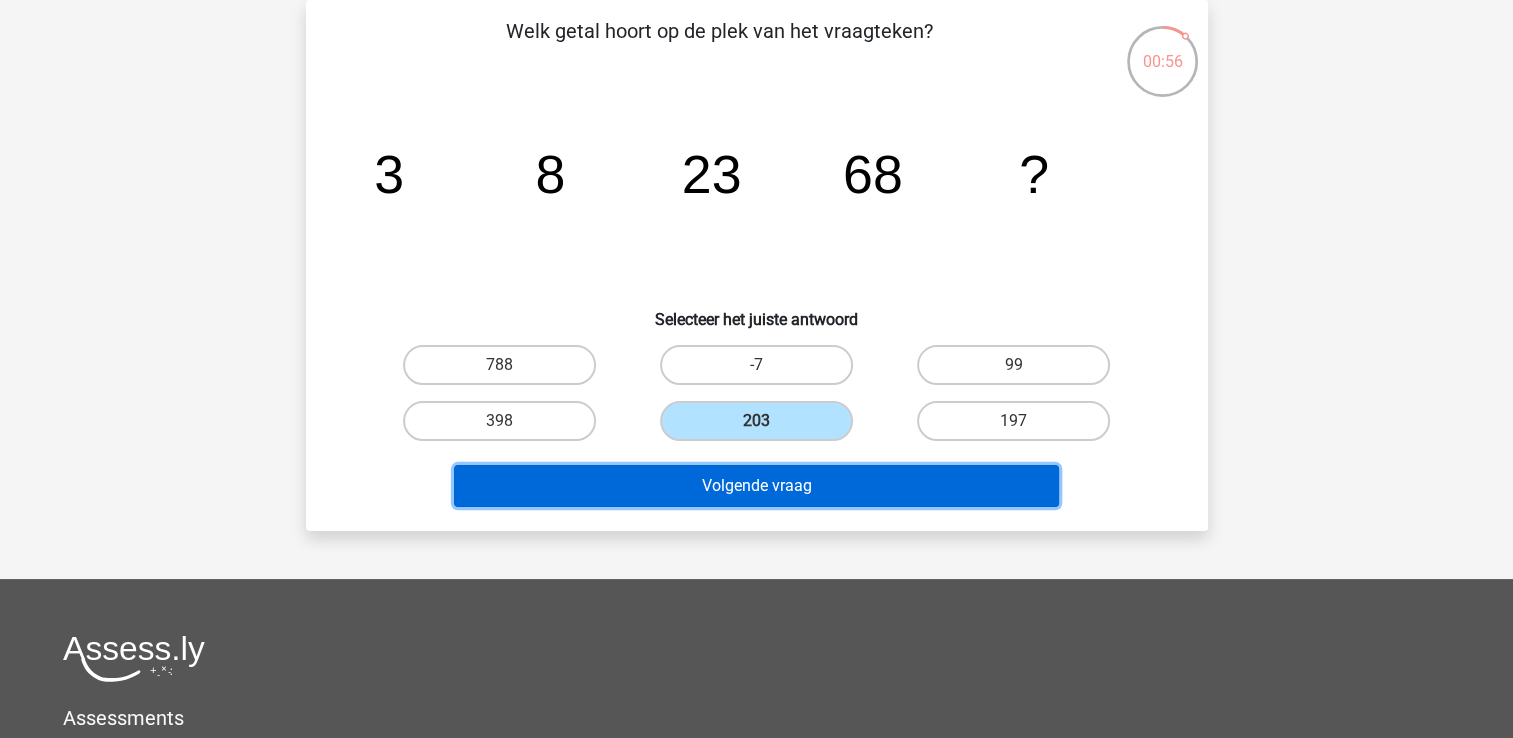 click on "Volgende vraag" at bounding box center [756, 486] 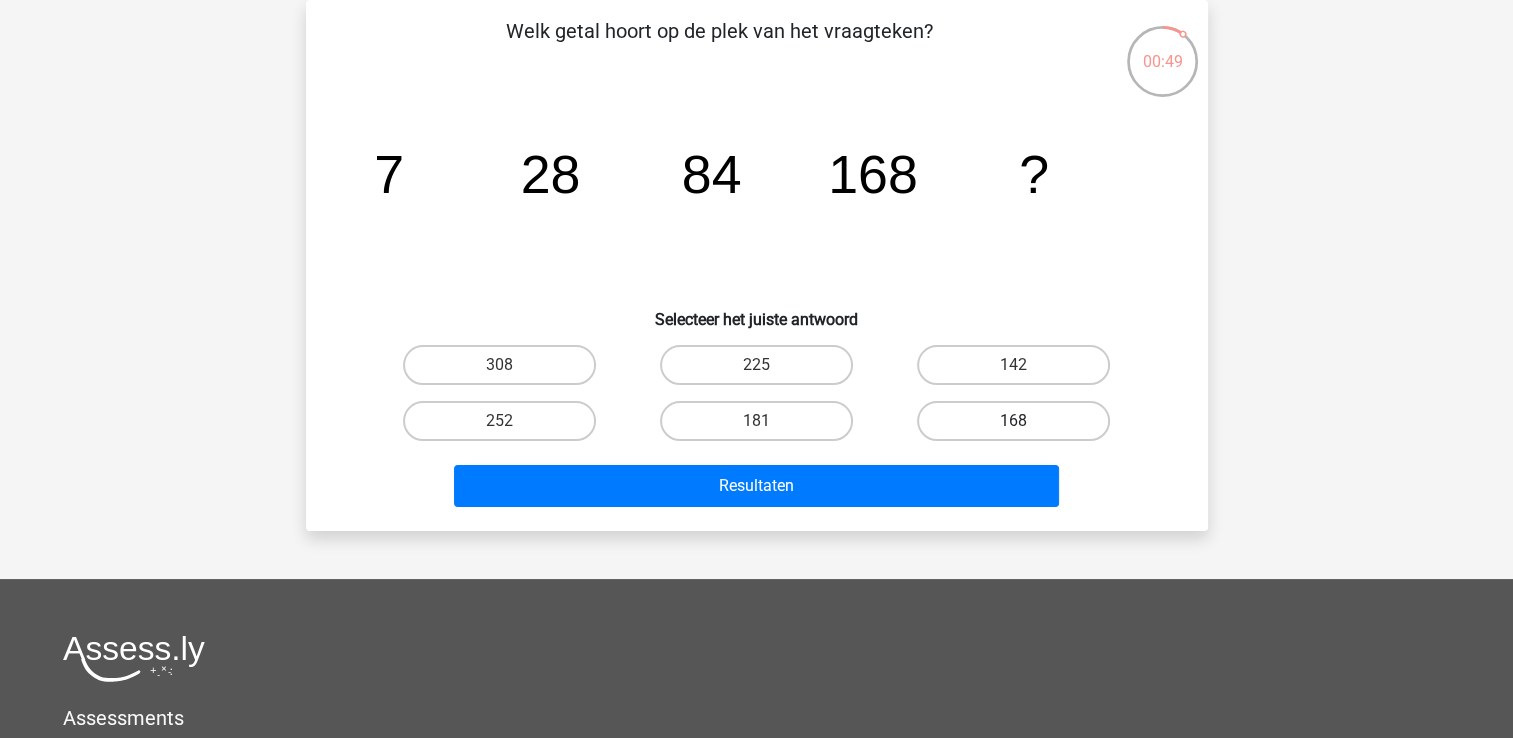 click on "168" at bounding box center (1013, 421) 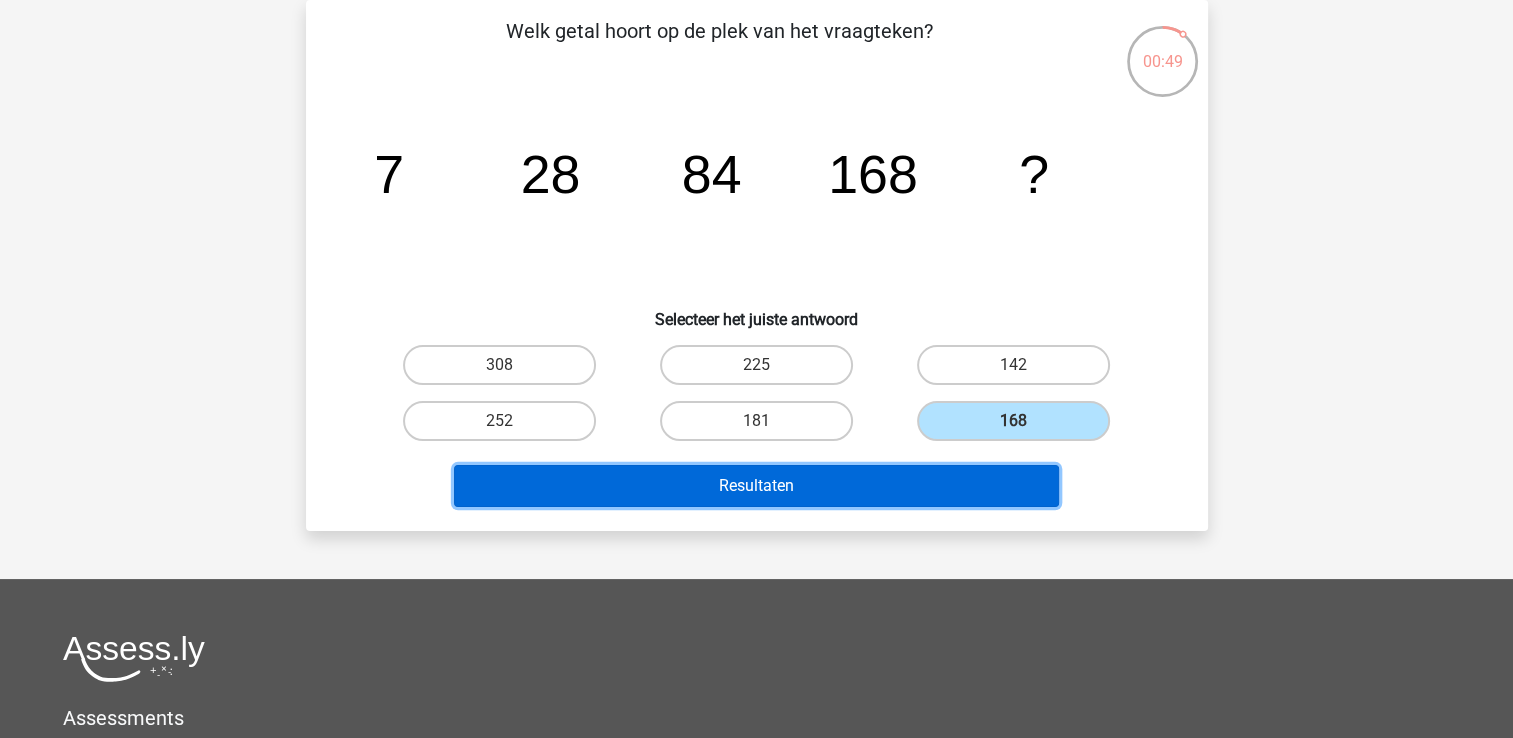 click on "Resultaten" at bounding box center (756, 486) 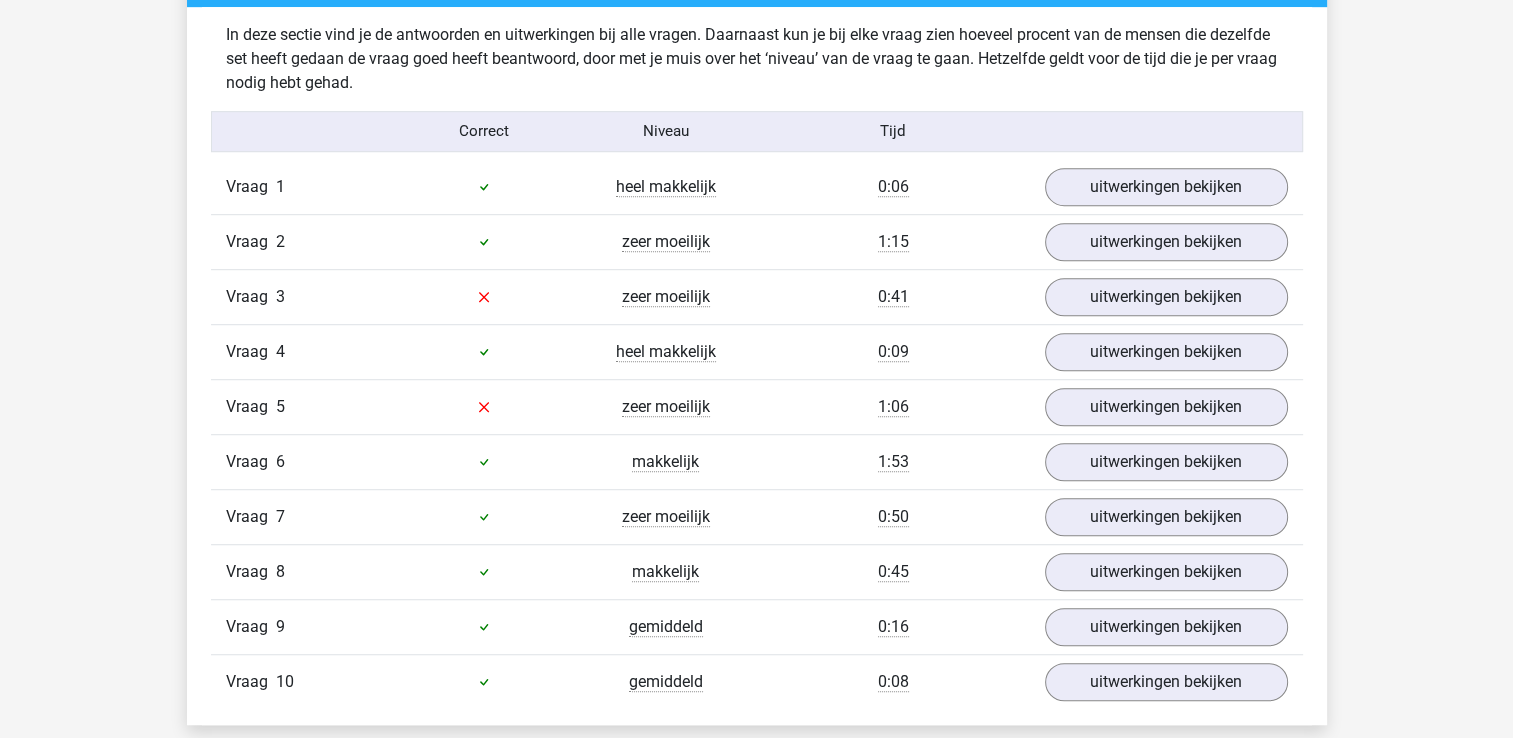 scroll, scrollTop: 1300, scrollLeft: 0, axis: vertical 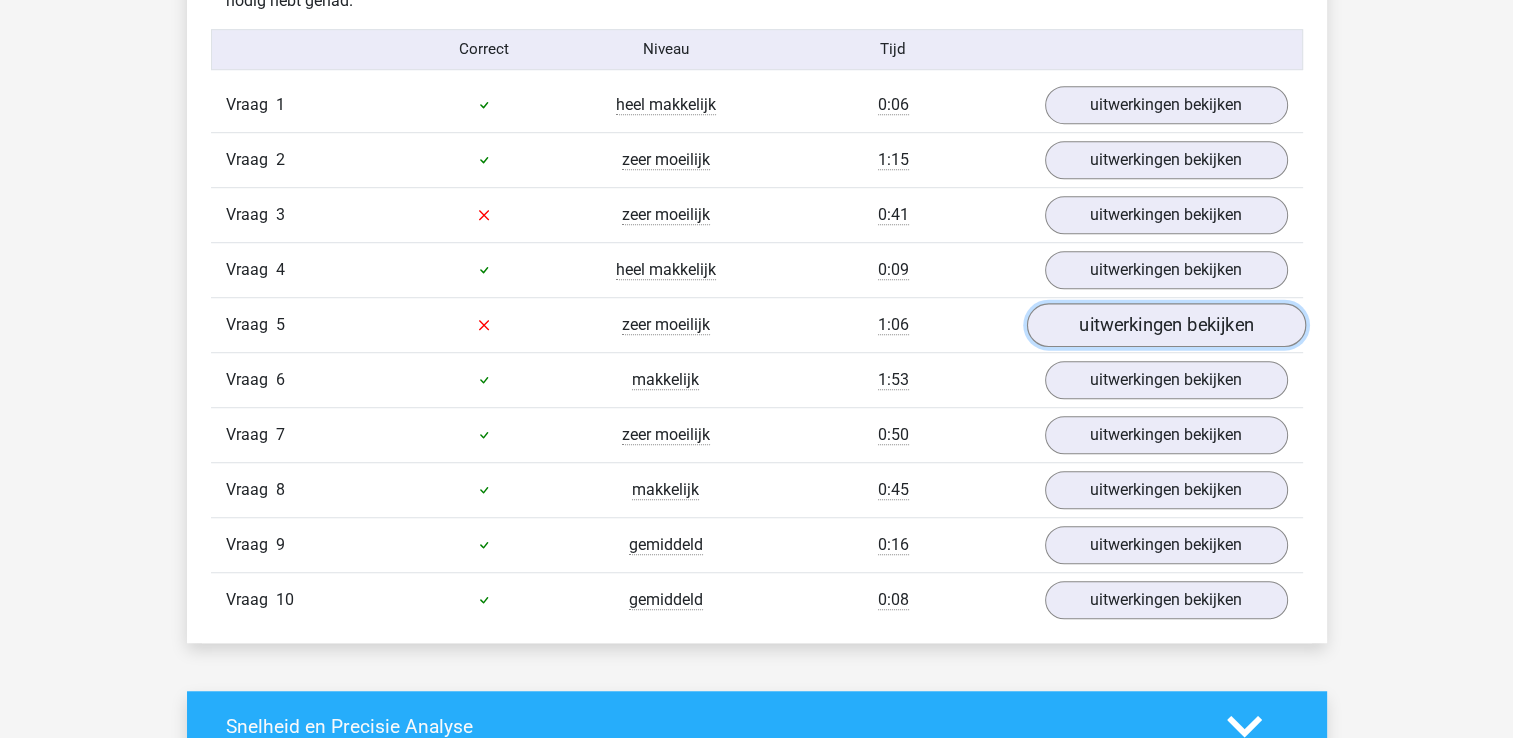 click on "uitwerkingen bekijken" at bounding box center (1165, 325) 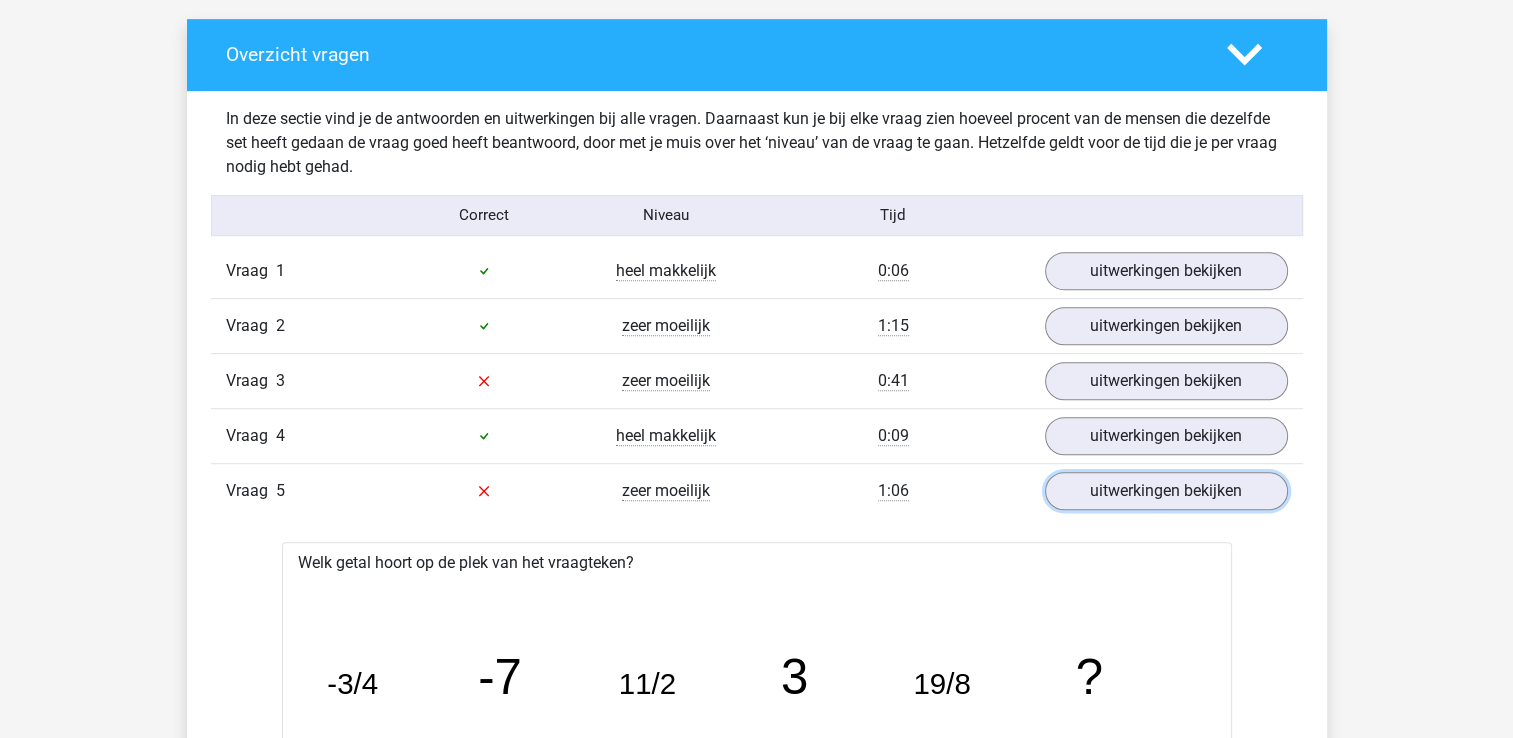 scroll, scrollTop: 1100, scrollLeft: 0, axis: vertical 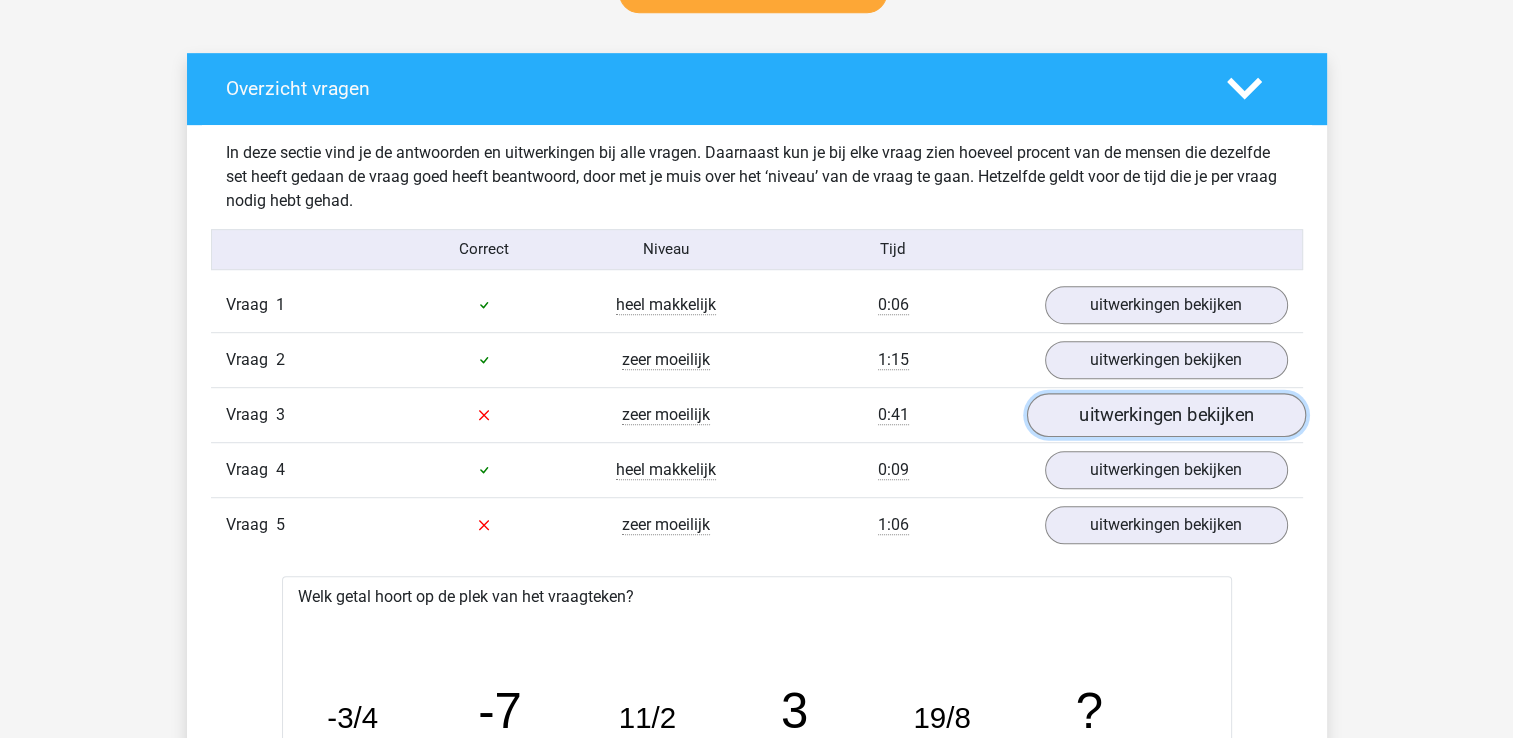 click on "uitwerkingen bekijken" at bounding box center (1165, 415) 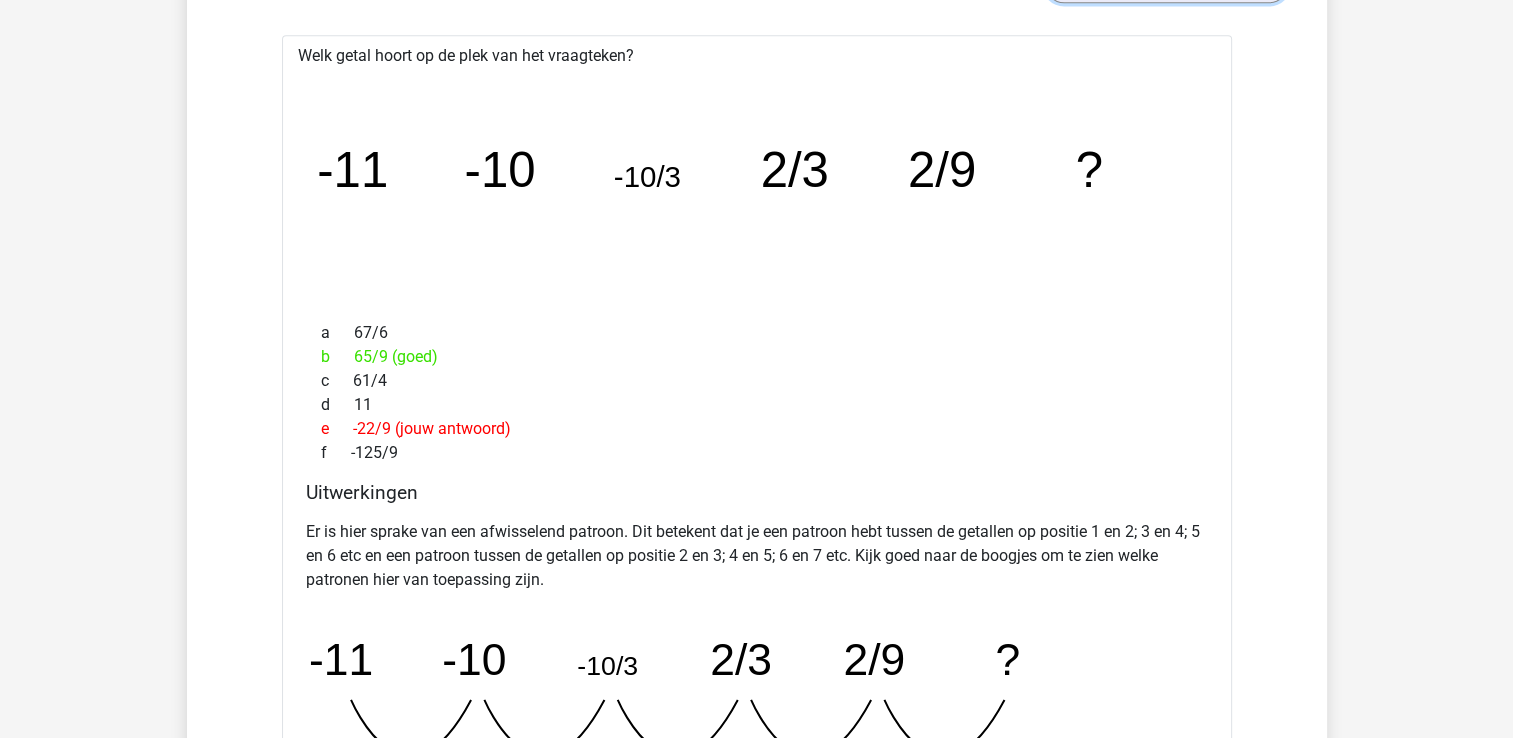 scroll, scrollTop: 1300, scrollLeft: 0, axis: vertical 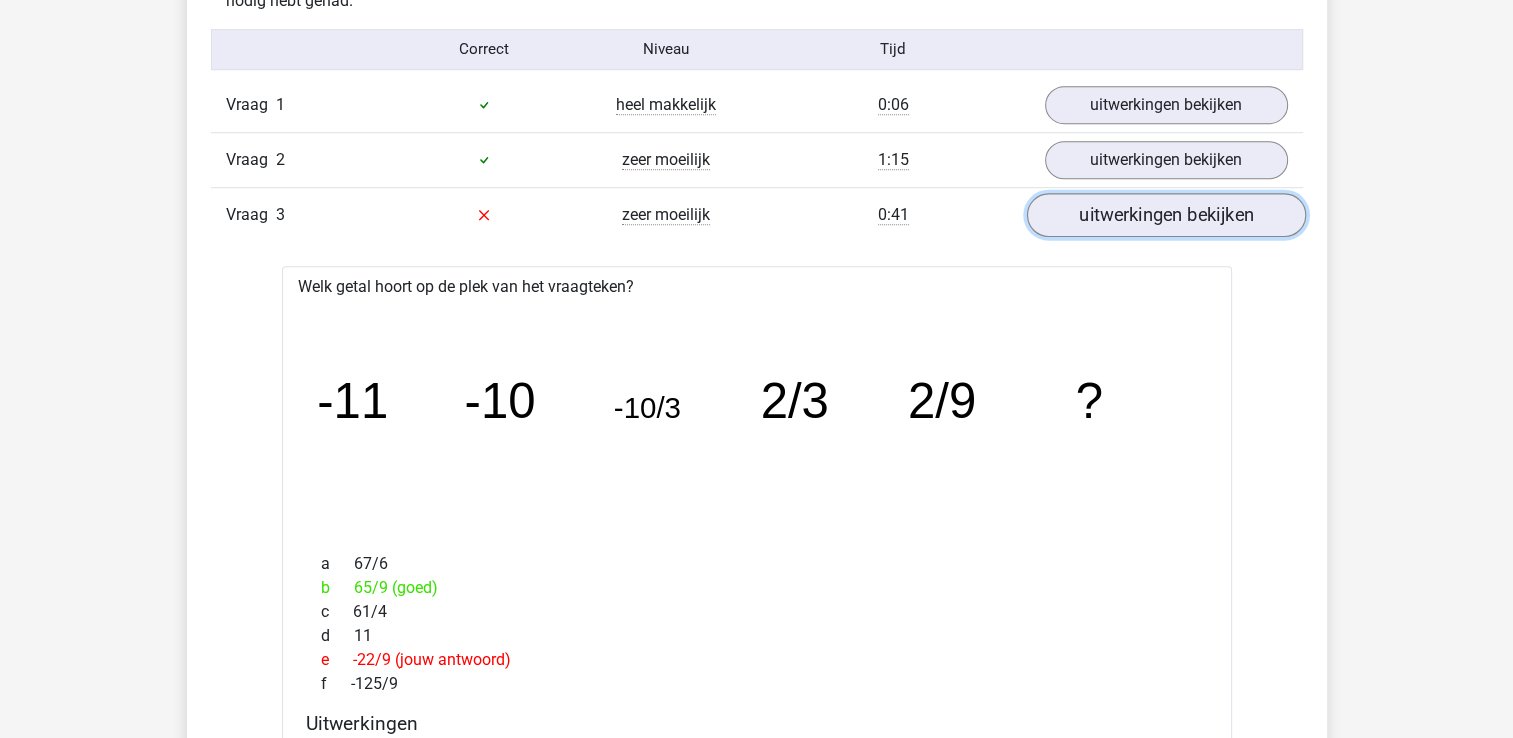 click on "uitwerkingen bekijken" at bounding box center [1165, 215] 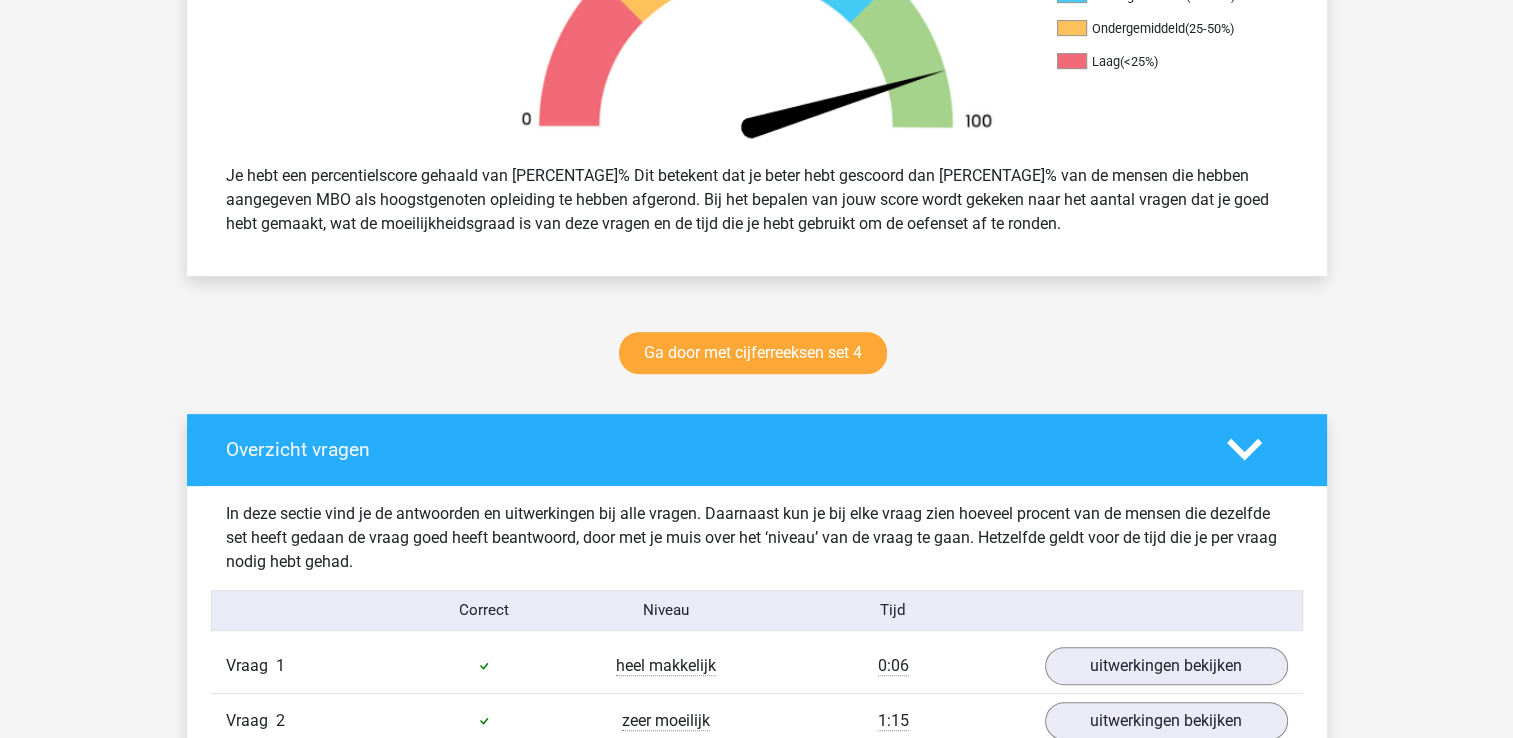 scroll, scrollTop: 700, scrollLeft: 0, axis: vertical 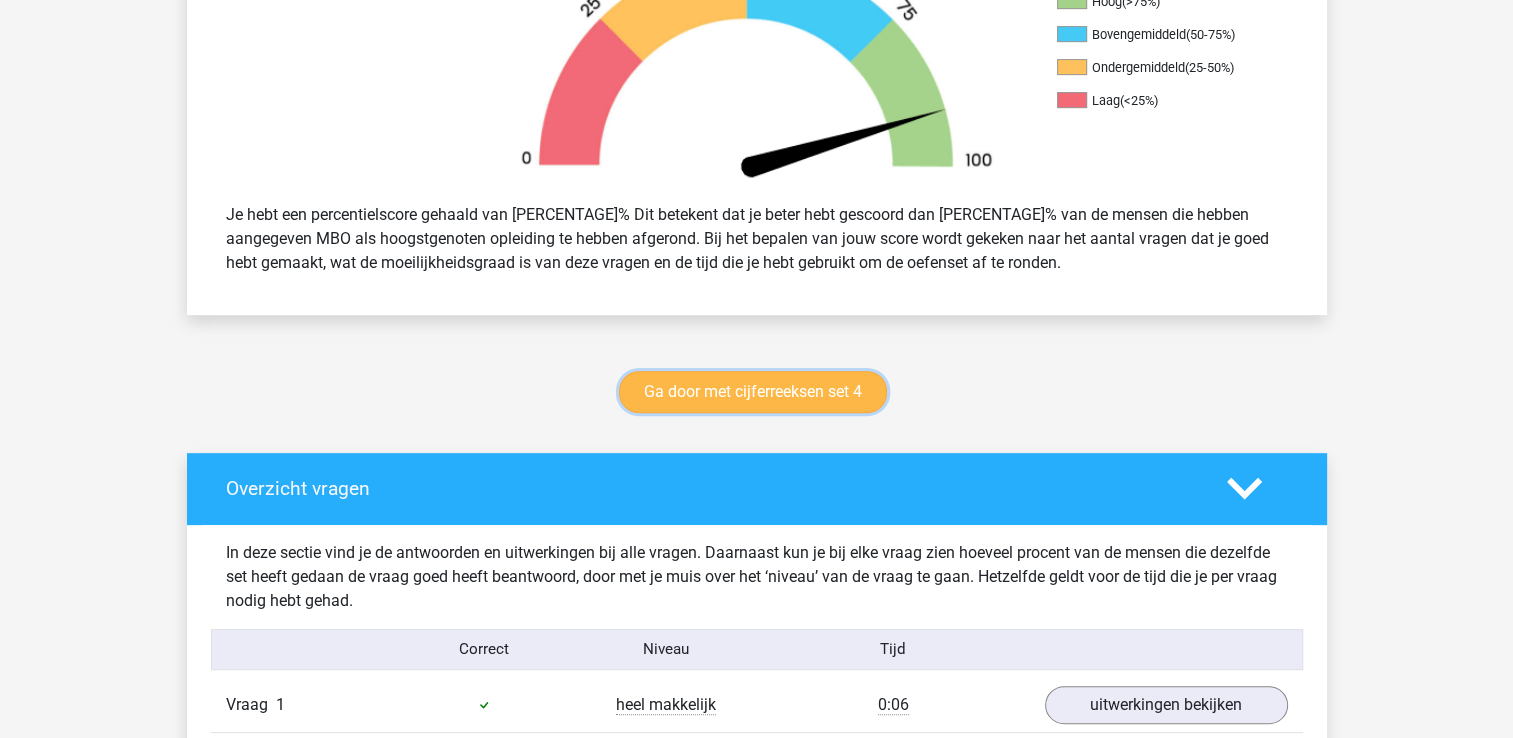 click on "Ga door met cijferreeksen set 4" at bounding box center (753, 392) 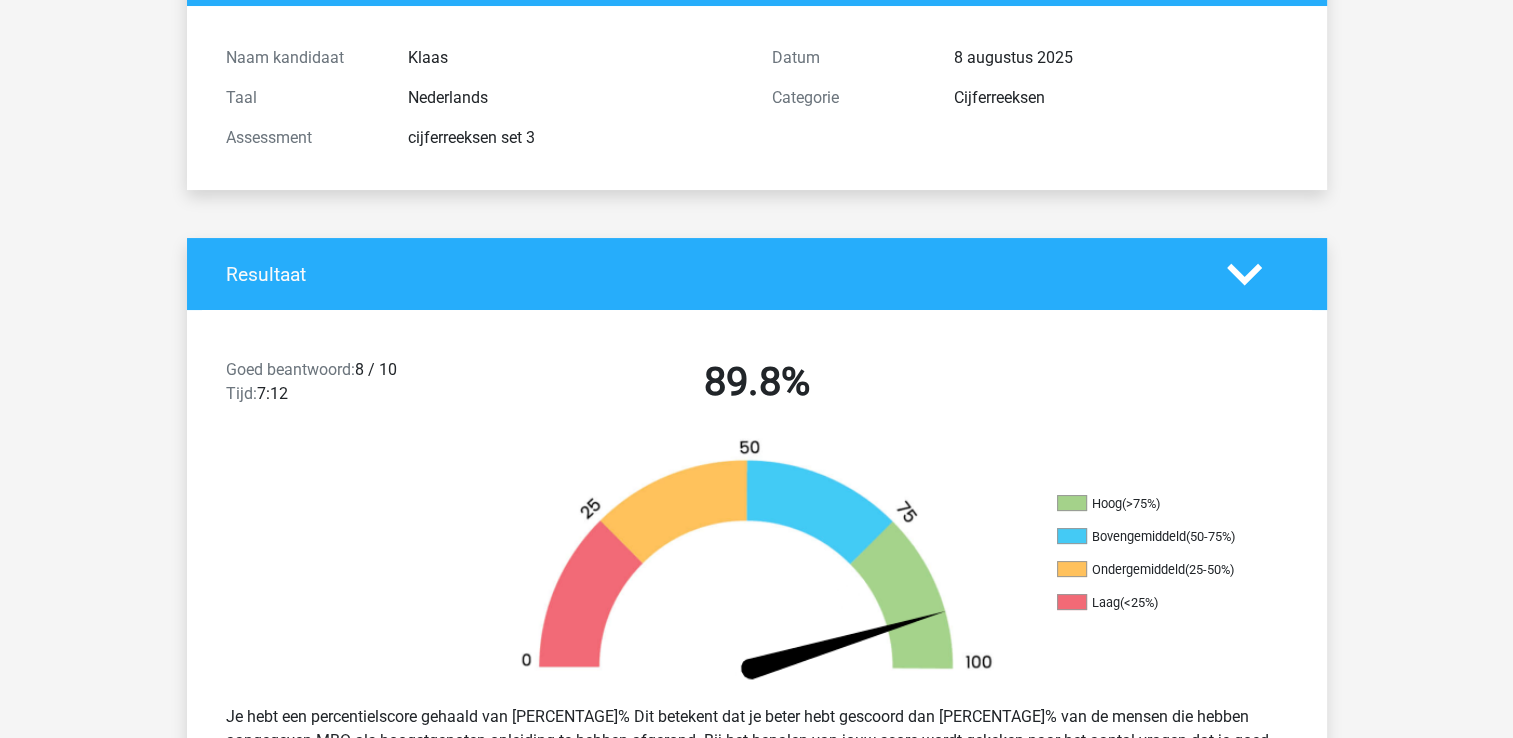 scroll, scrollTop: 0, scrollLeft: 0, axis: both 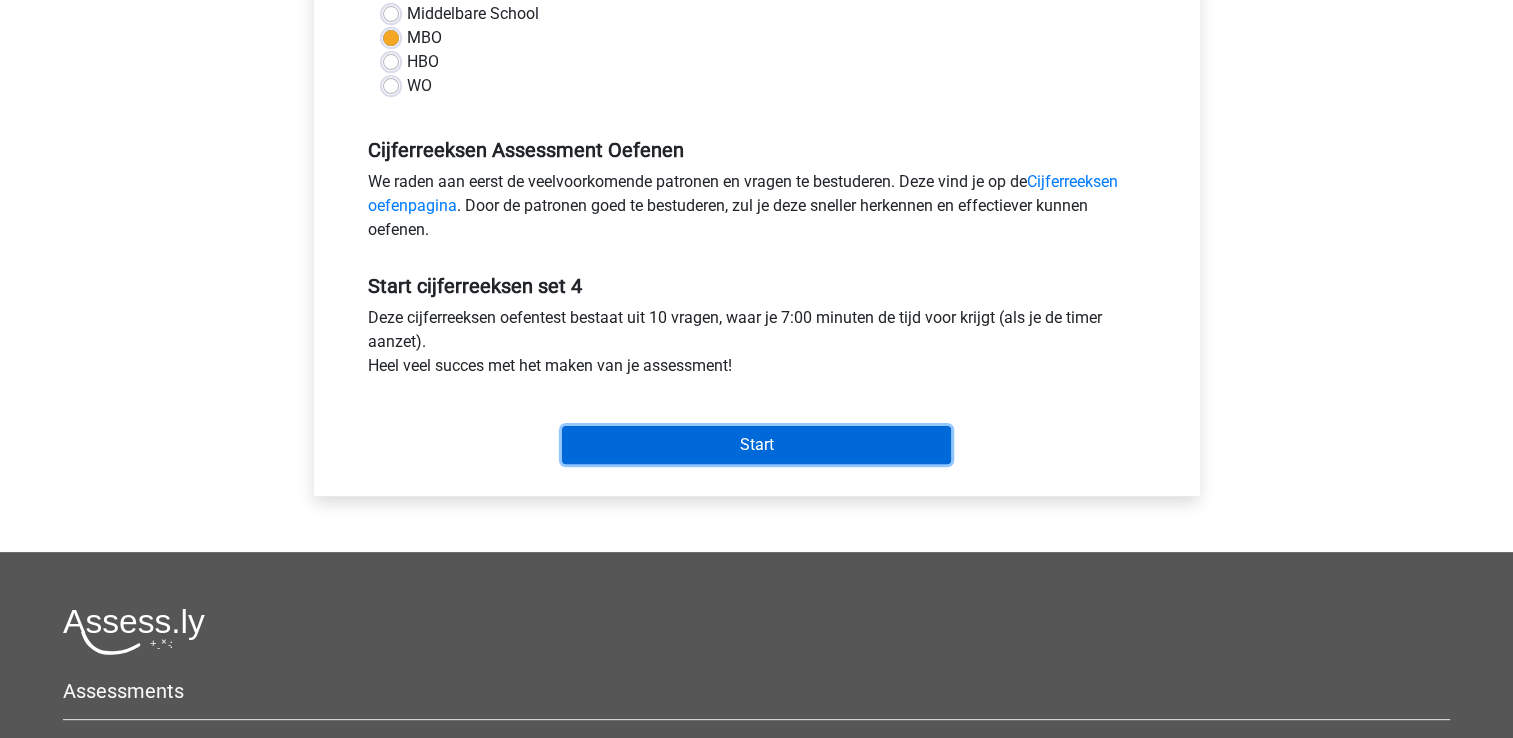 click on "Start" at bounding box center [756, 445] 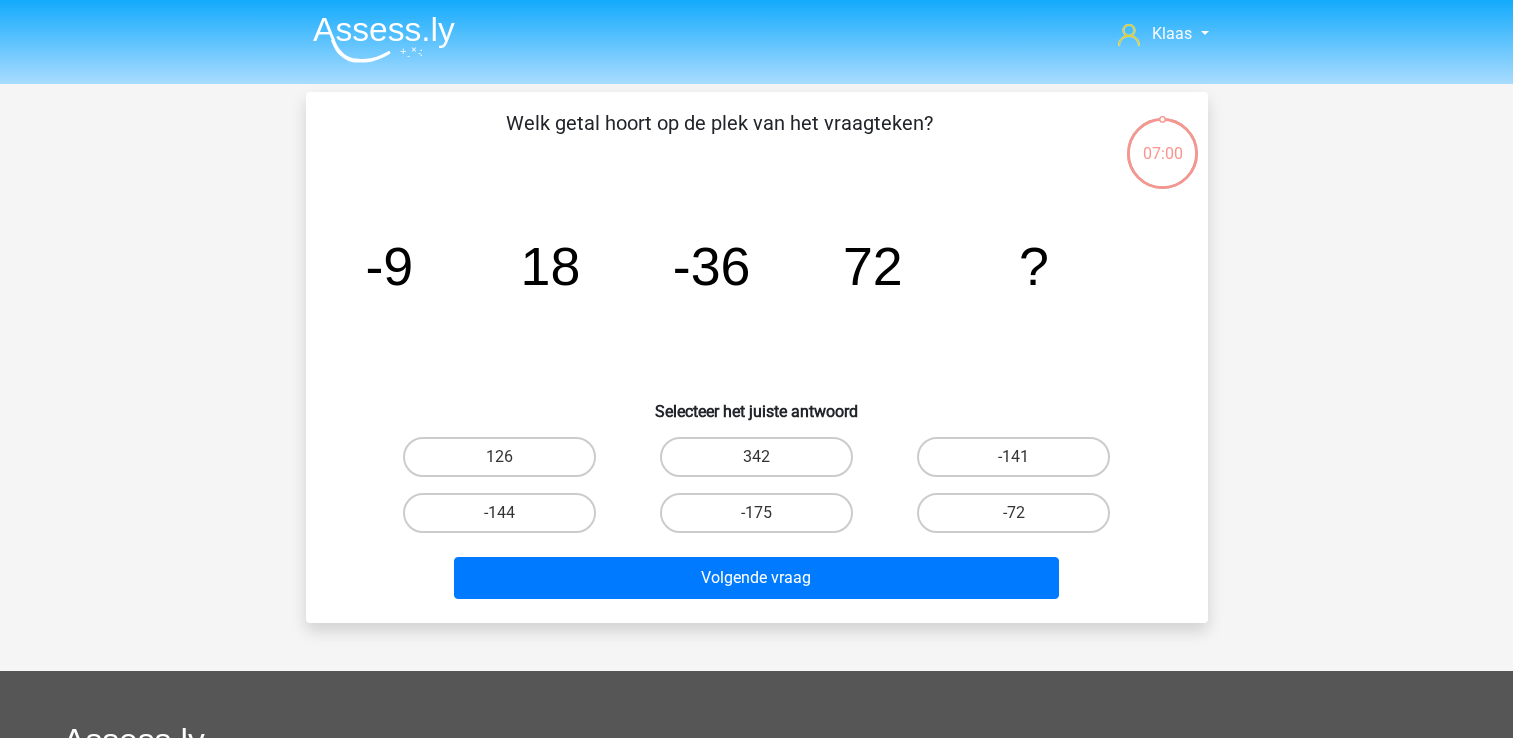 scroll, scrollTop: 0, scrollLeft: 0, axis: both 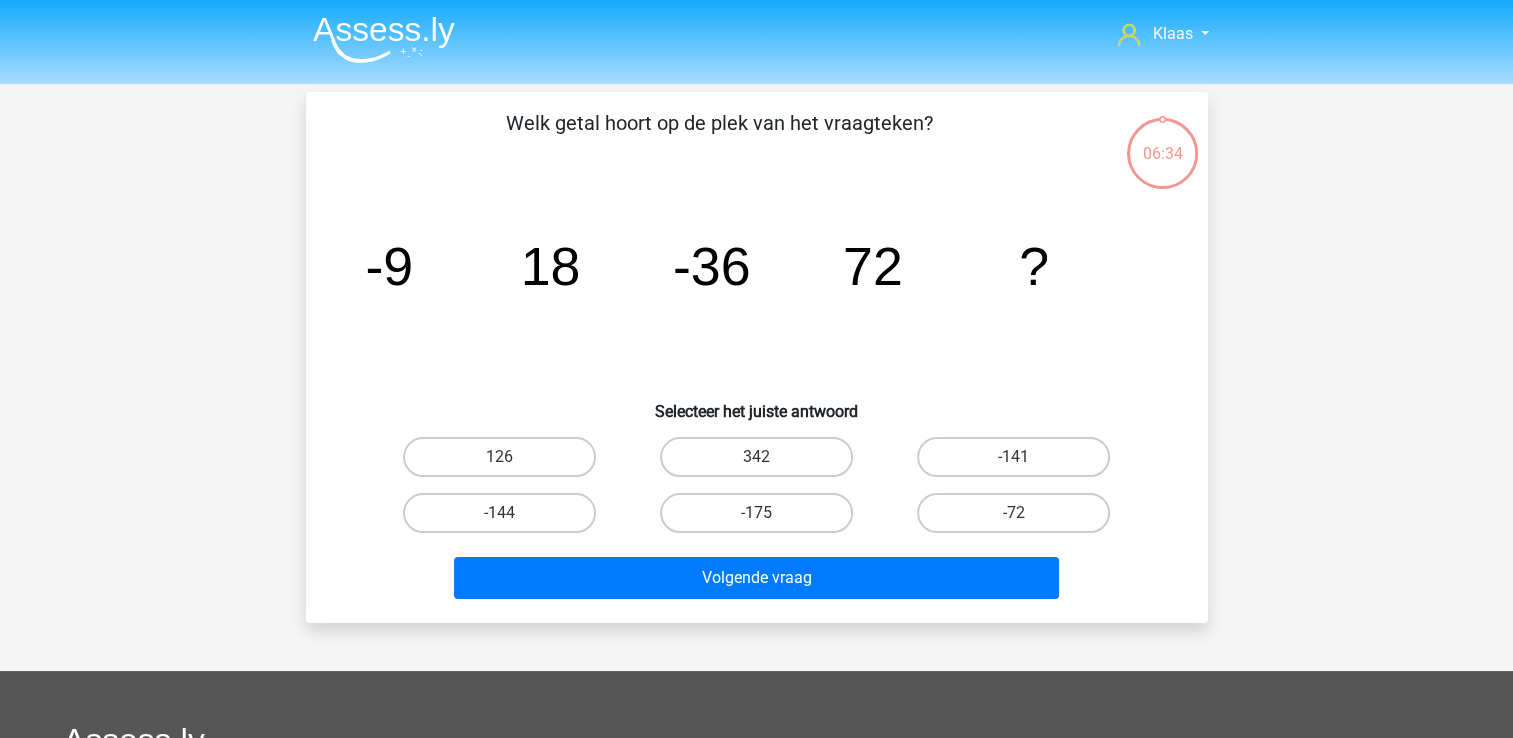 click on "-144" at bounding box center [505, 519] 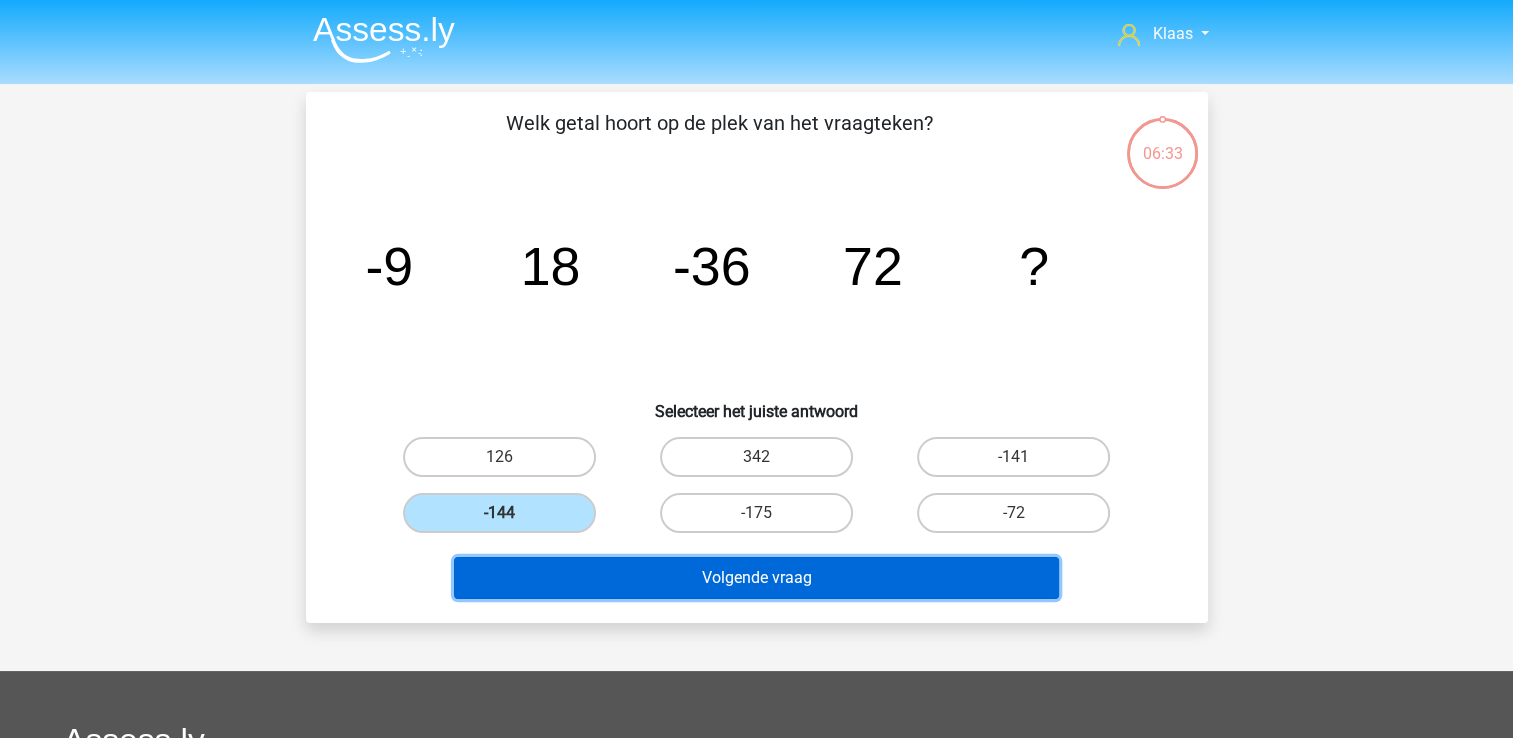 click on "Volgende vraag" at bounding box center [756, 578] 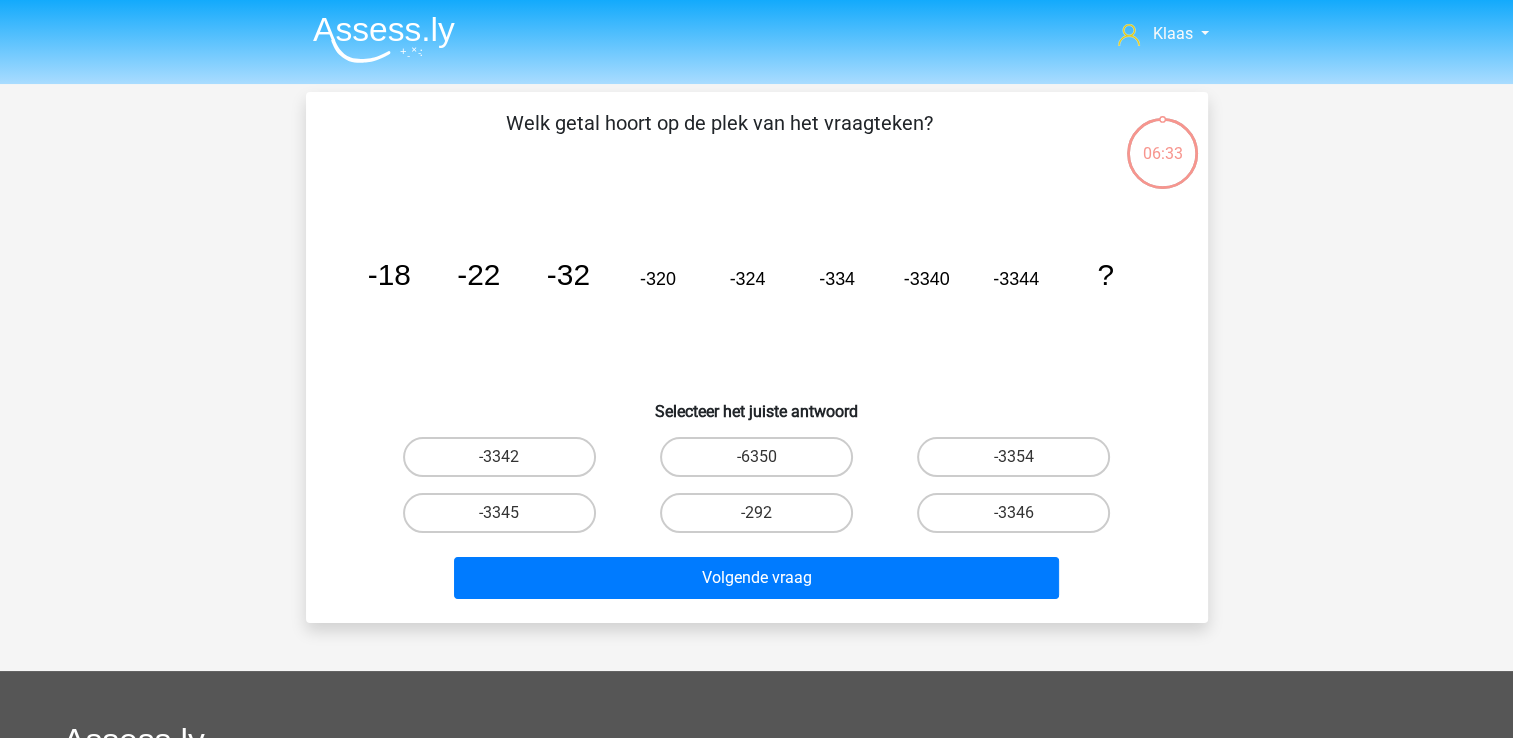 scroll, scrollTop: 92, scrollLeft: 0, axis: vertical 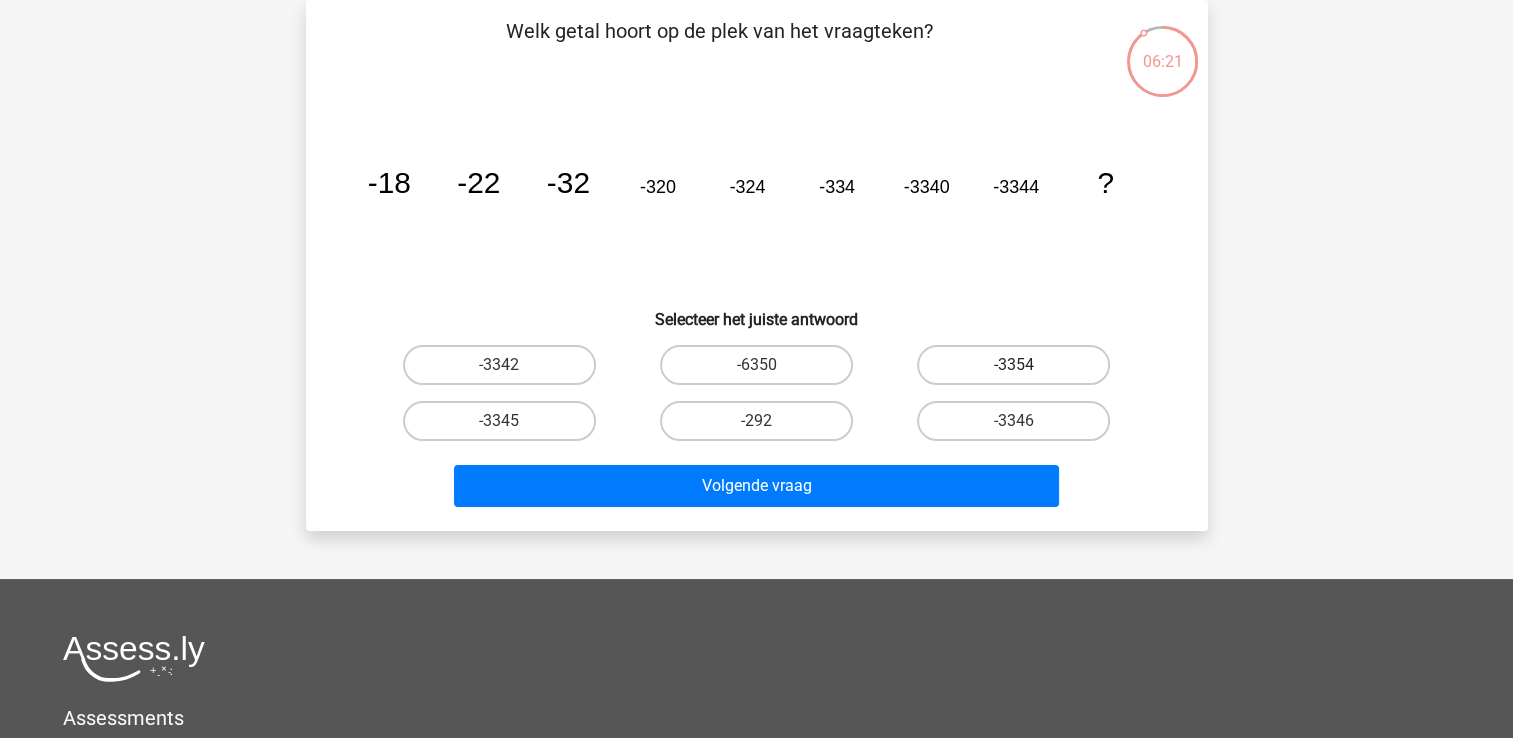 click on "-3354" at bounding box center (1013, 365) 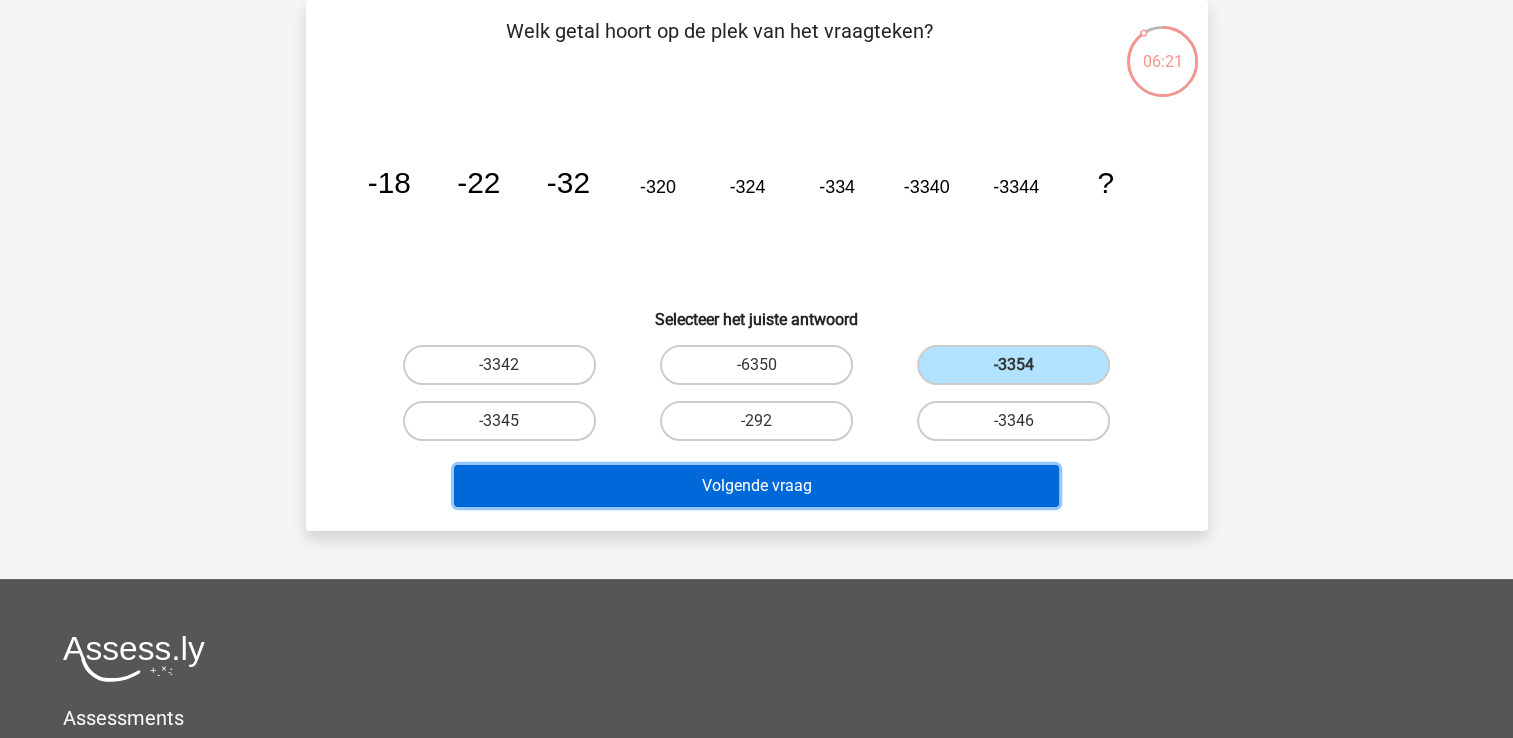 click on "Volgende vraag" at bounding box center (756, 486) 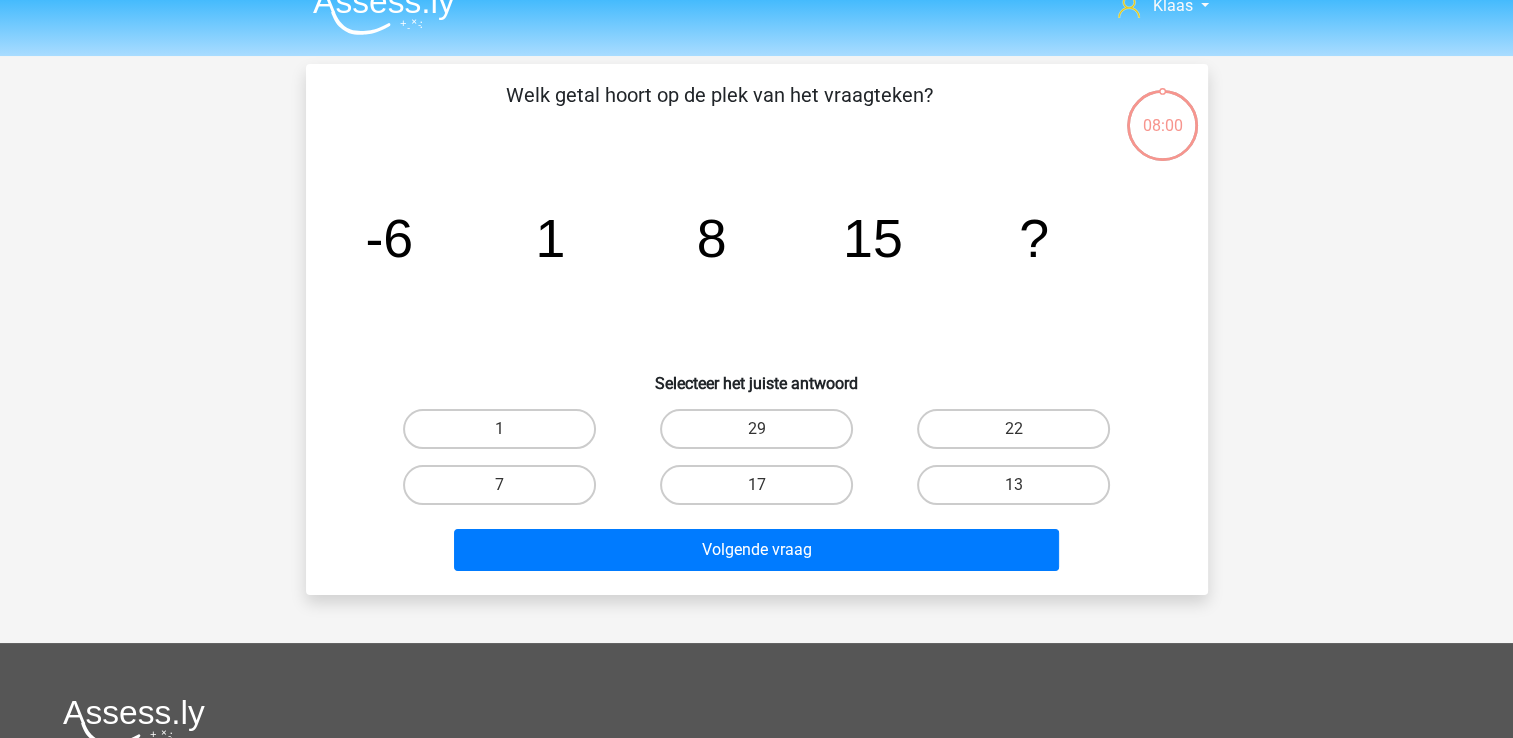 scroll, scrollTop: 0, scrollLeft: 0, axis: both 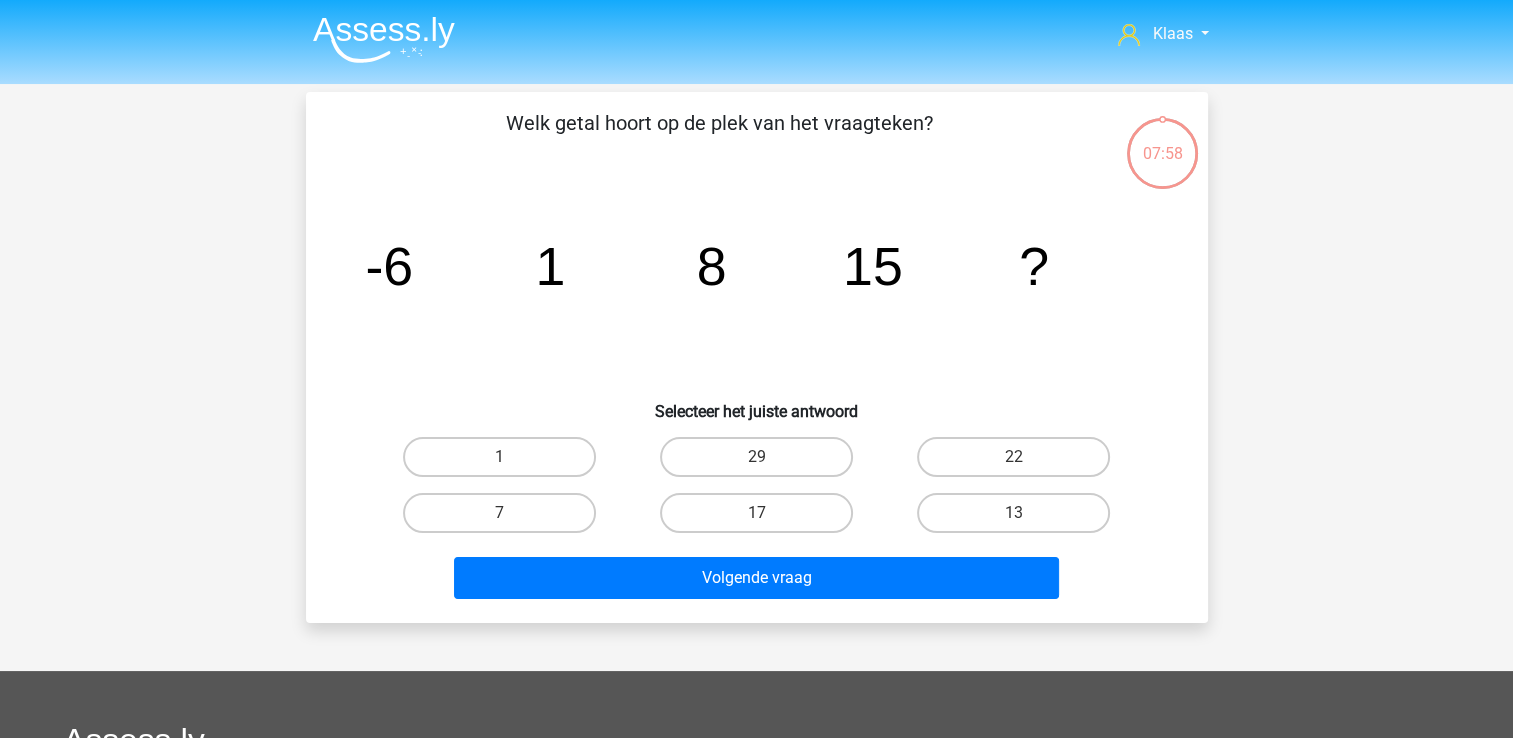 click at bounding box center [384, 39] 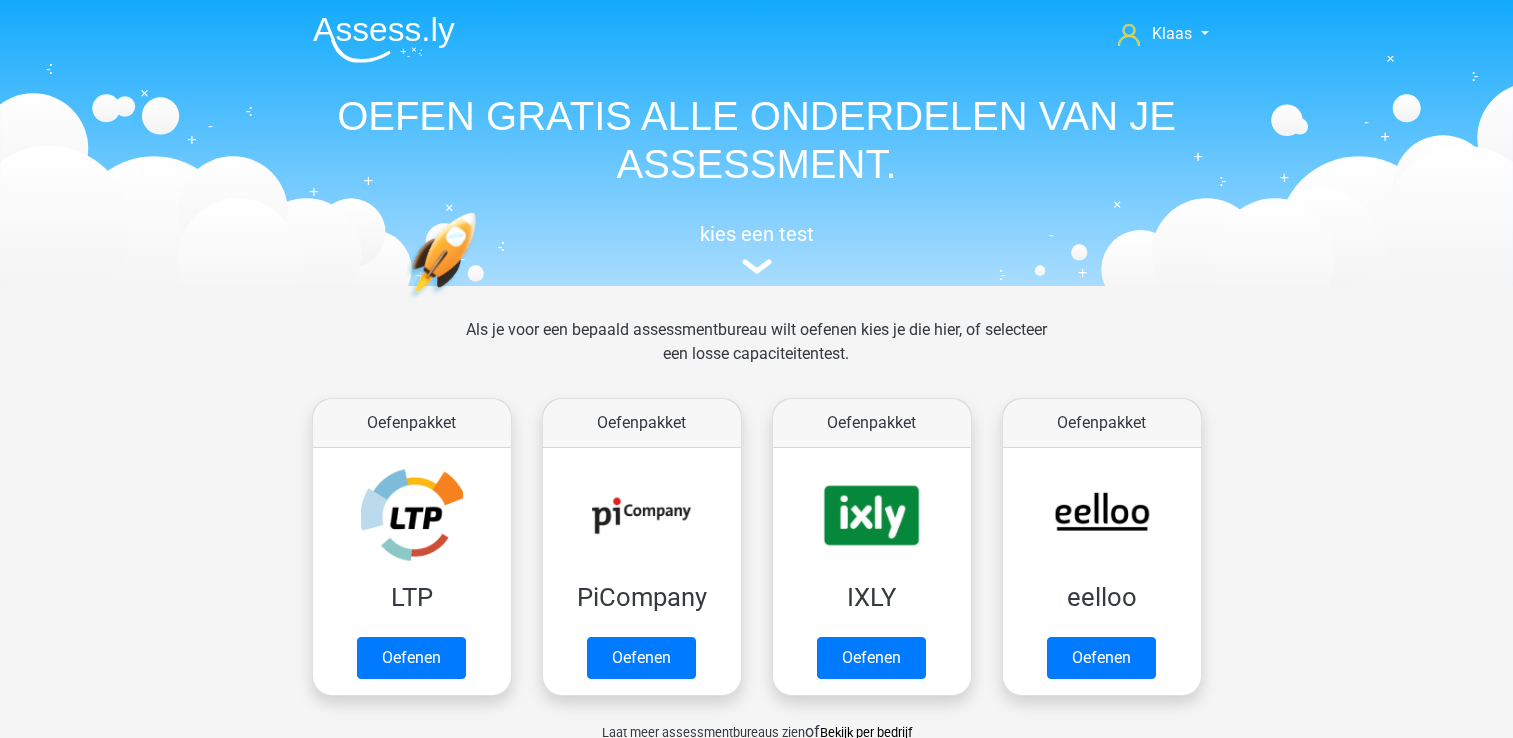 scroll, scrollTop: 0, scrollLeft: 0, axis: both 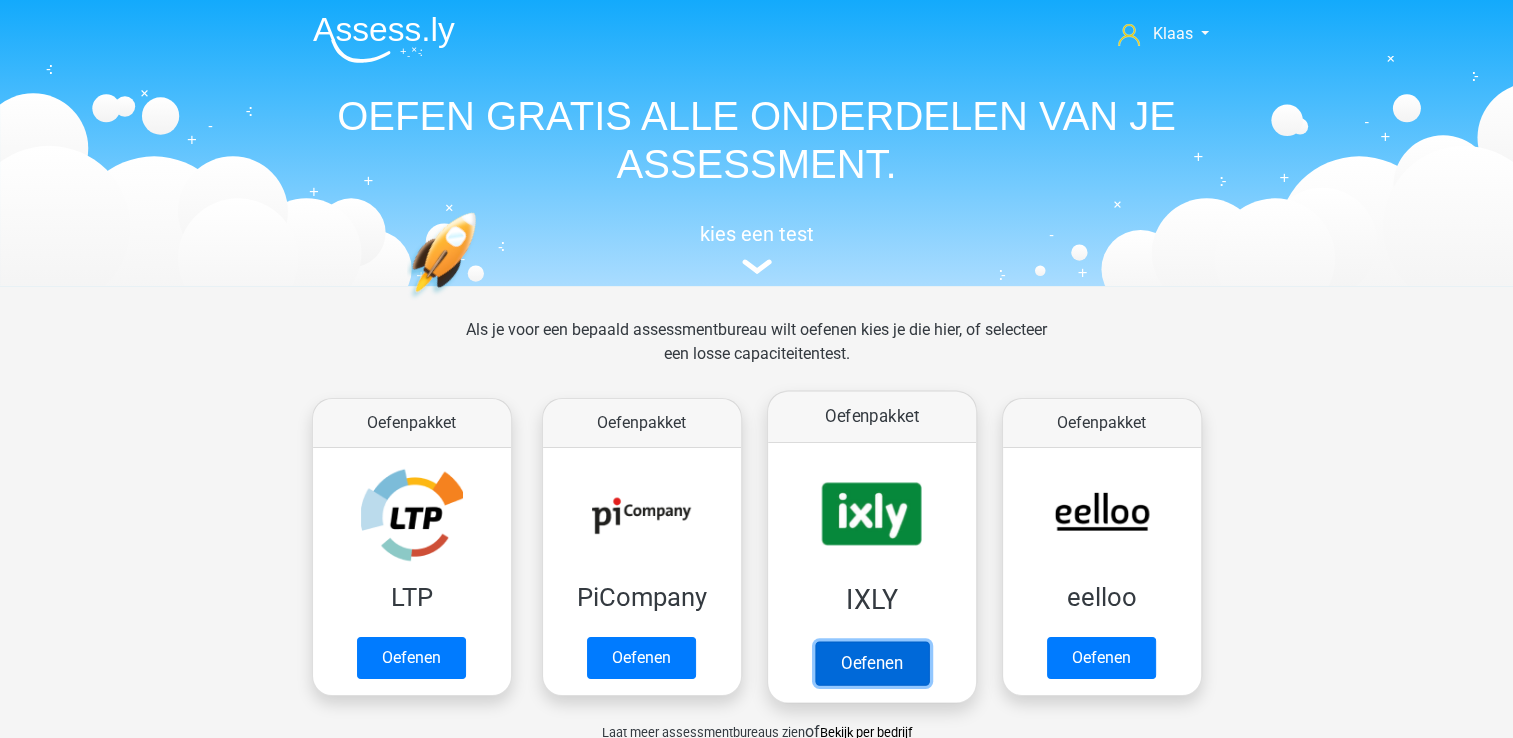 click on "Oefenen" at bounding box center (871, 663) 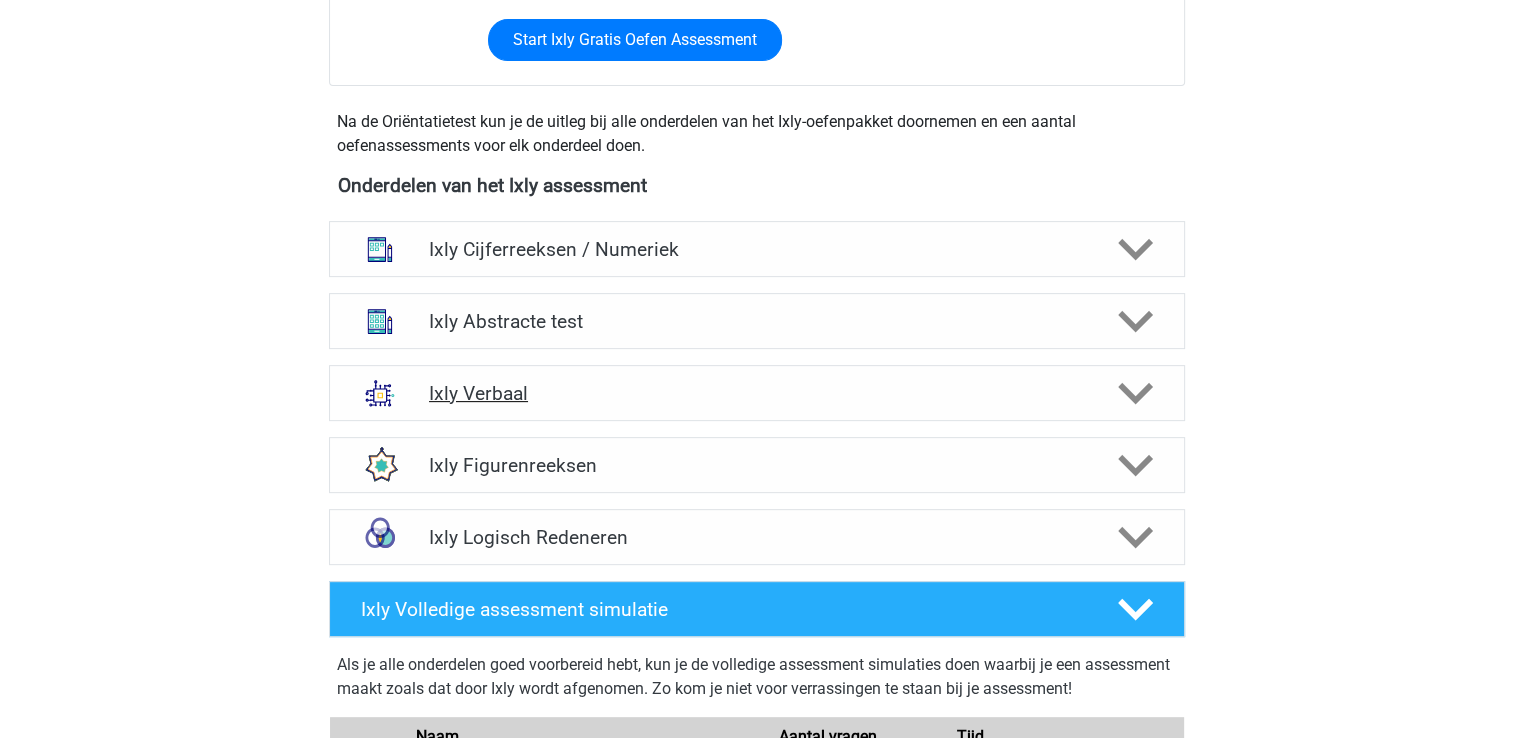 scroll, scrollTop: 700, scrollLeft: 0, axis: vertical 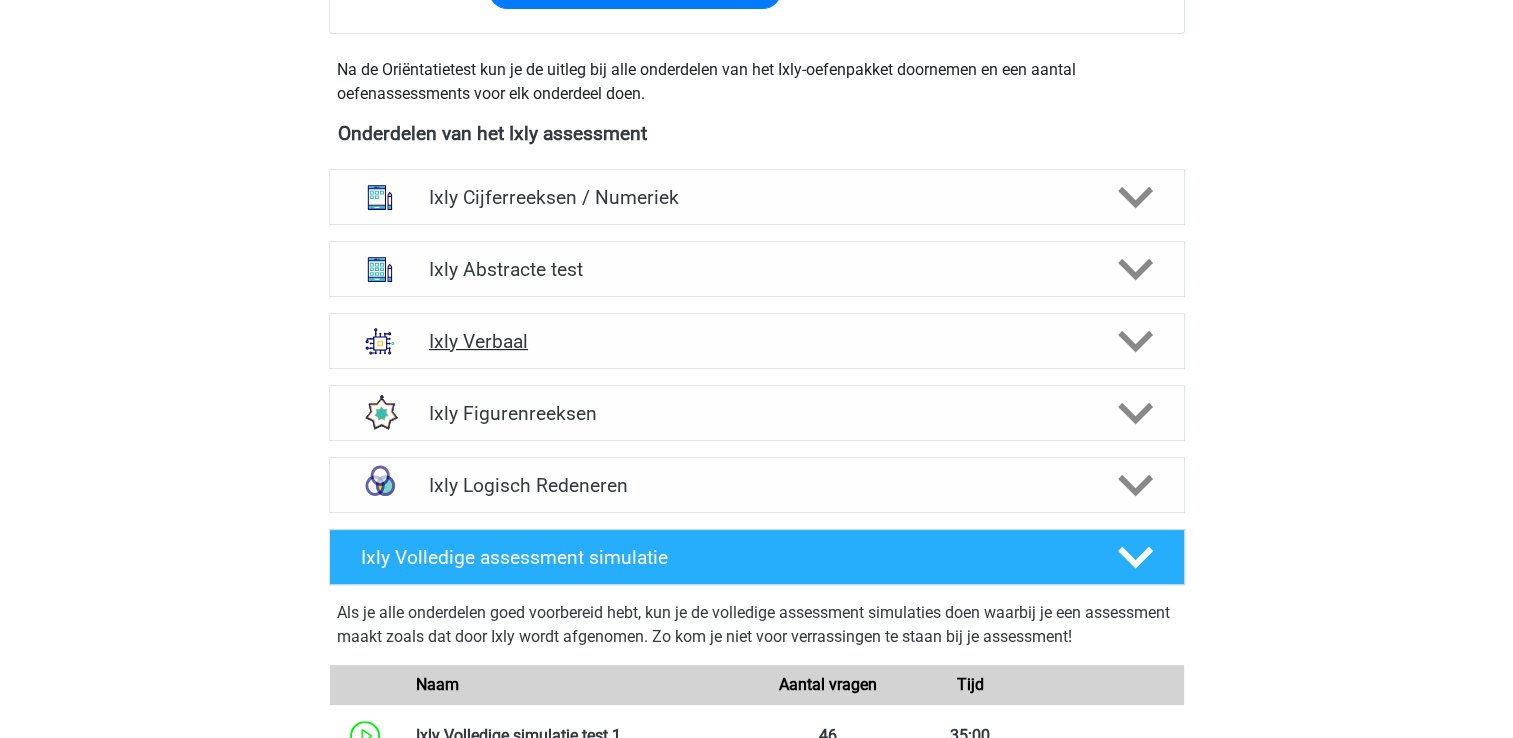 click on "Ixly Verbaal" at bounding box center [756, 341] 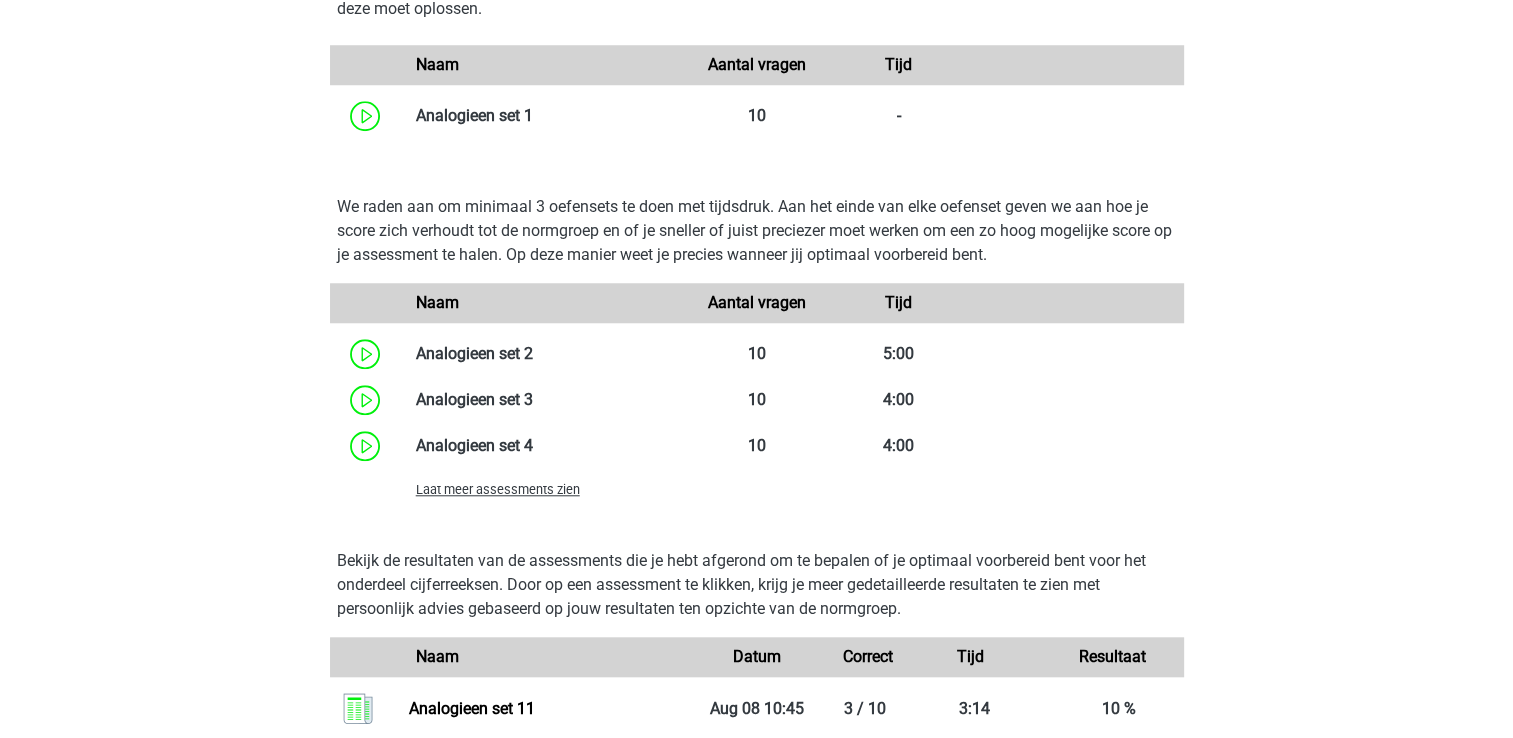 scroll, scrollTop: 1800, scrollLeft: 0, axis: vertical 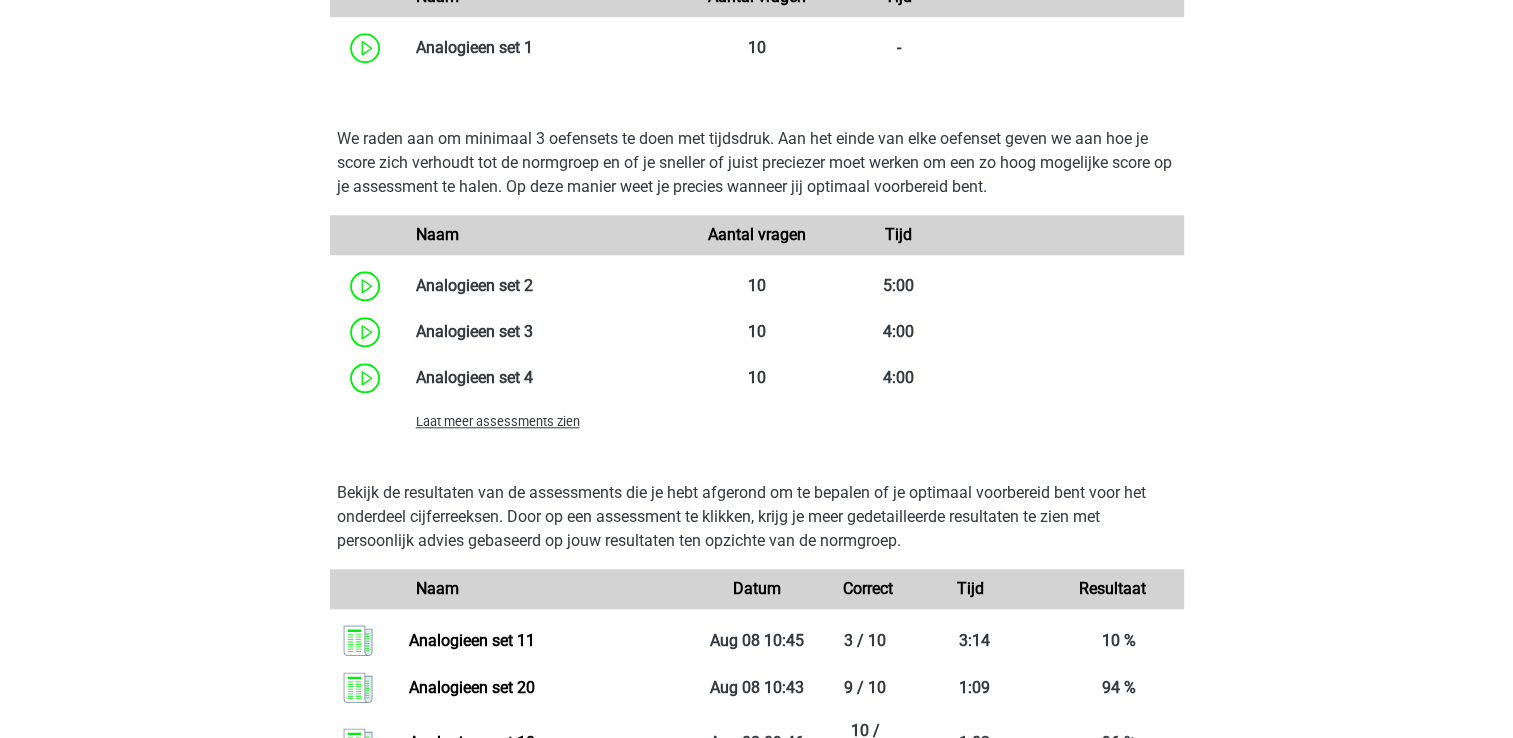 click on "Laat meer assessments zien" at bounding box center [543, 421] 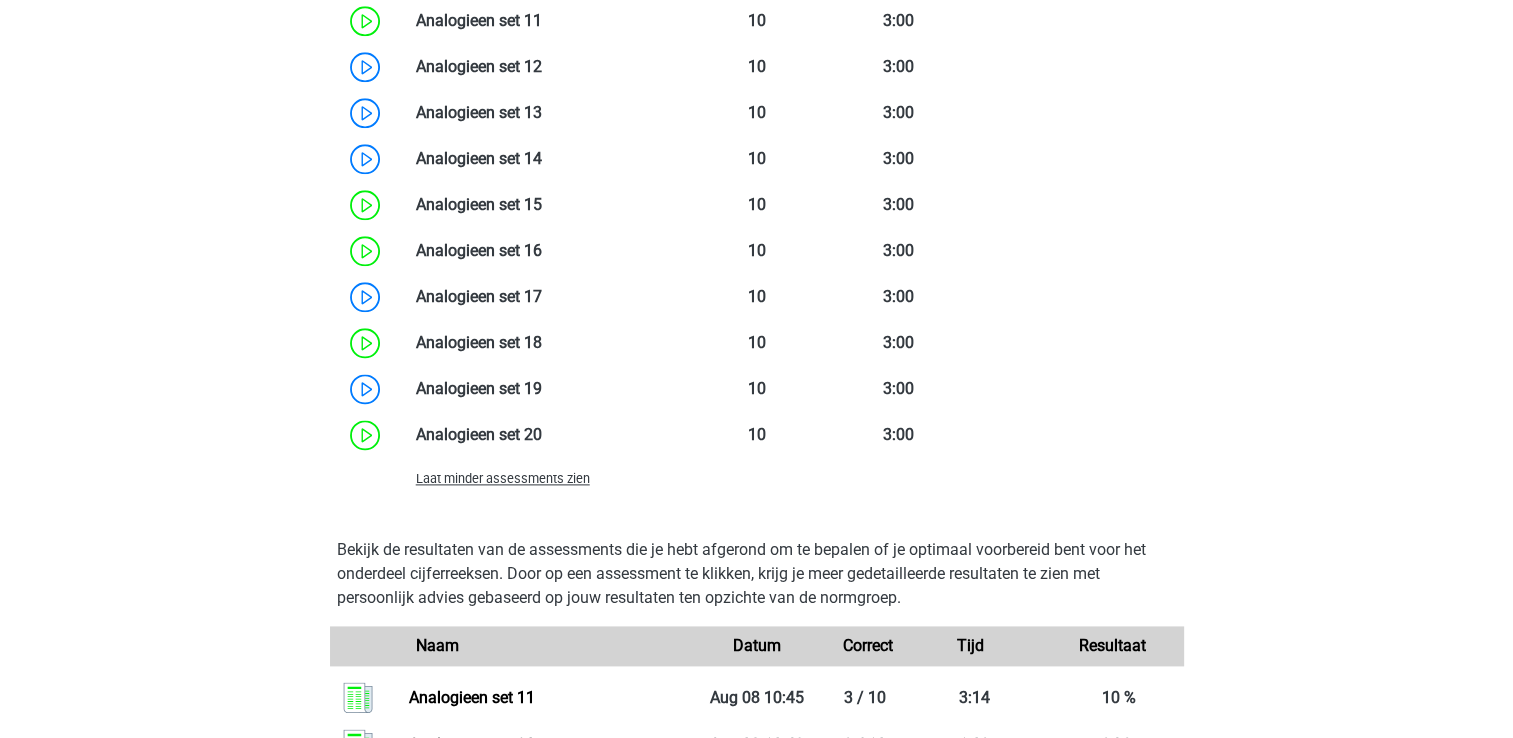 scroll, scrollTop: 2500, scrollLeft: 0, axis: vertical 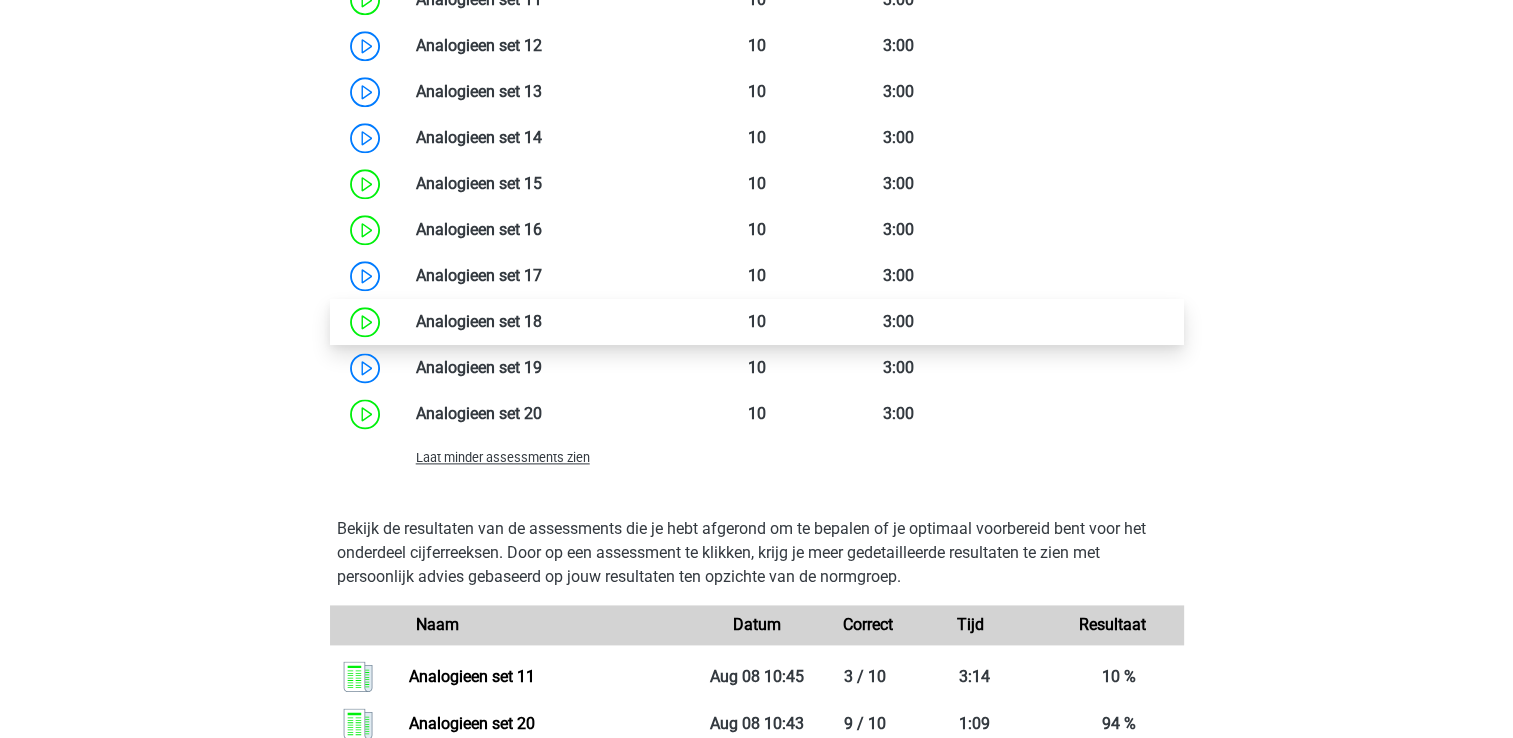 click at bounding box center (542, 321) 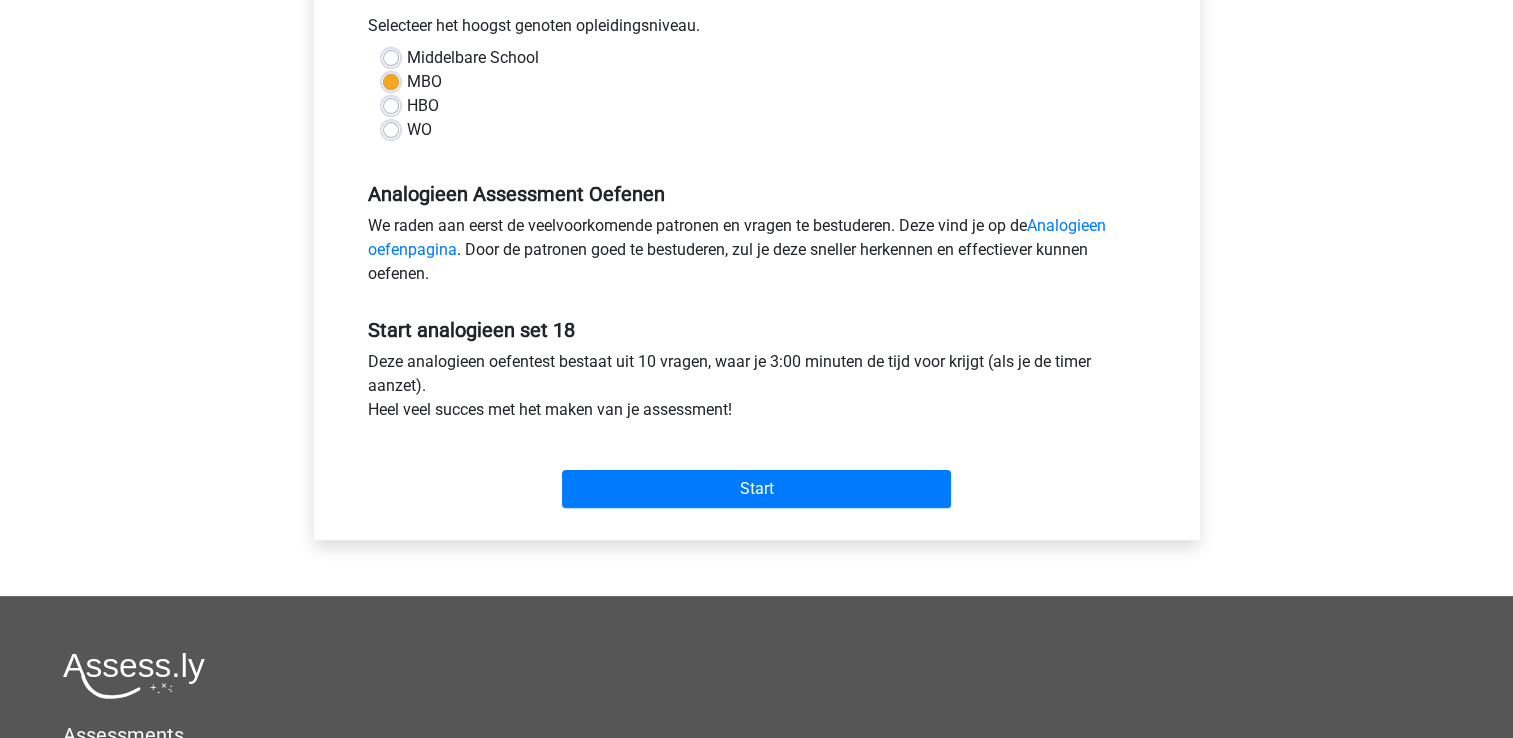 scroll, scrollTop: 500, scrollLeft: 0, axis: vertical 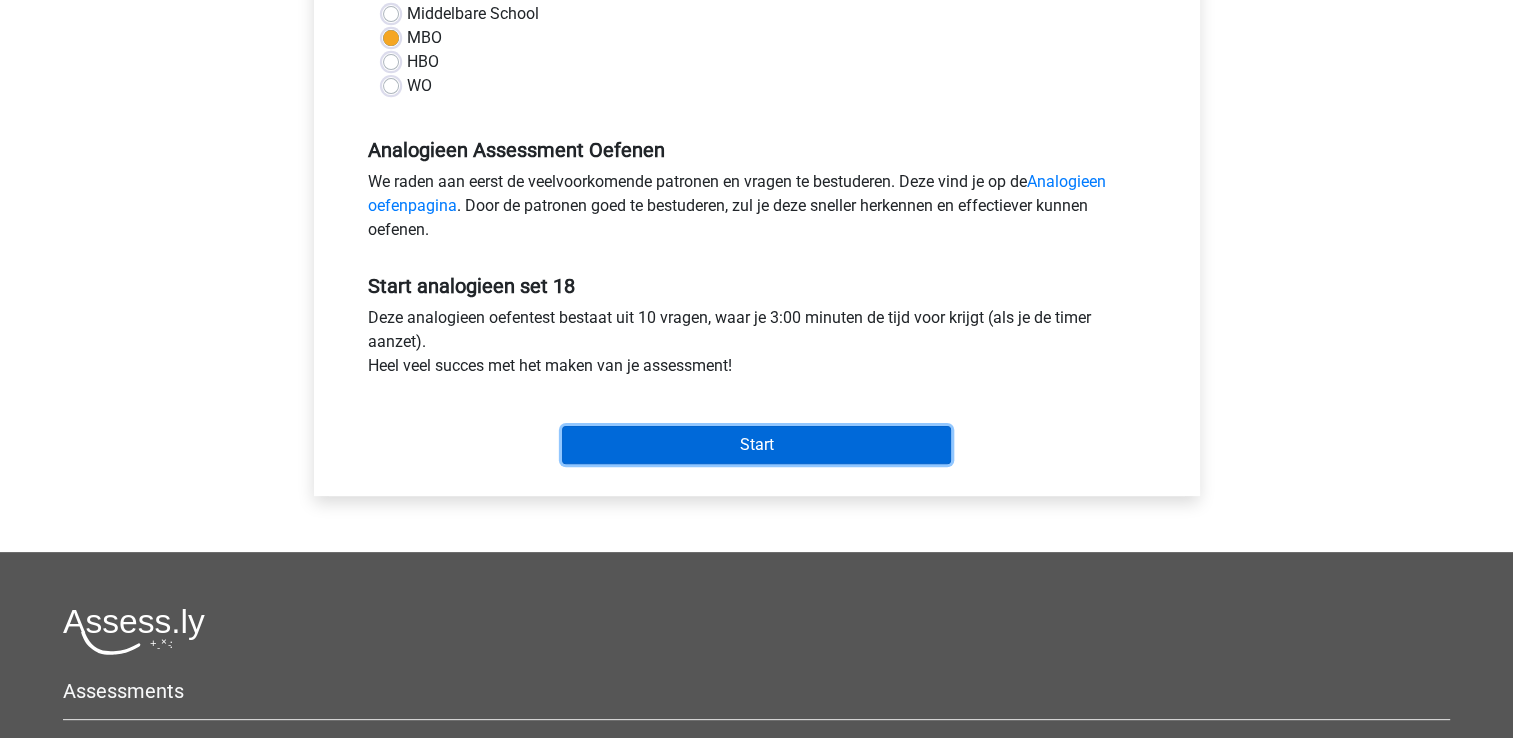click on "Start" at bounding box center (756, 445) 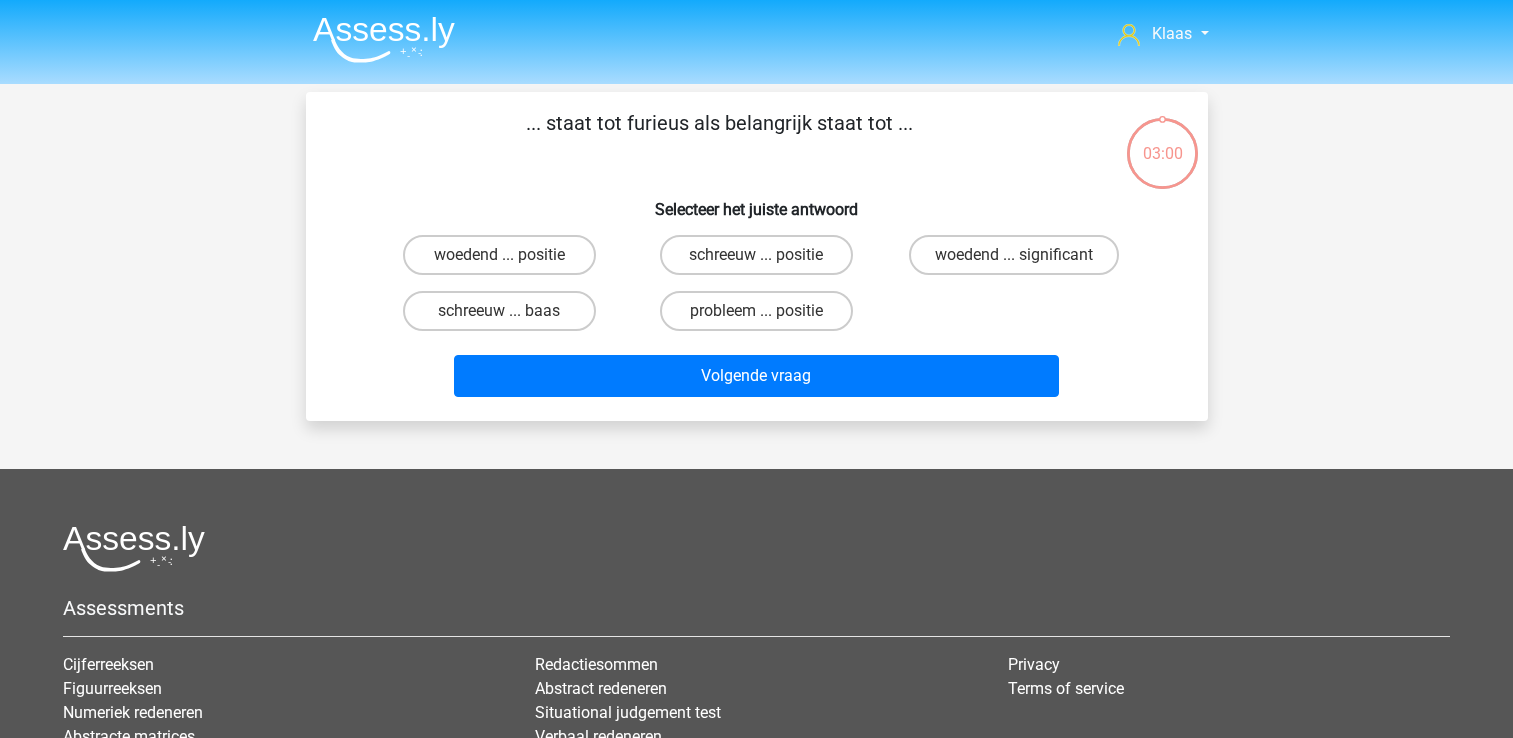 scroll, scrollTop: 0, scrollLeft: 0, axis: both 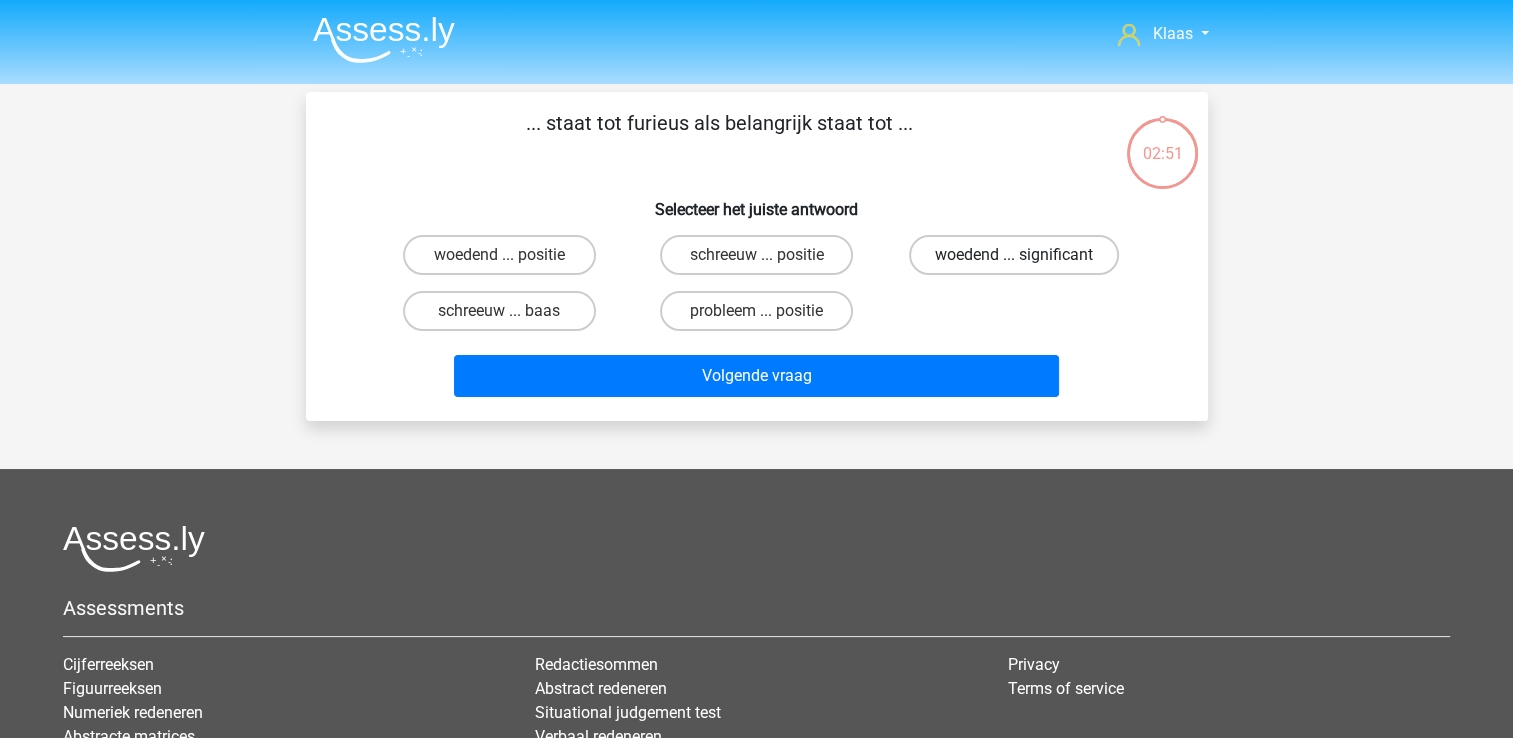 click on "woedend ... significant" at bounding box center (1014, 255) 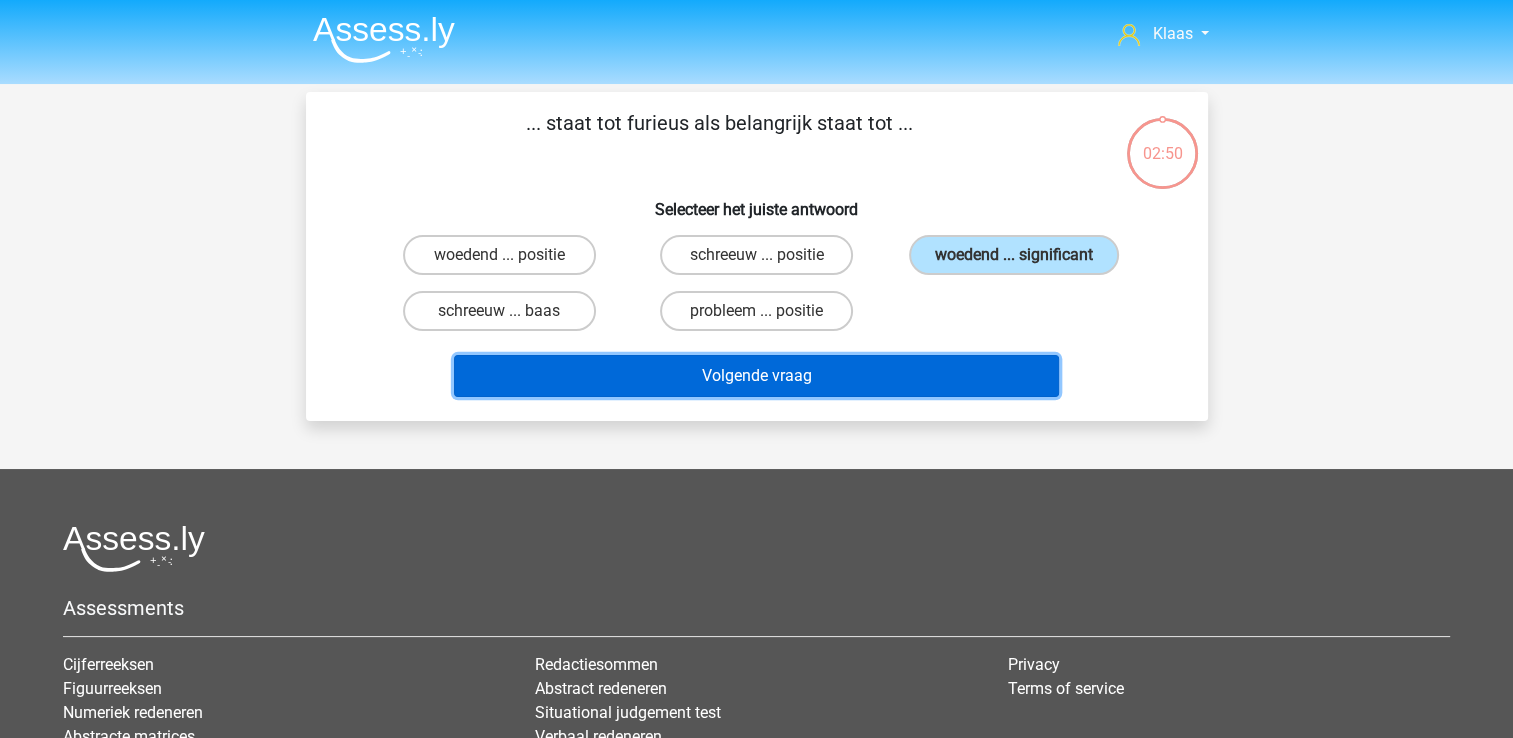 click on "Volgende vraag" at bounding box center [756, 376] 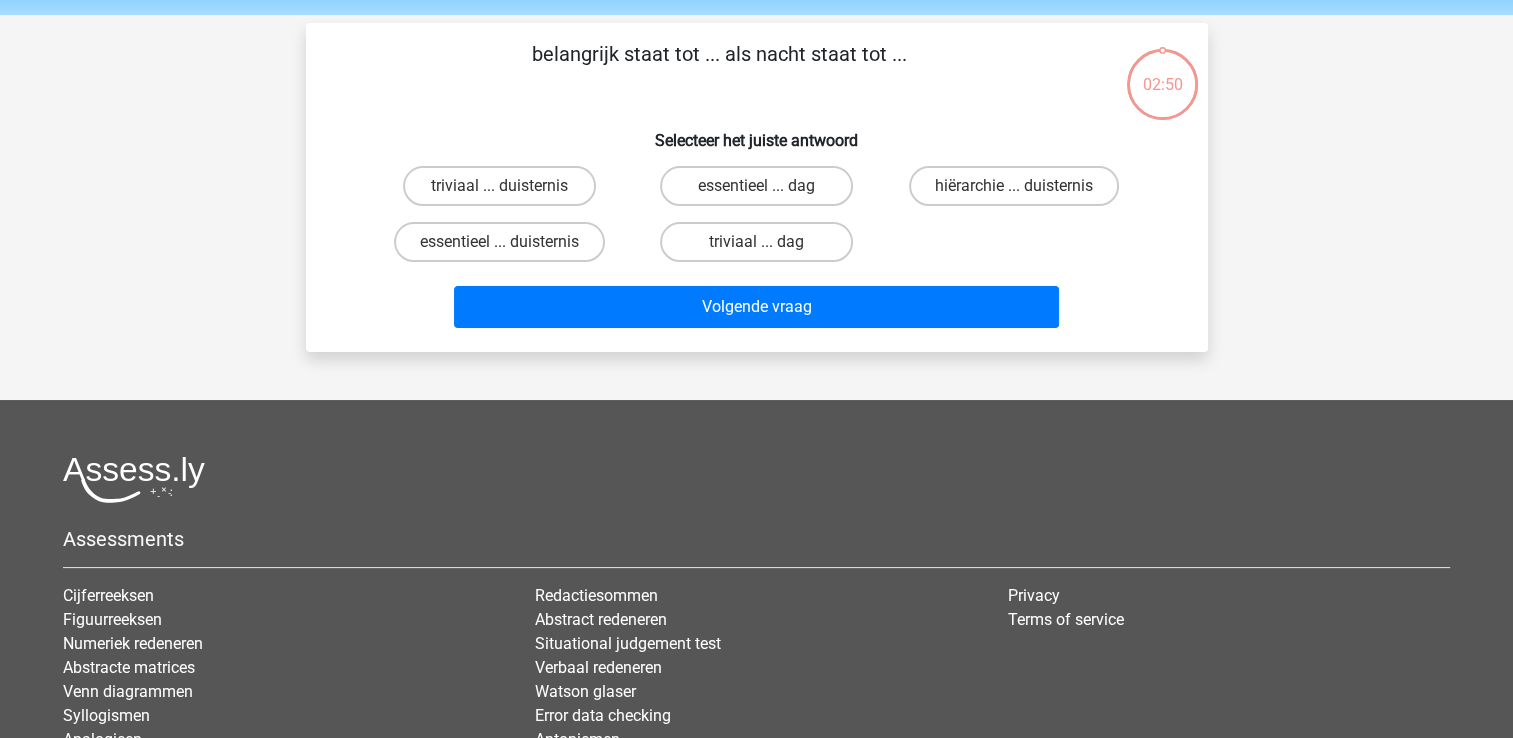 scroll, scrollTop: 92, scrollLeft: 0, axis: vertical 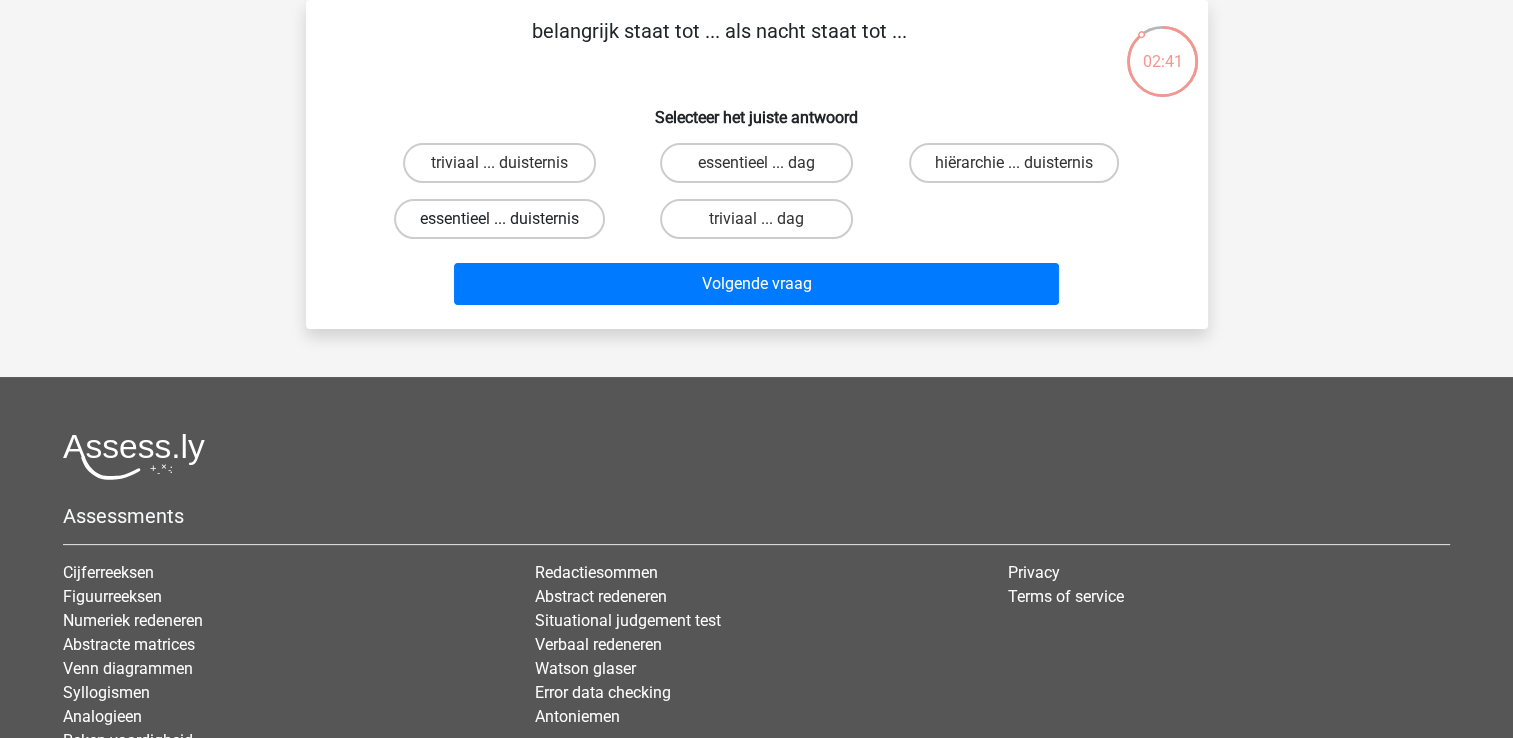 click on "essentieel ... duisternis" at bounding box center [499, 219] 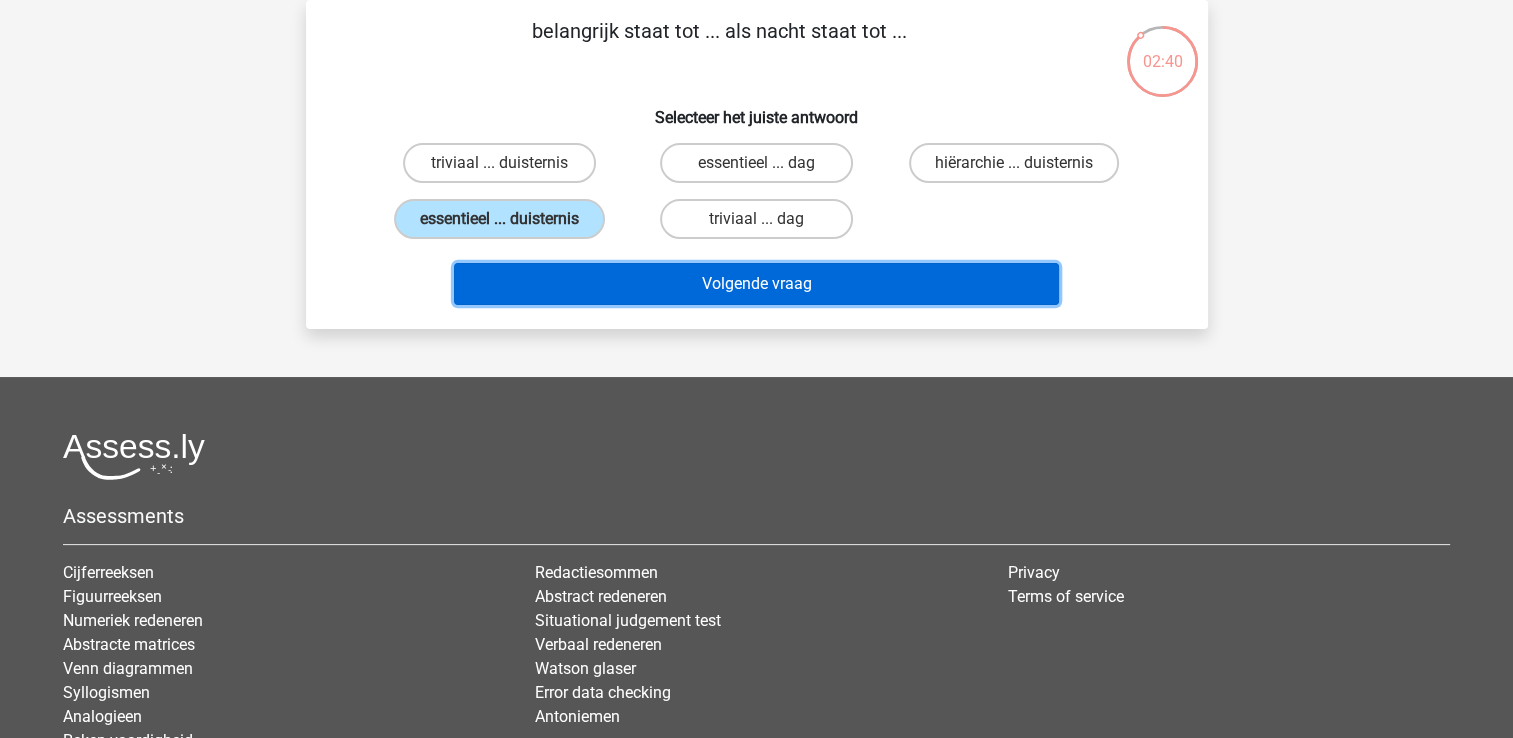 click on "Volgende vraag" at bounding box center (756, 284) 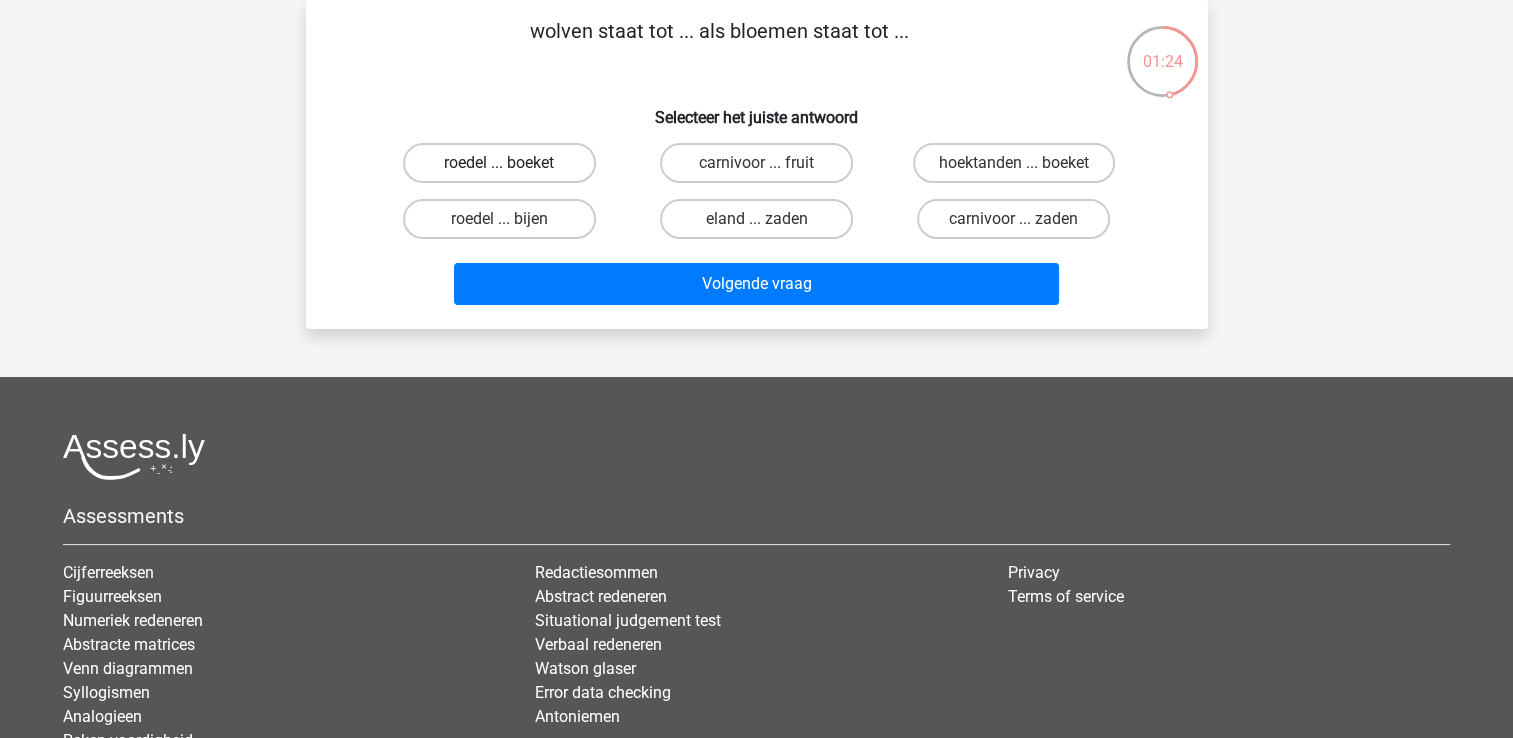 click on "roedel ... boeket" at bounding box center [499, 163] 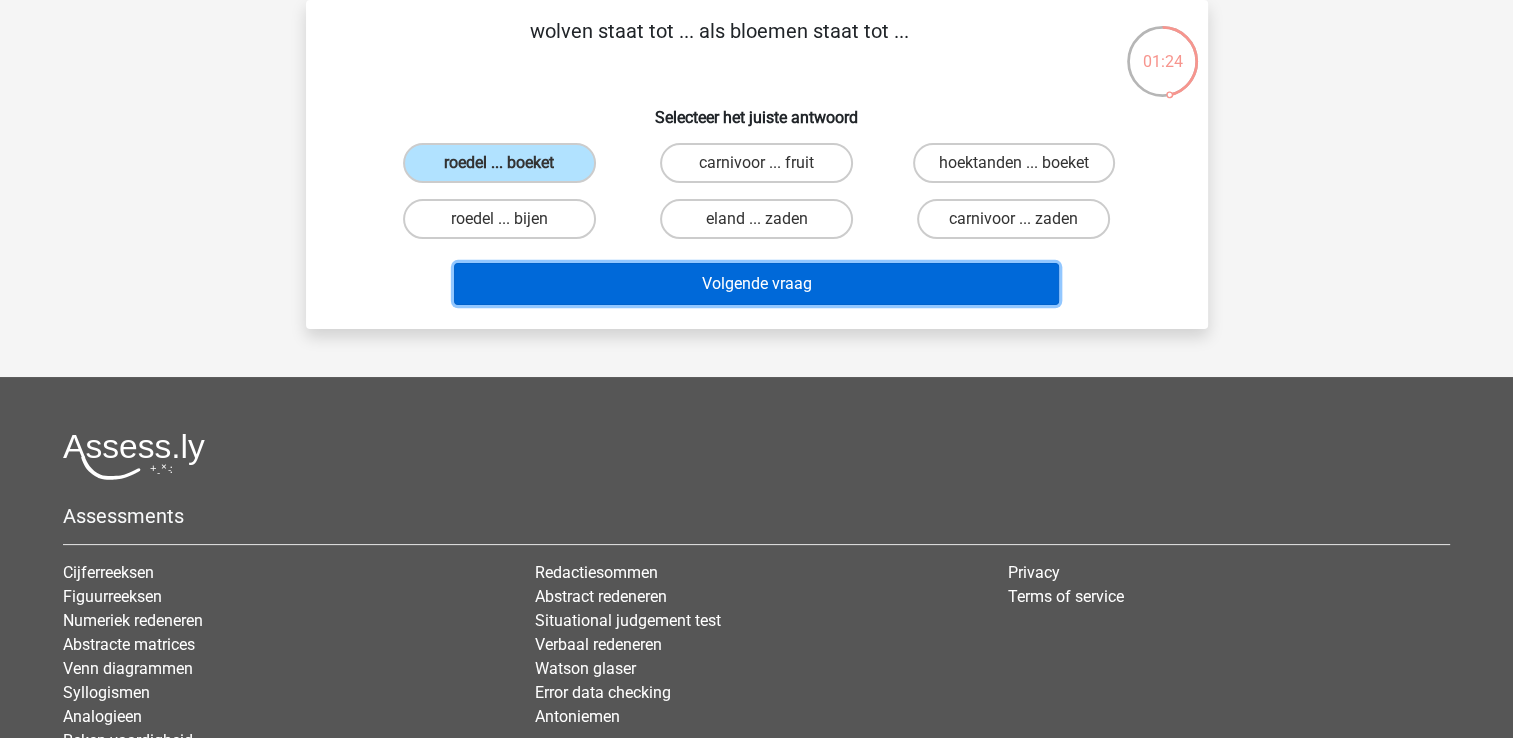 click on "Volgende vraag" at bounding box center [756, 284] 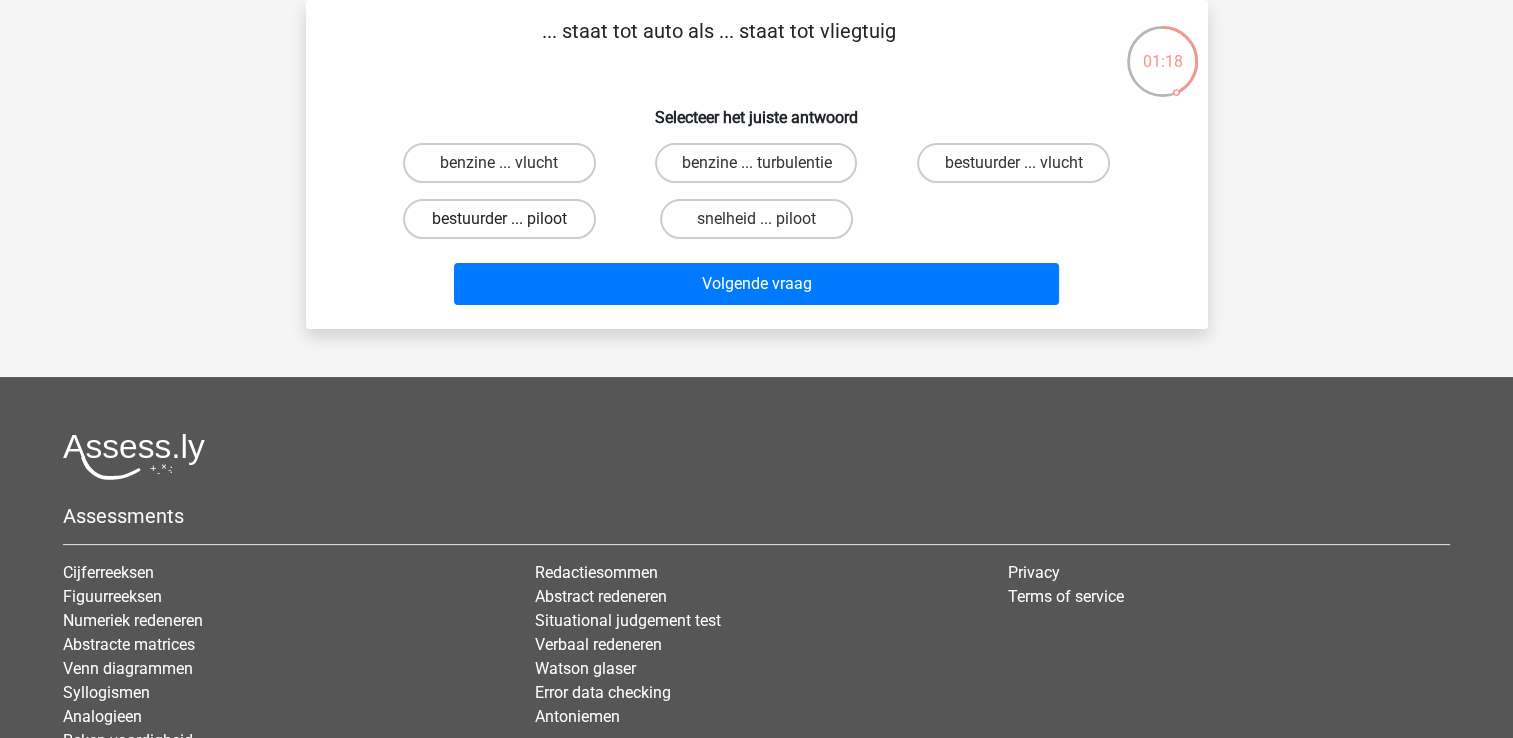 click on "bestuurder ... piloot" at bounding box center (499, 219) 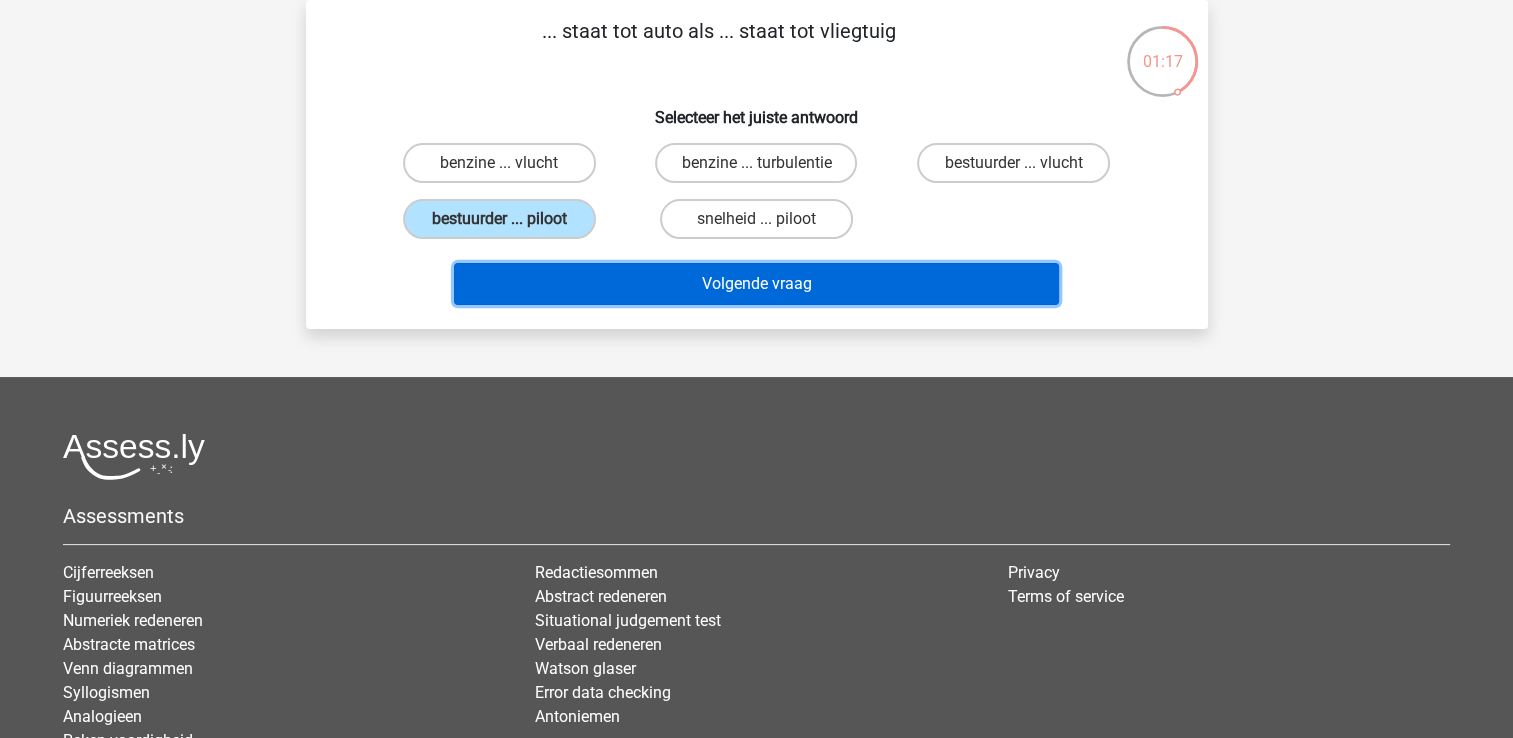 click on "Volgende vraag" at bounding box center (756, 284) 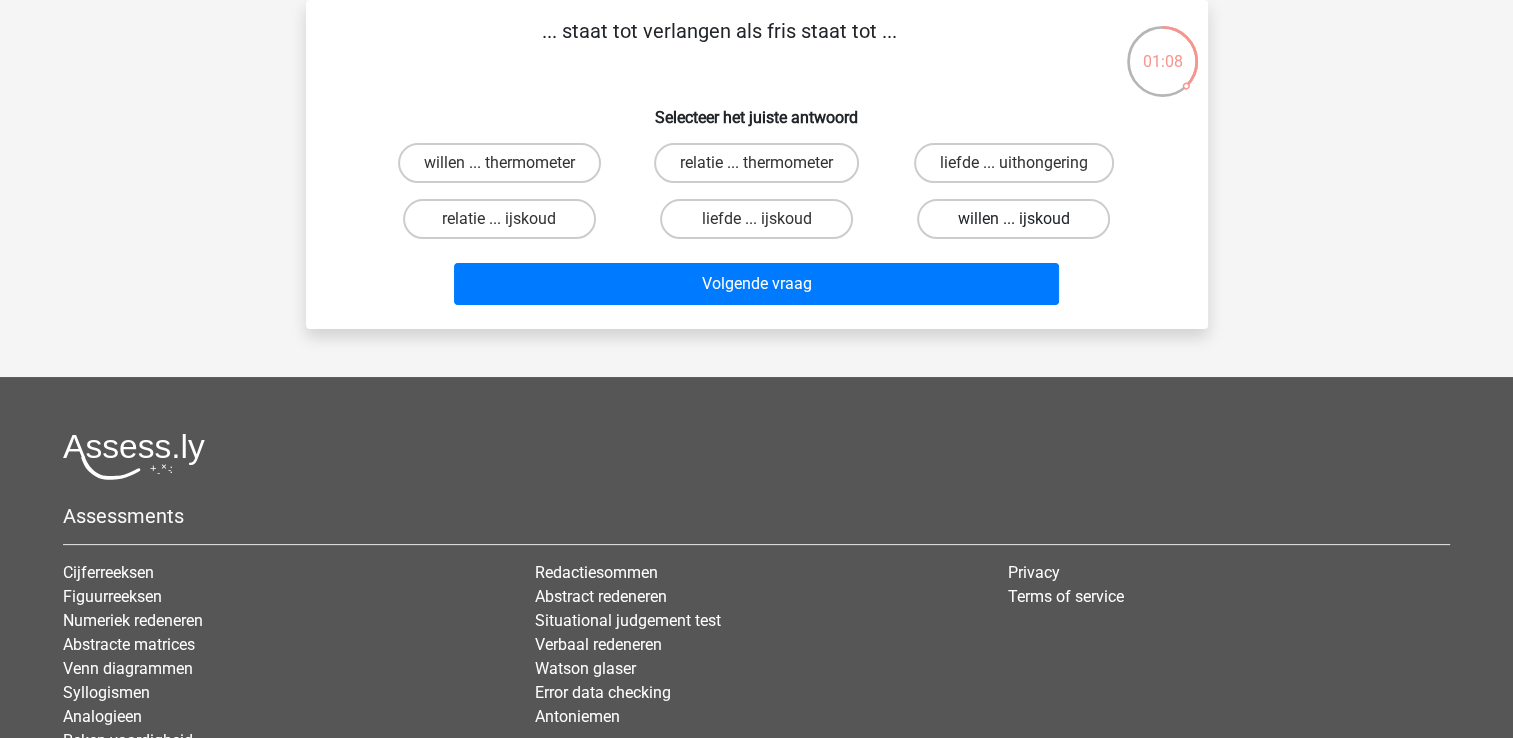 click on "willen ... ijskoud" at bounding box center [1013, 219] 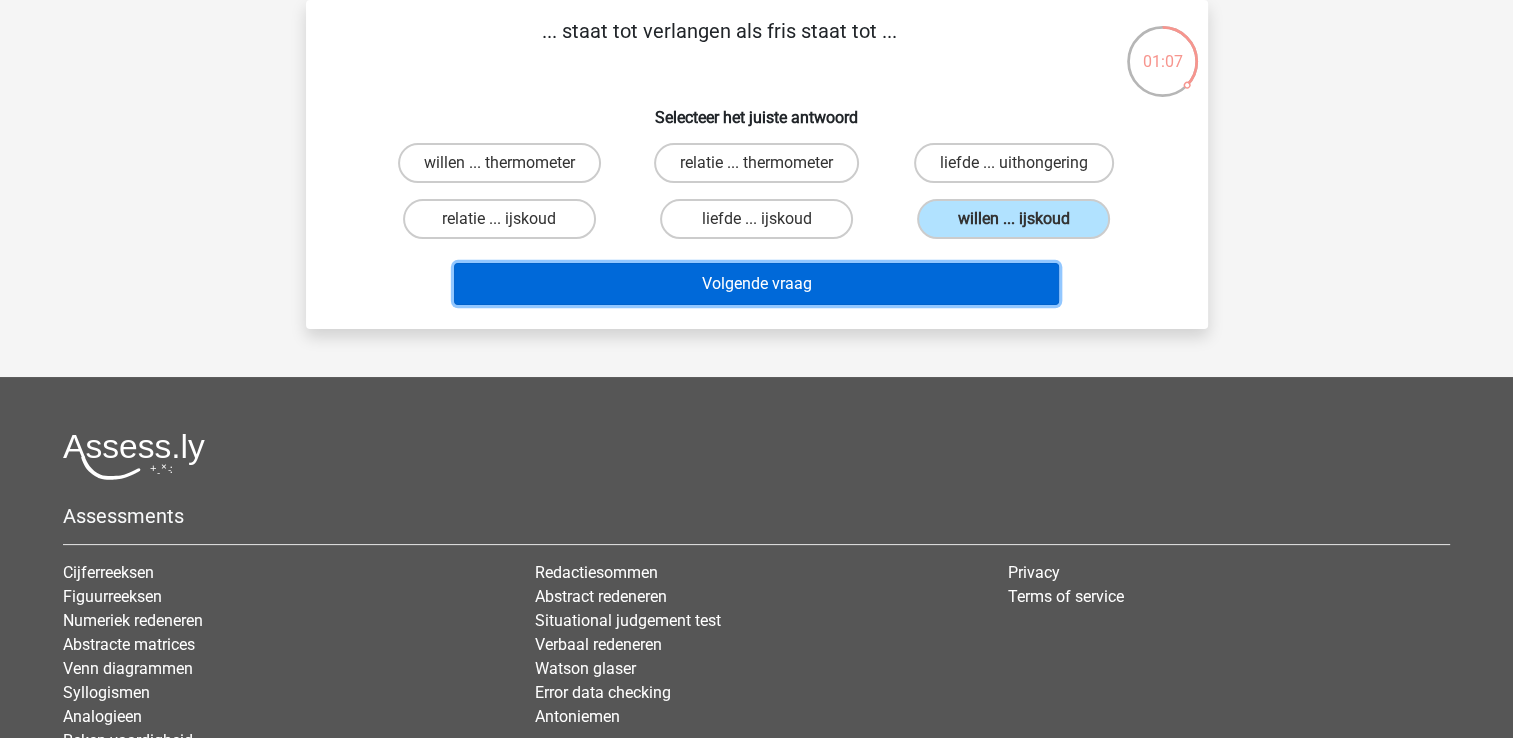 click on "Volgende vraag" at bounding box center [756, 284] 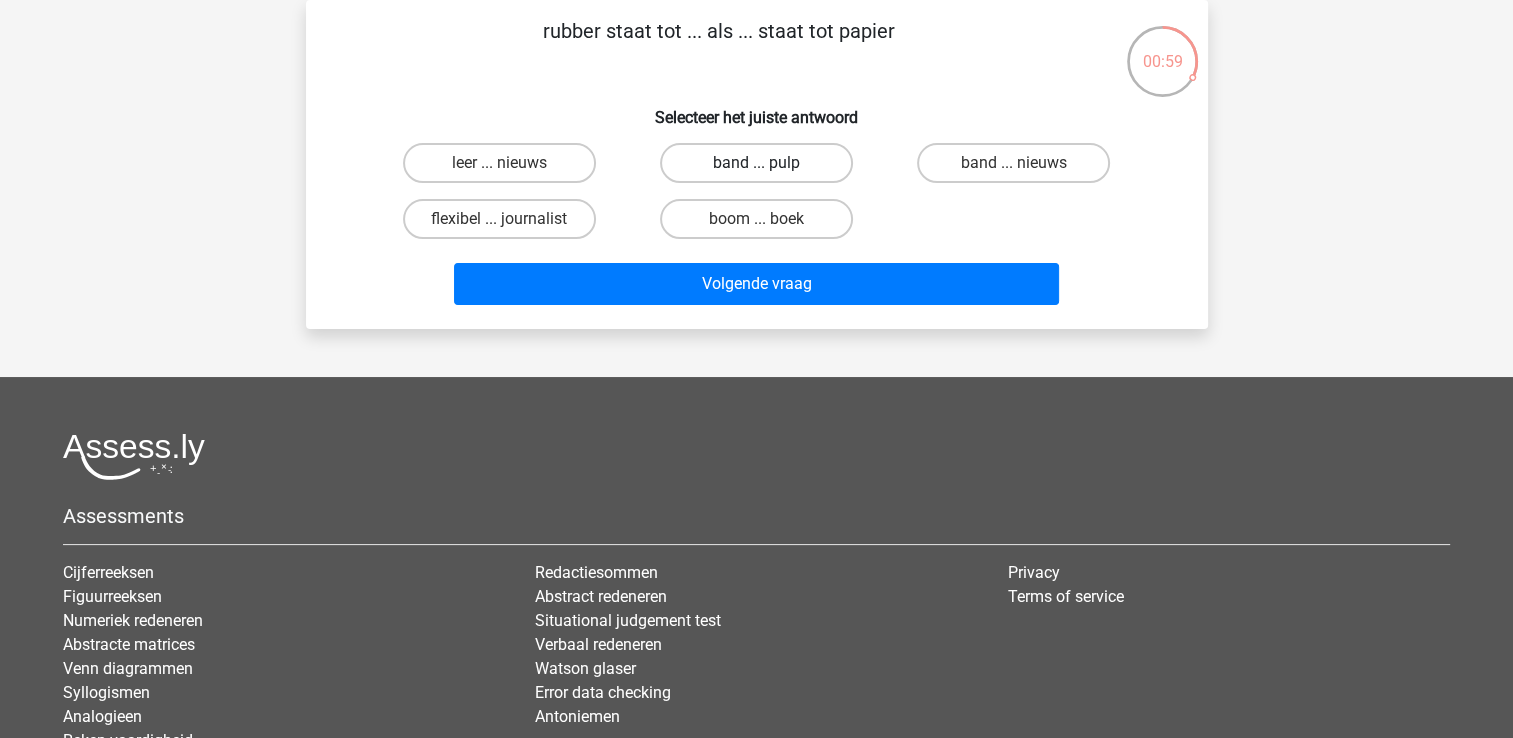 click on "band ... pulp" at bounding box center (756, 163) 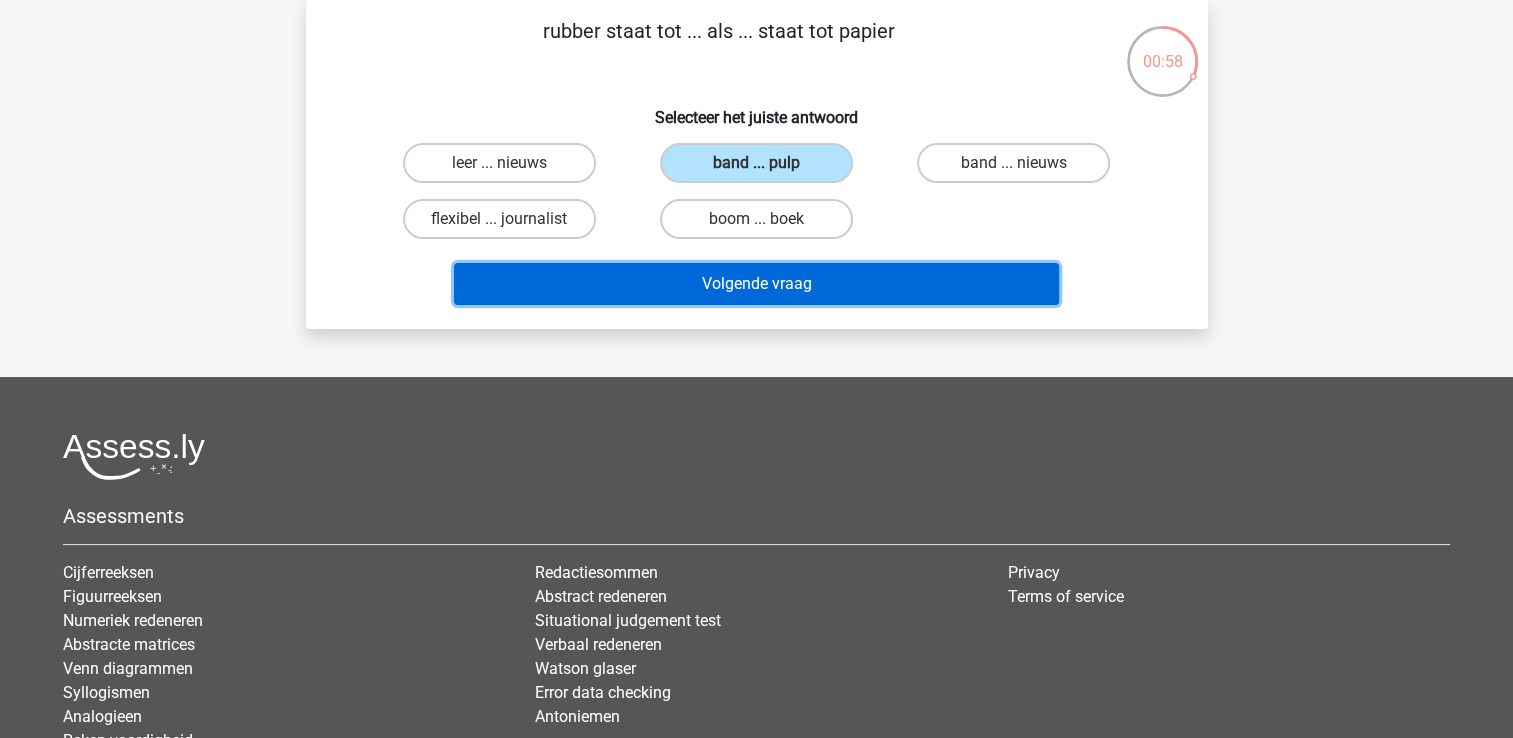 click on "Volgende vraag" at bounding box center [756, 284] 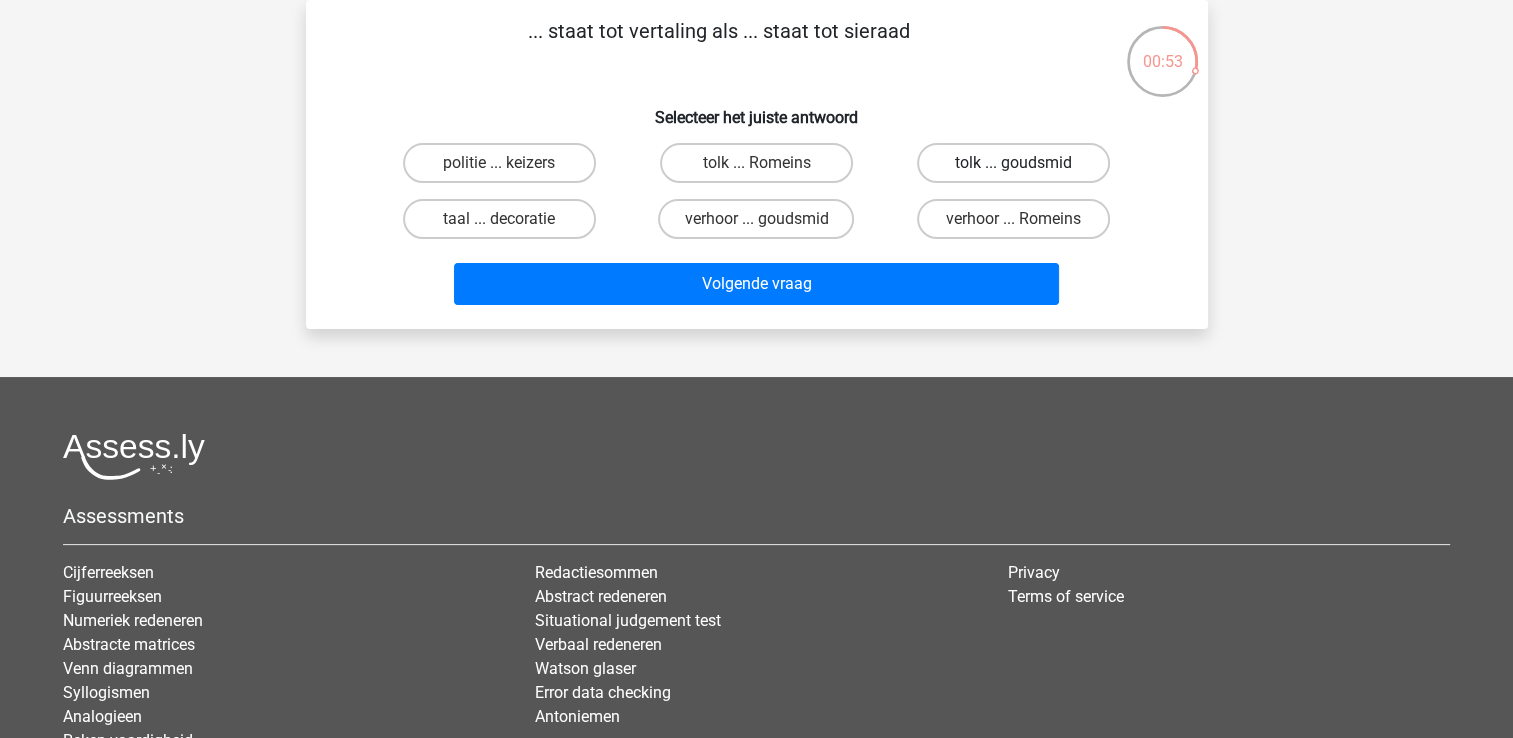 click on "tolk ... goudsmid" at bounding box center (1013, 163) 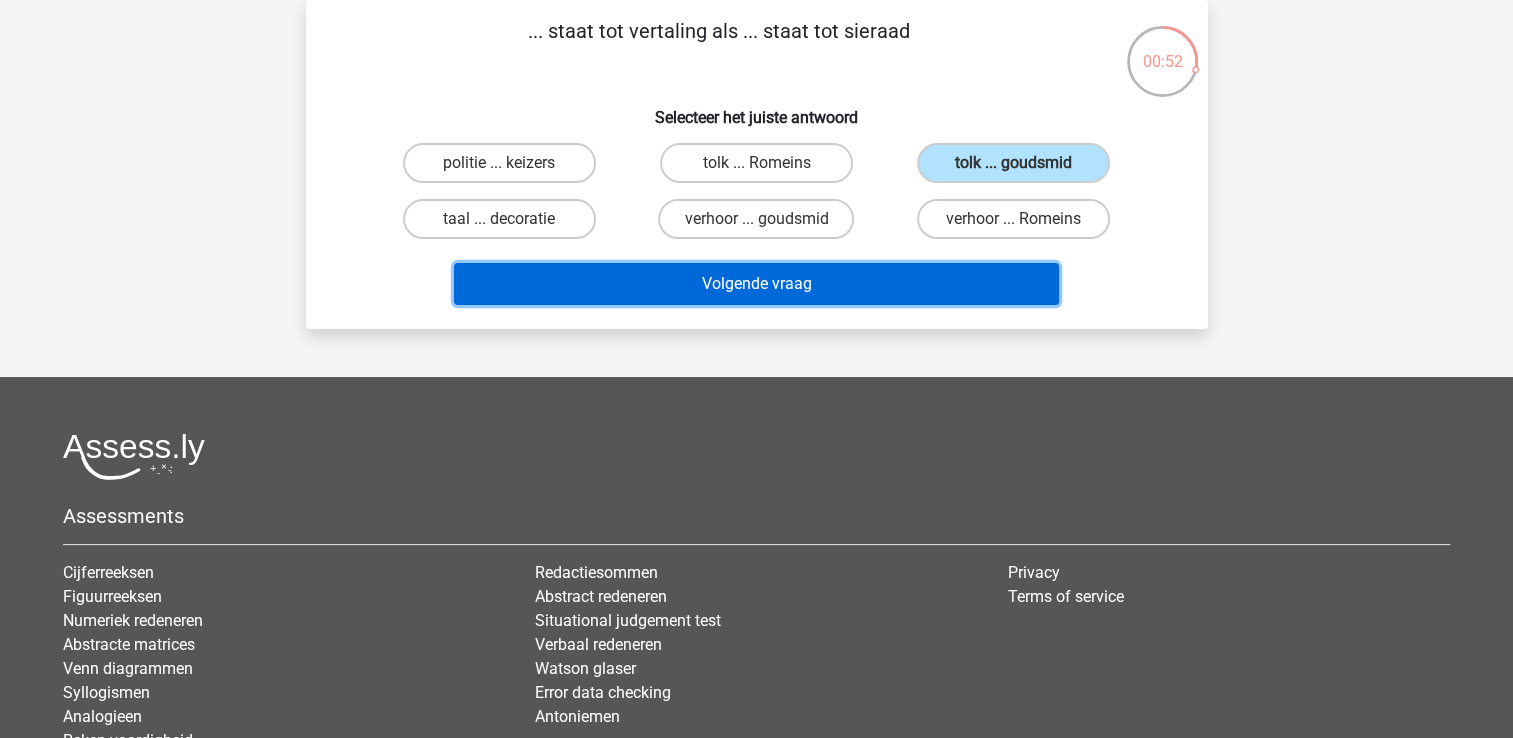 click on "Volgende vraag" at bounding box center (756, 284) 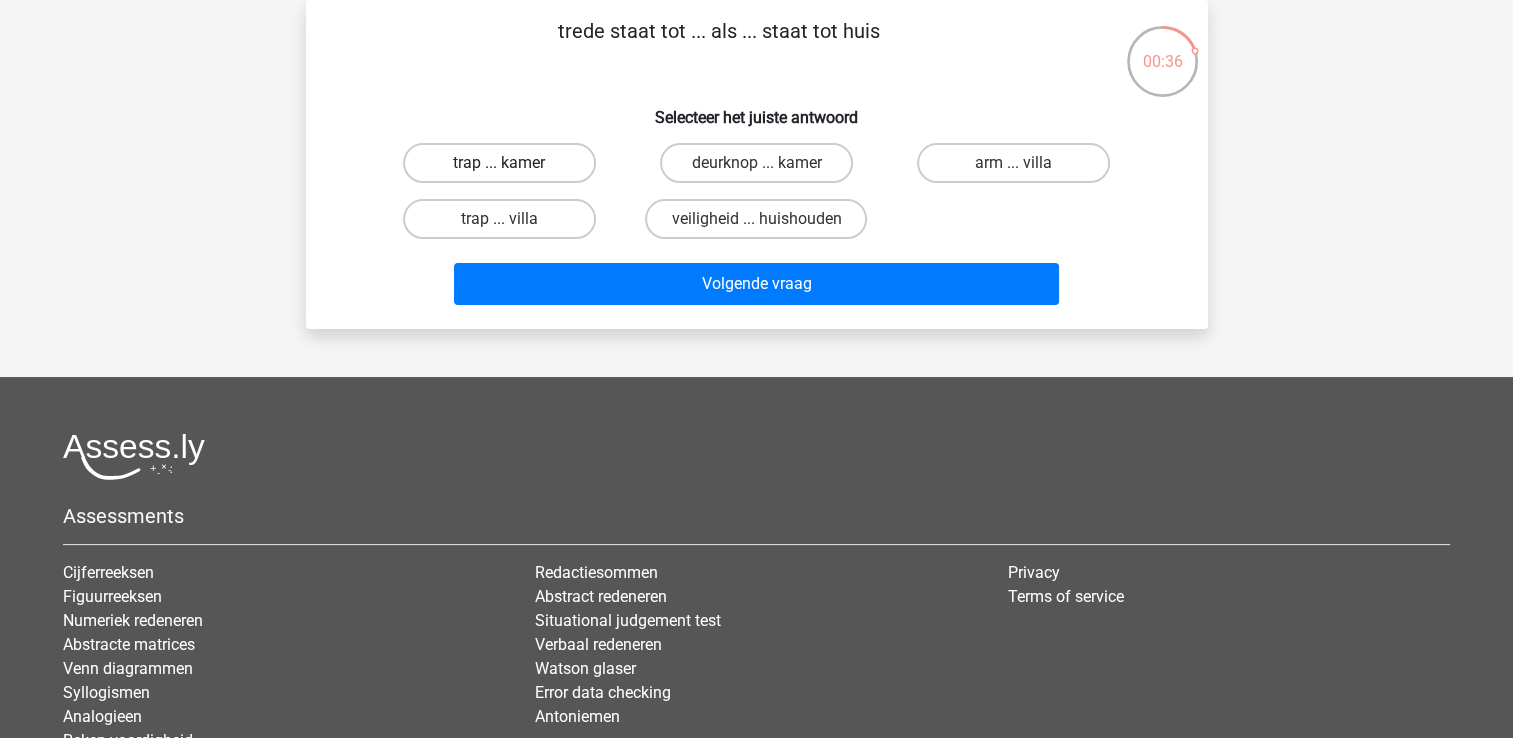 click on "trap ... kamer" at bounding box center (499, 163) 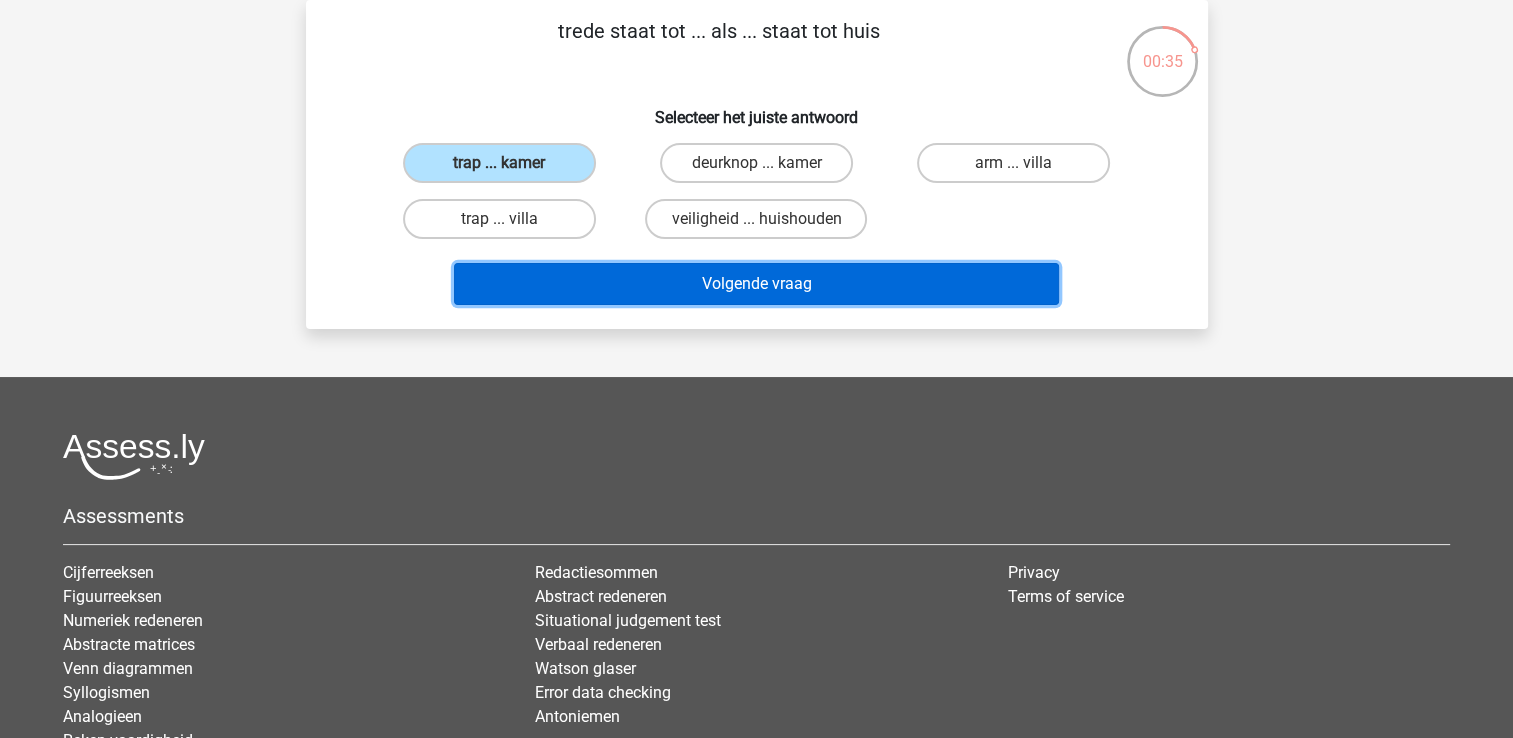 click on "Volgende vraag" at bounding box center [756, 284] 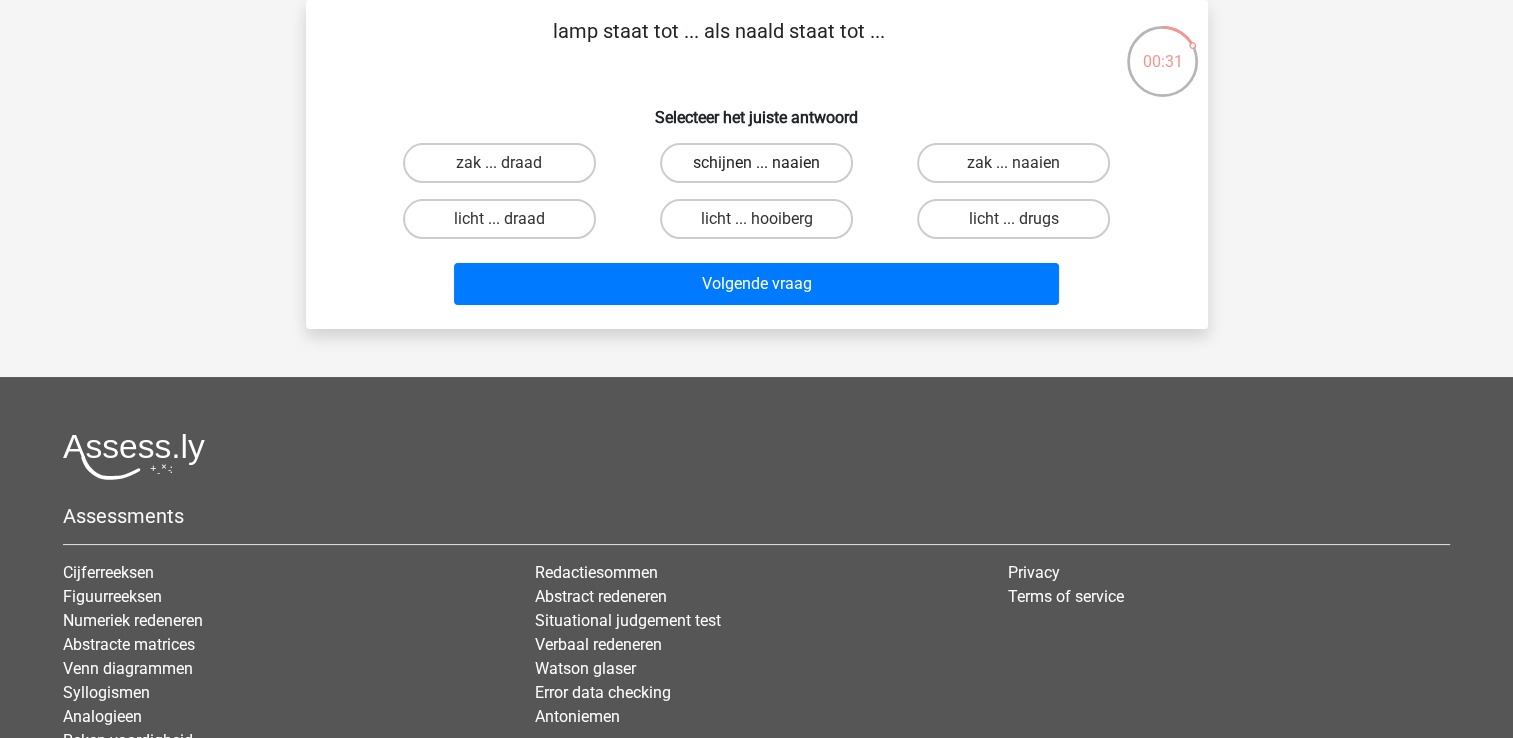 click on "schijnen ... naaien" at bounding box center (756, 163) 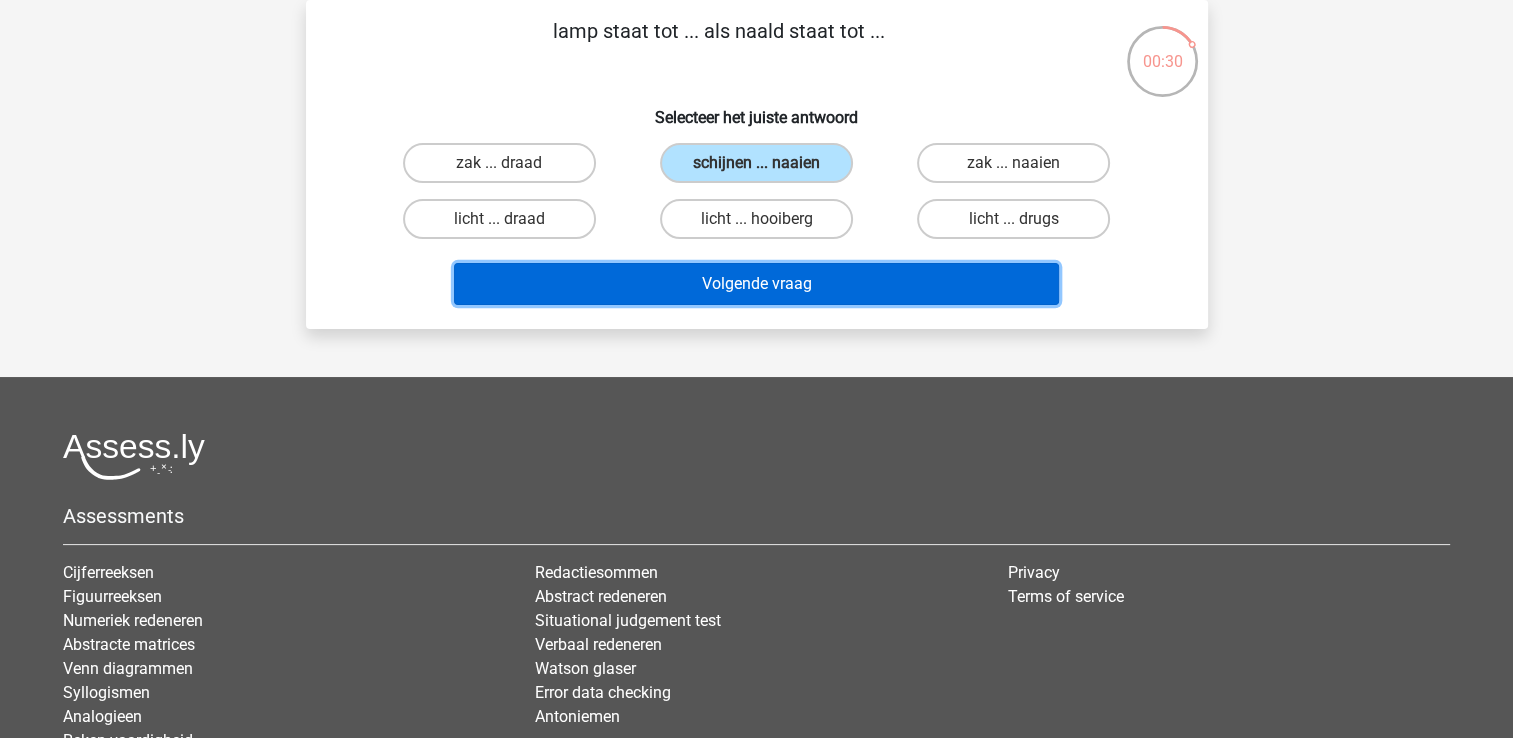 click on "Volgende vraag" at bounding box center [756, 284] 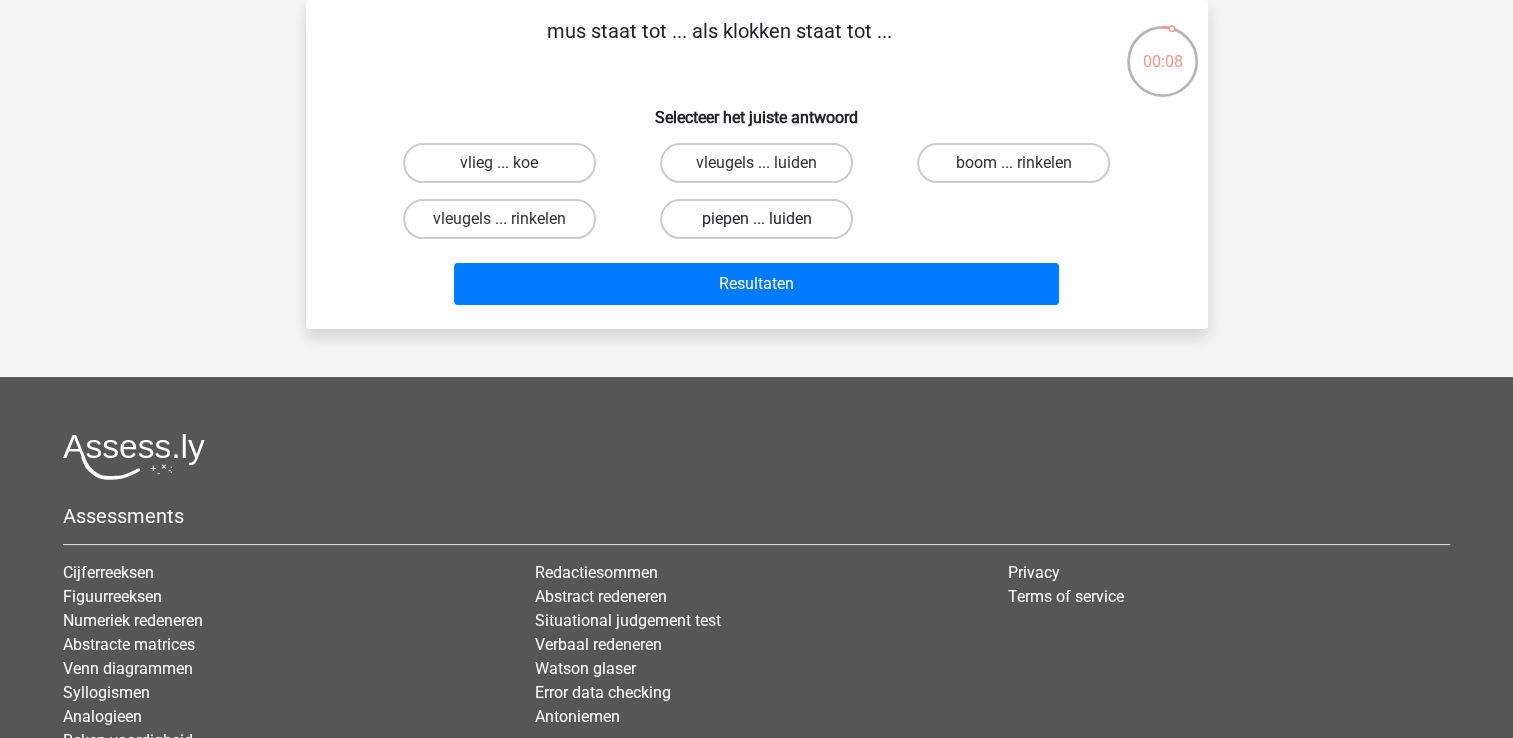 click on "piepen ... luiden" at bounding box center [756, 219] 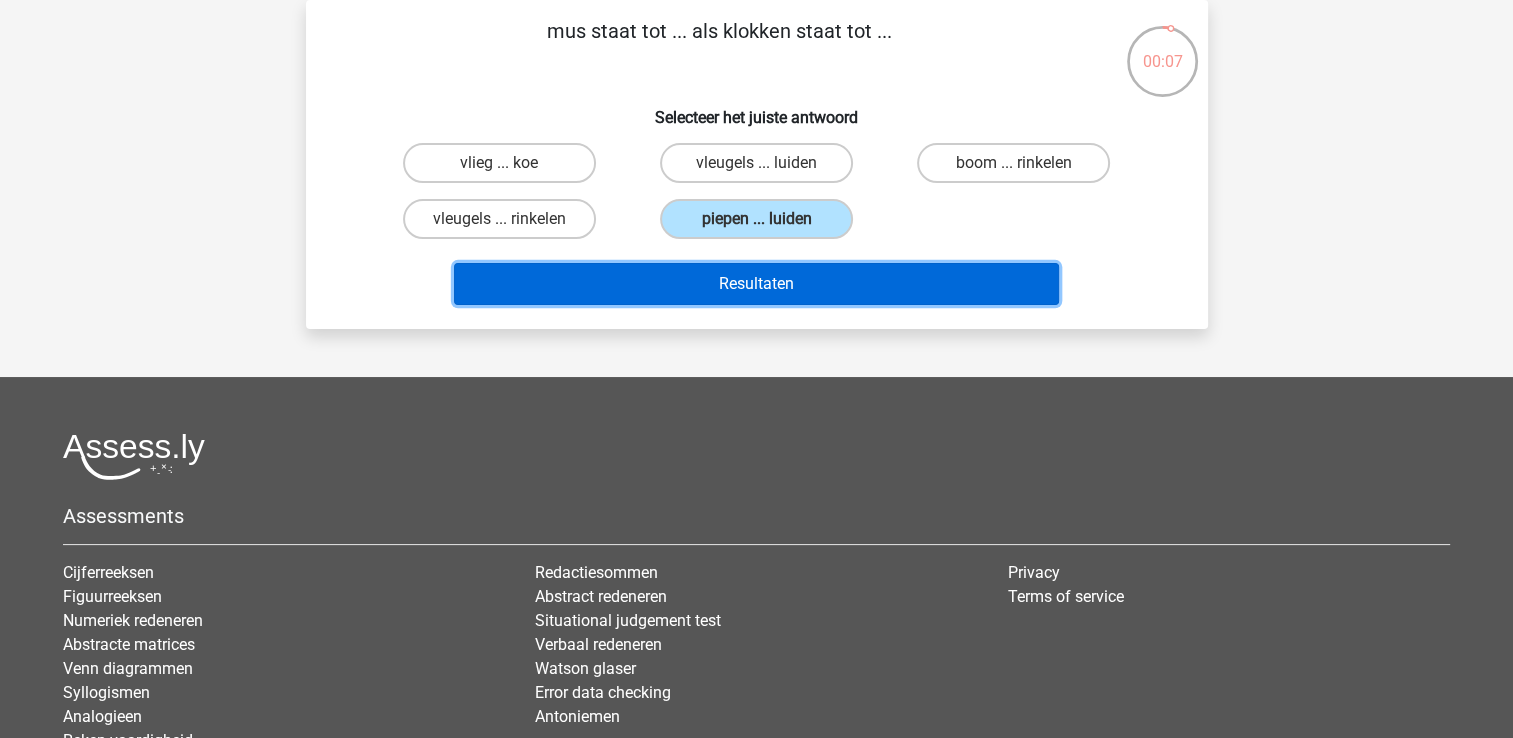 click on "Resultaten" at bounding box center [756, 284] 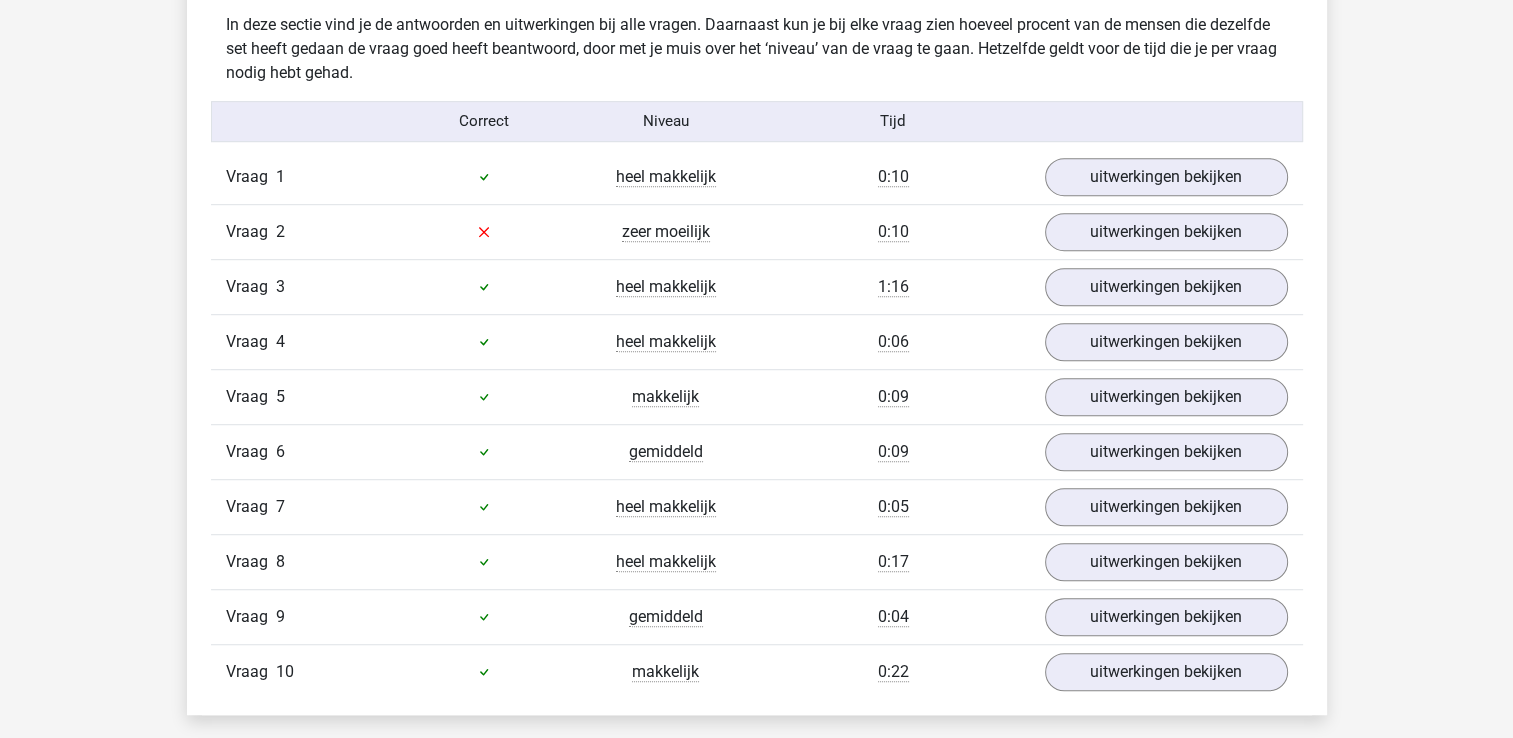 scroll, scrollTop: 1300, scrollLeft: 0, axis: vertical 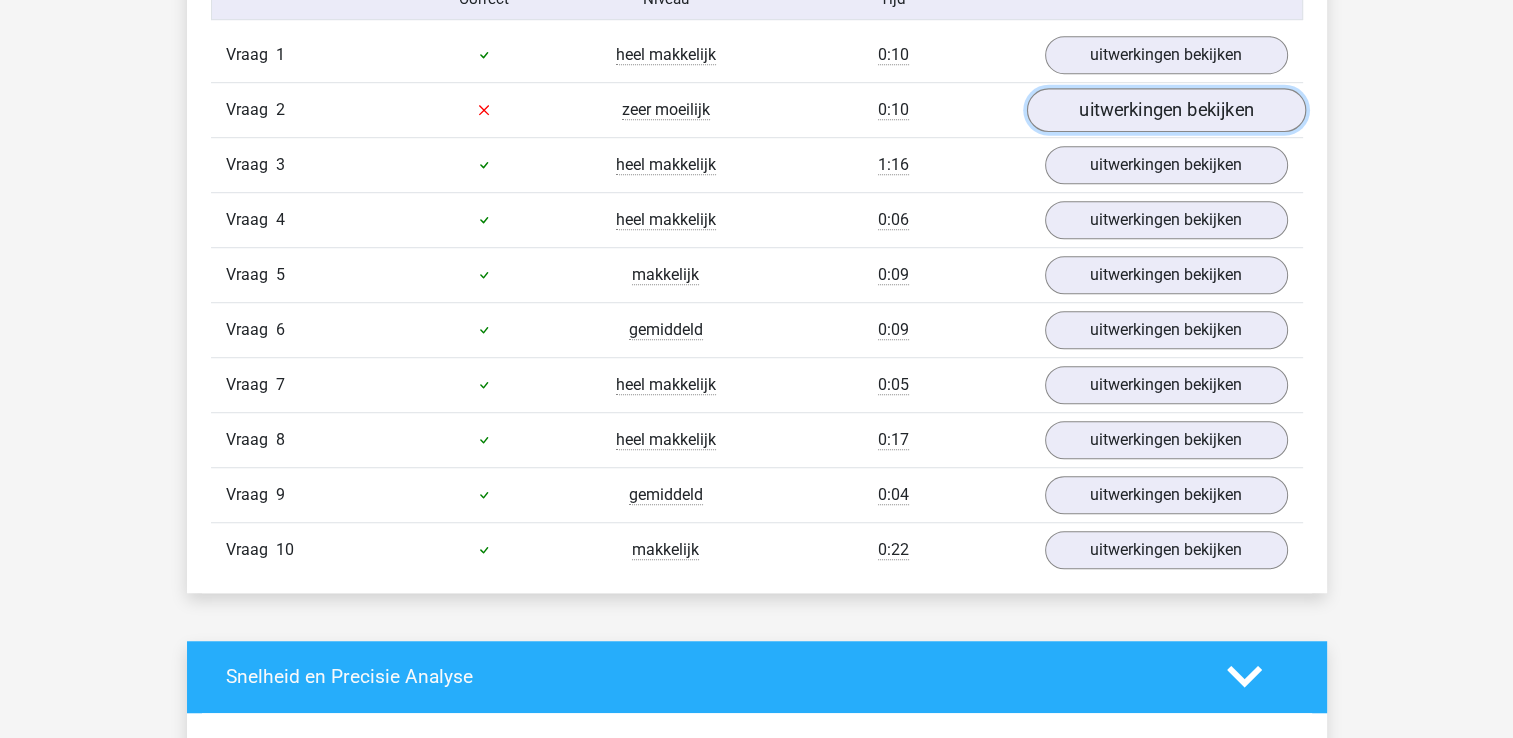 click on "uitwerkingen bekijken" at bounding box center (1165, 110) 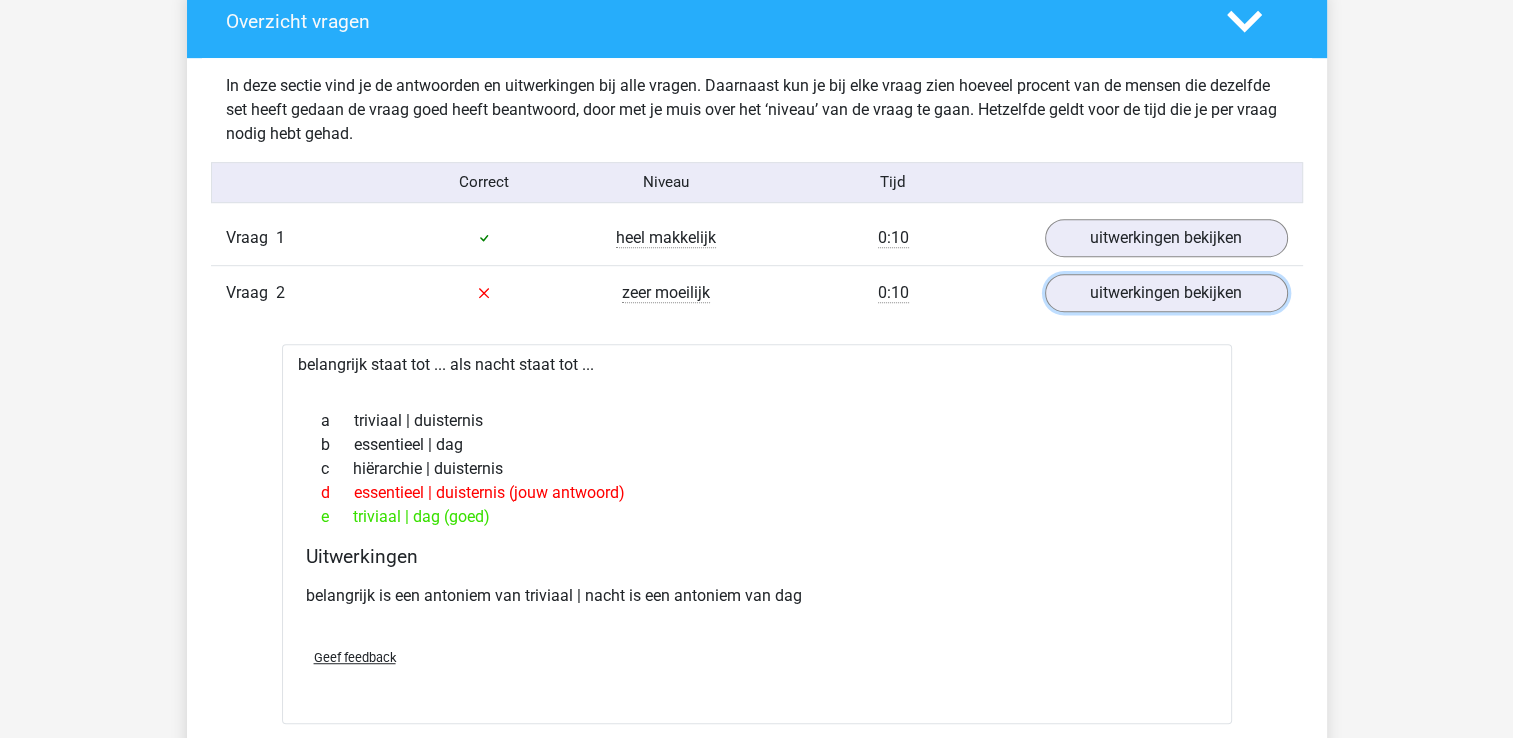 scroll, scrollTop: 1100, scrollLeft: 0, axis: vertical 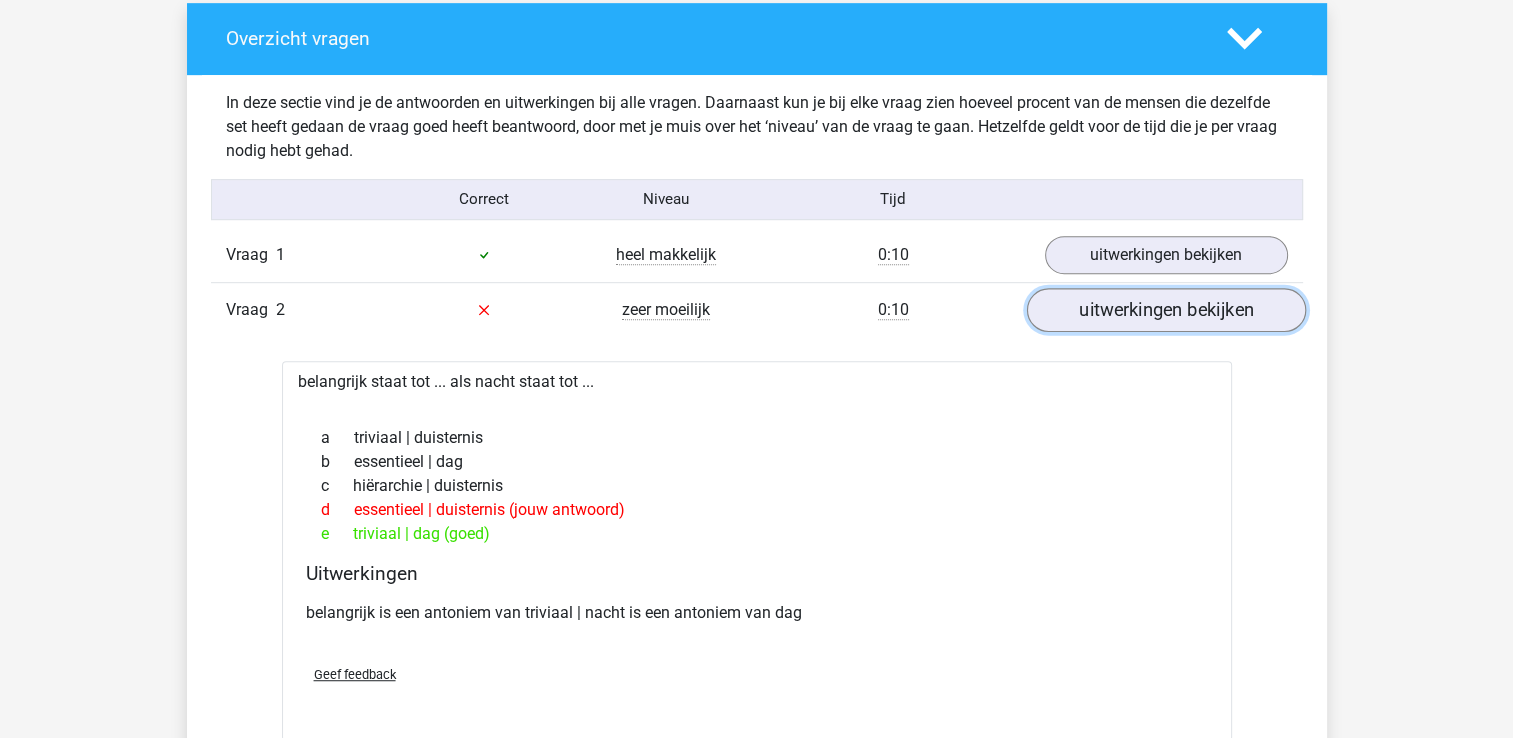 click on "uitwerkingen bekijken" at bounding box center [1165, 310] 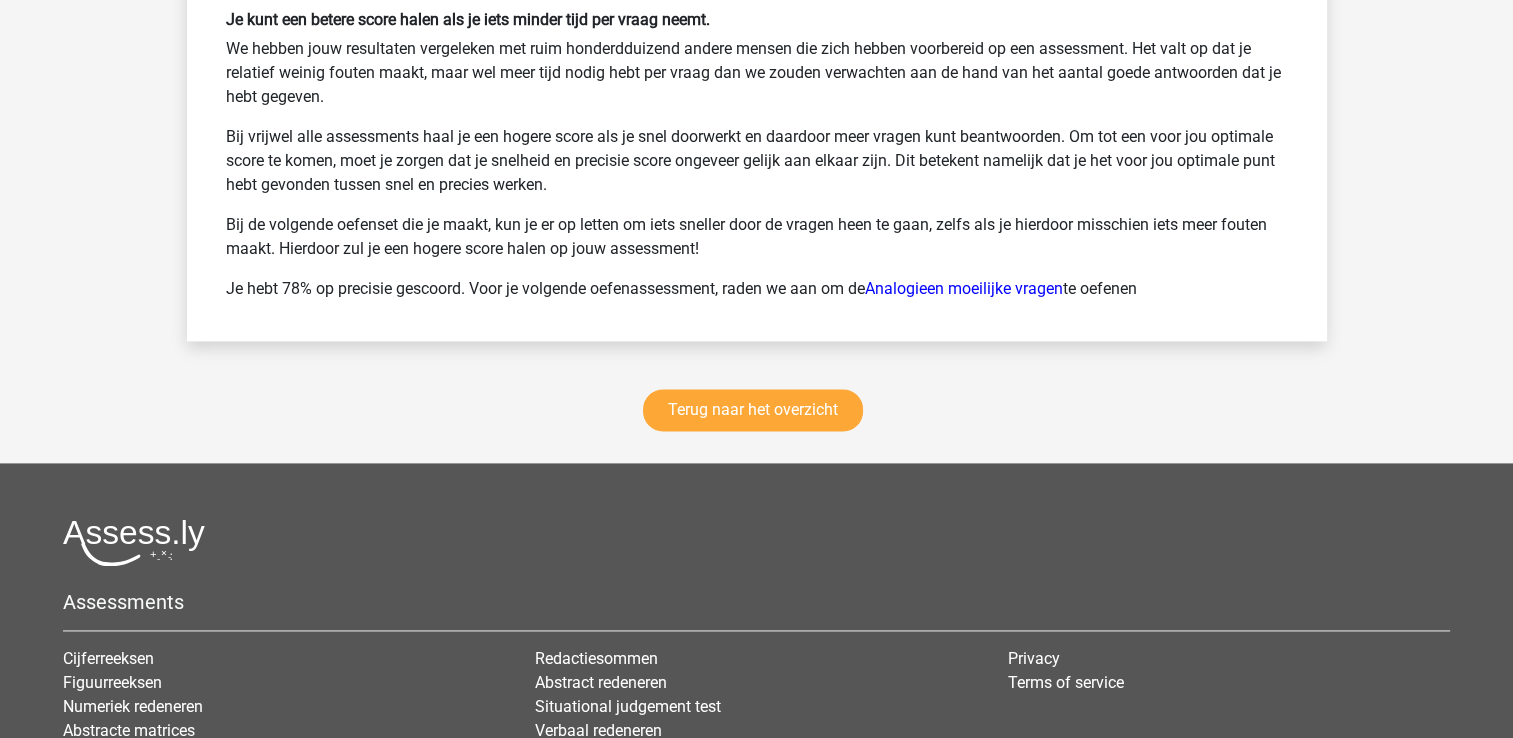 scroll, scrollTop: 2700, scrollLeft: 0, axis: vertical 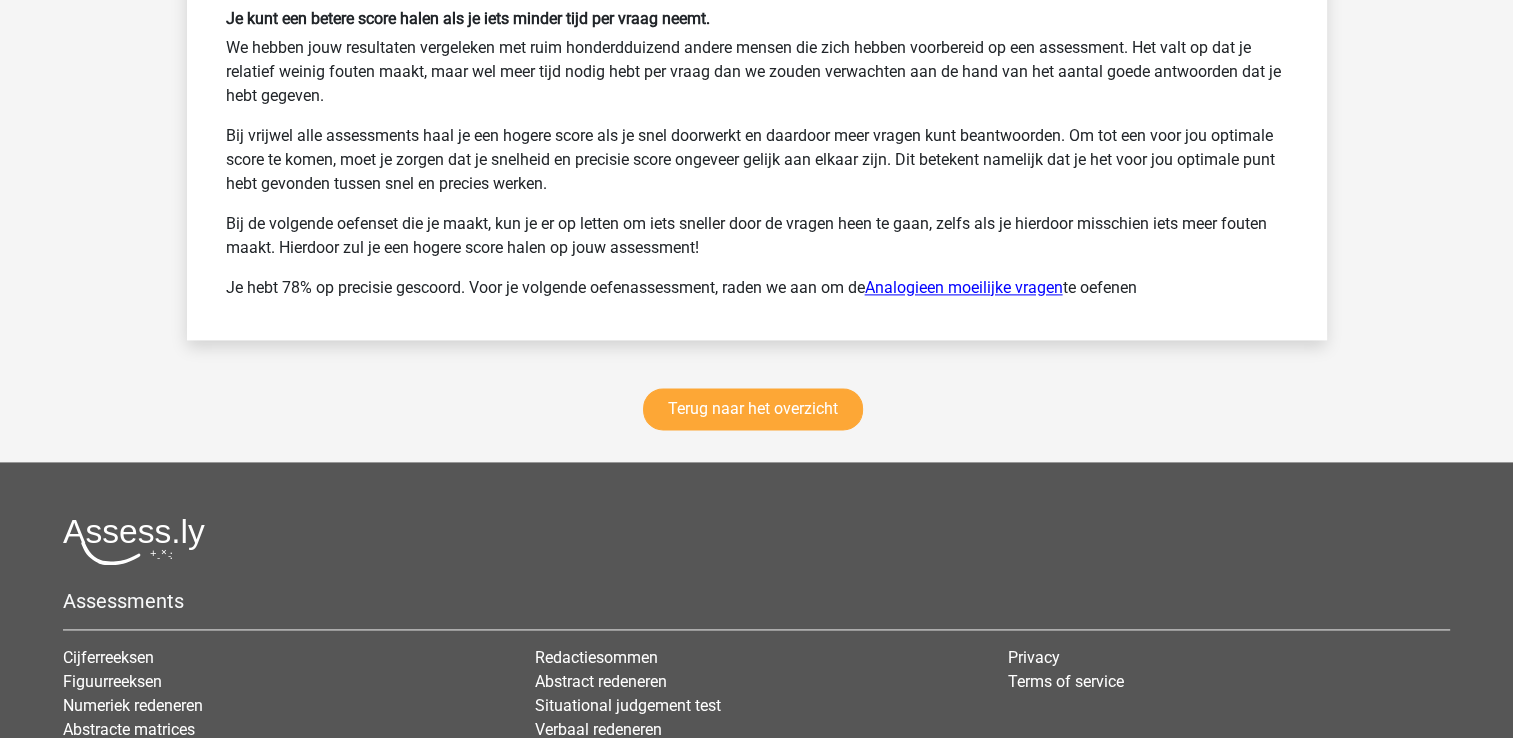 click on "Analogieen moeilijke vragen" at bounding box center (964, 287) 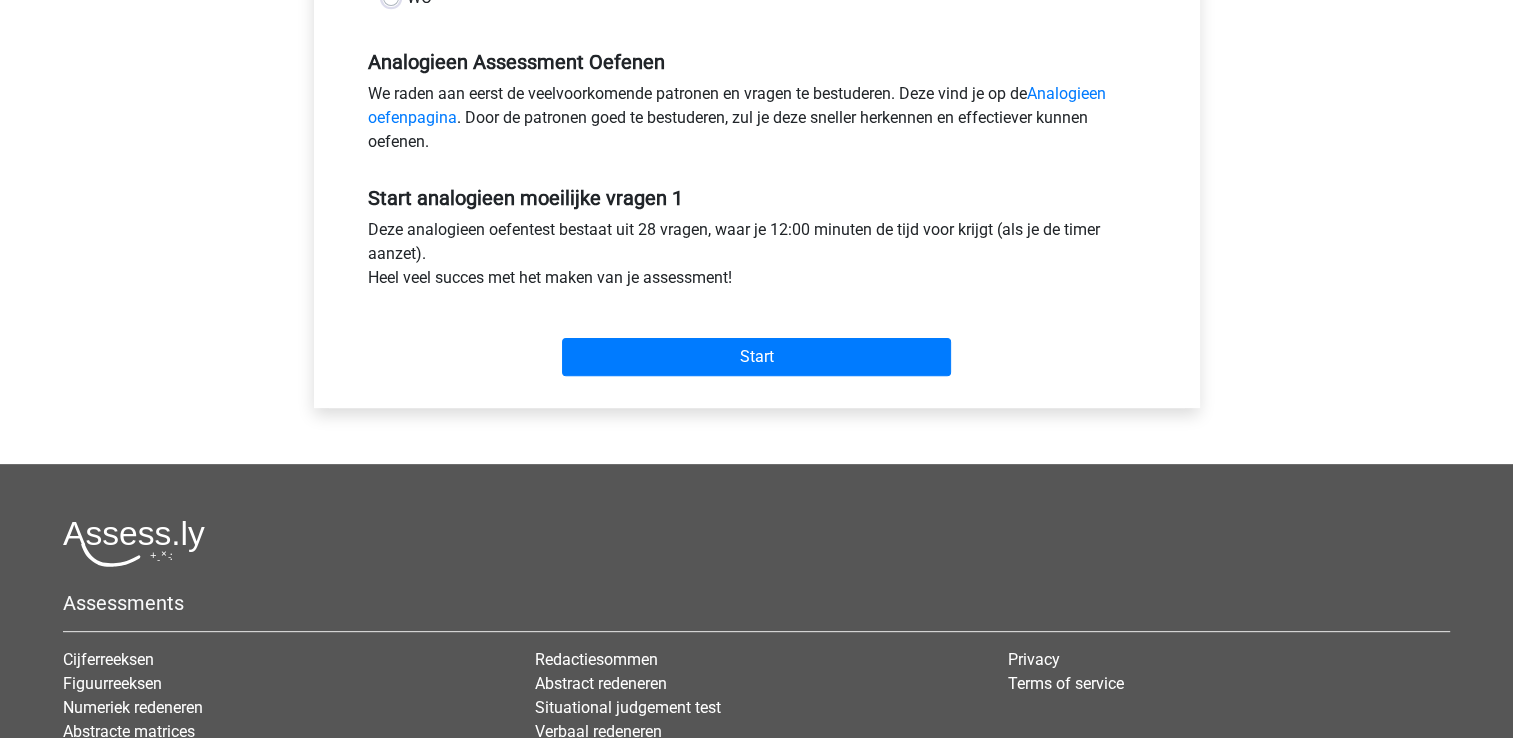 scroll, scrollTop: 600, scrollLeft: 0, axis: vertical 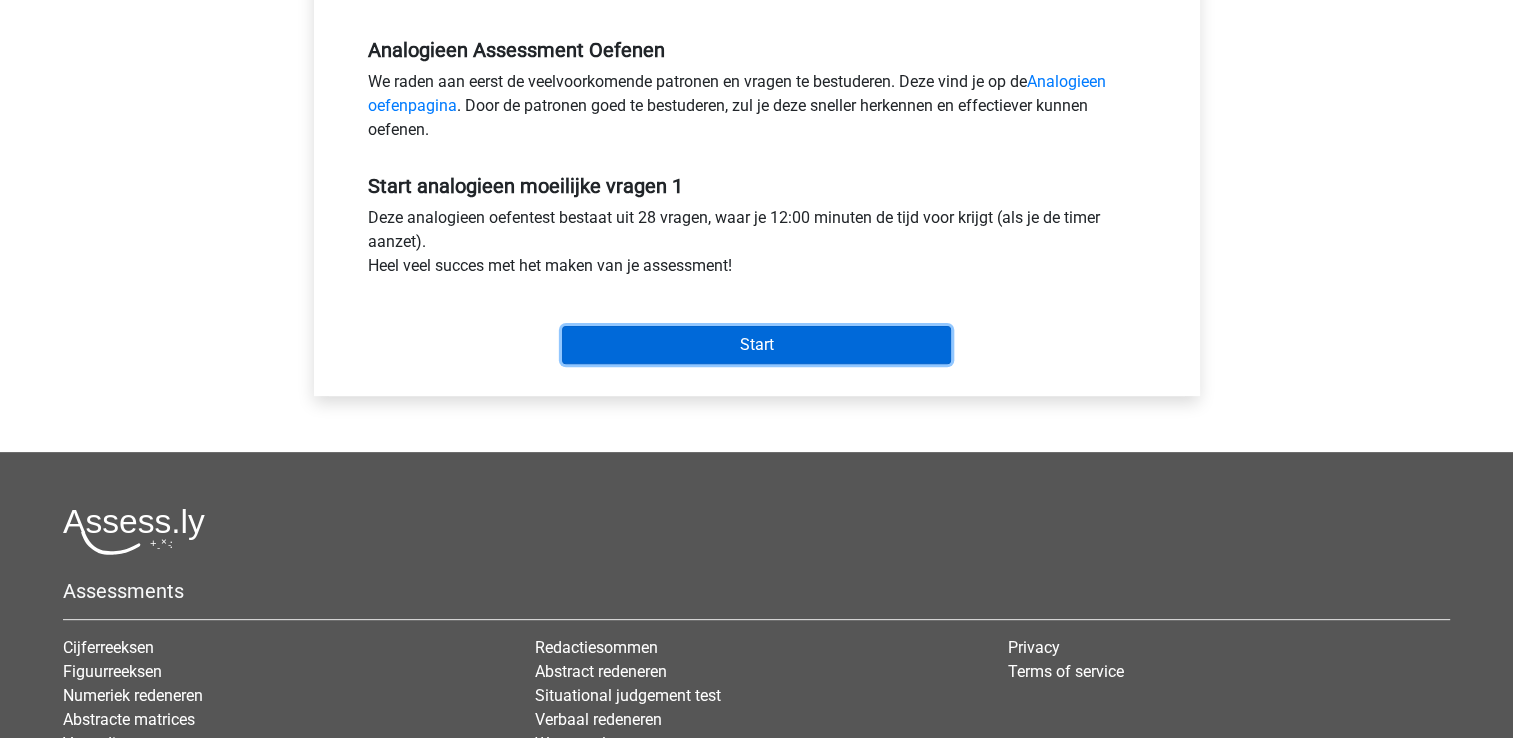 click on "Start" at bounding box center [756, 345] 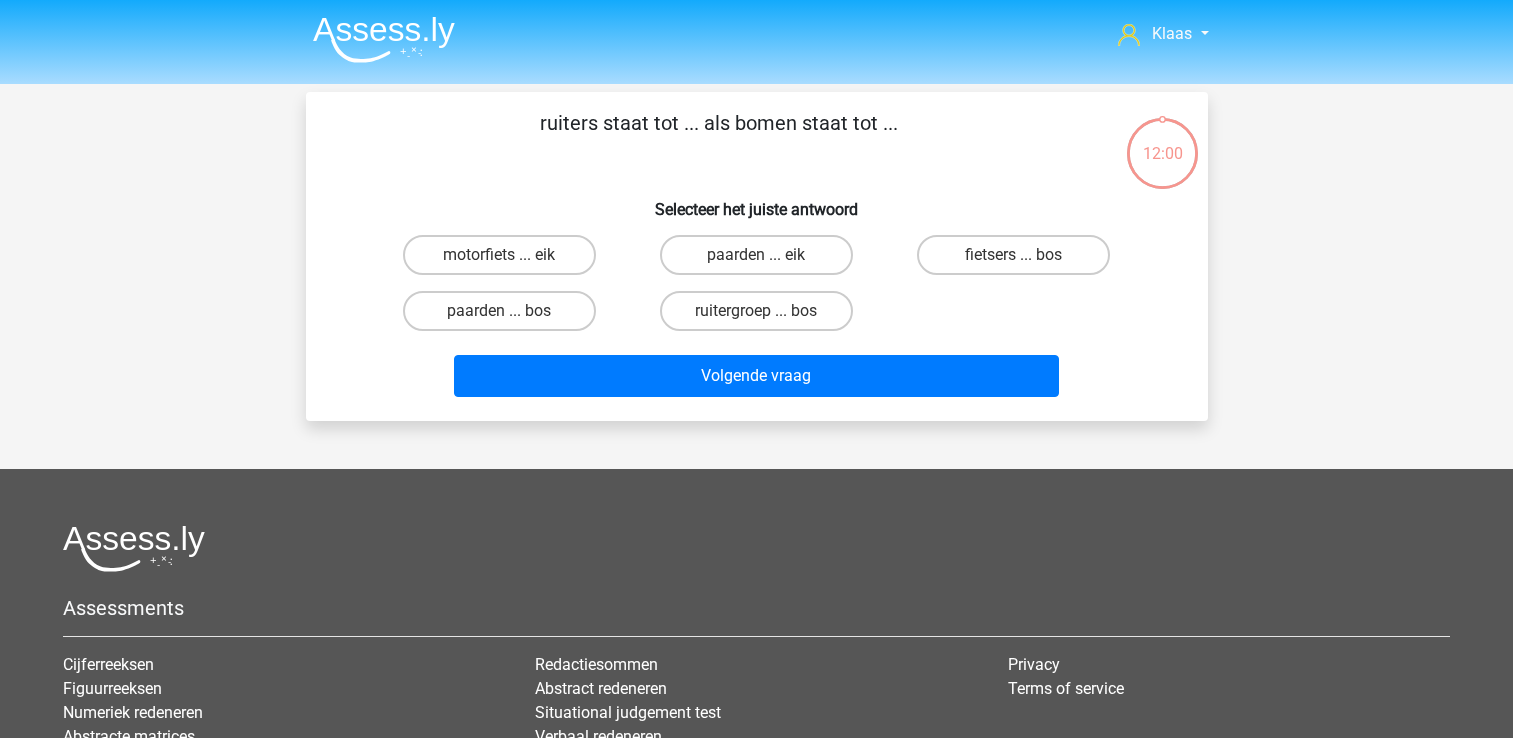 scroll, scrollTop: 0, scrollLeft: 0, axis: both 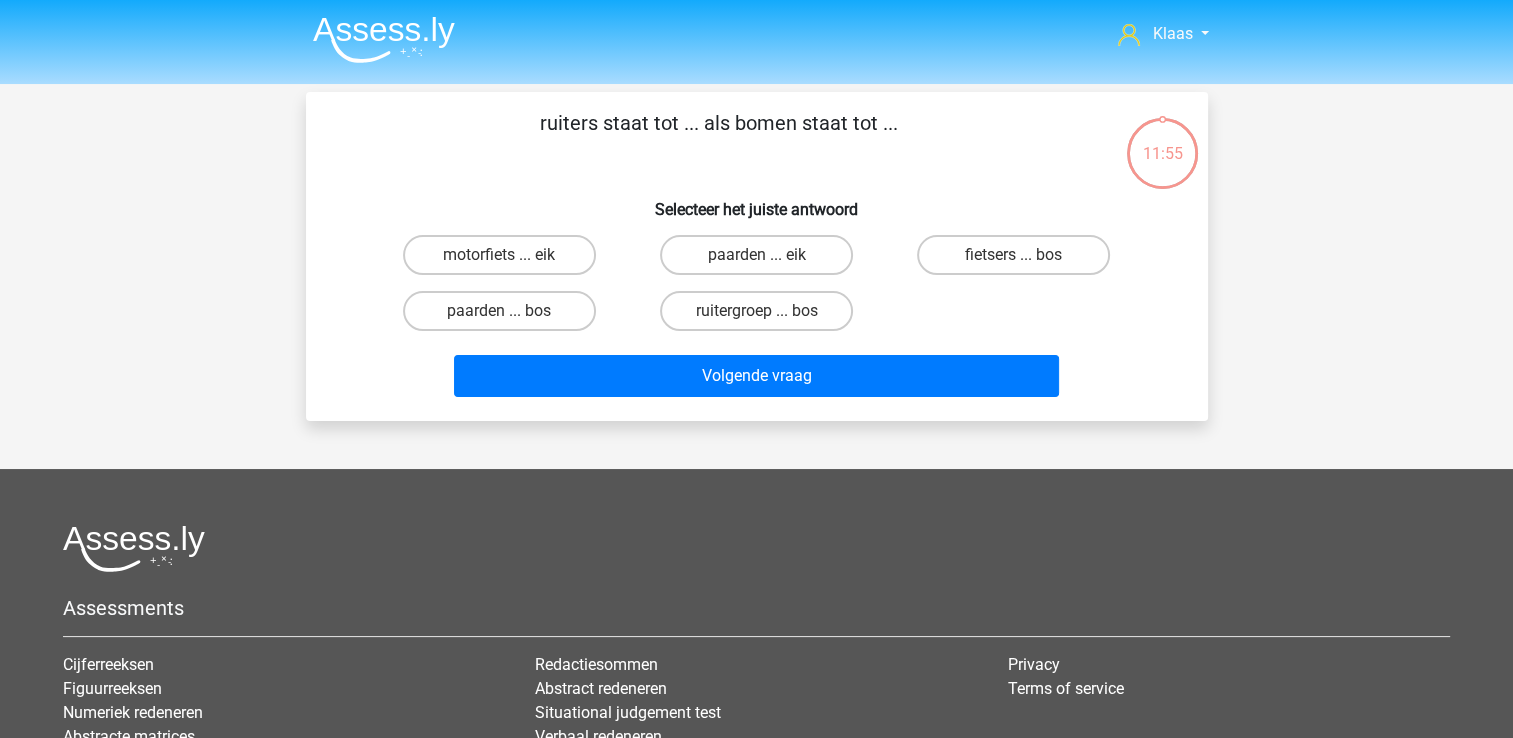 click on "ruitergroep ... bos" at bounding box center [762, 317] 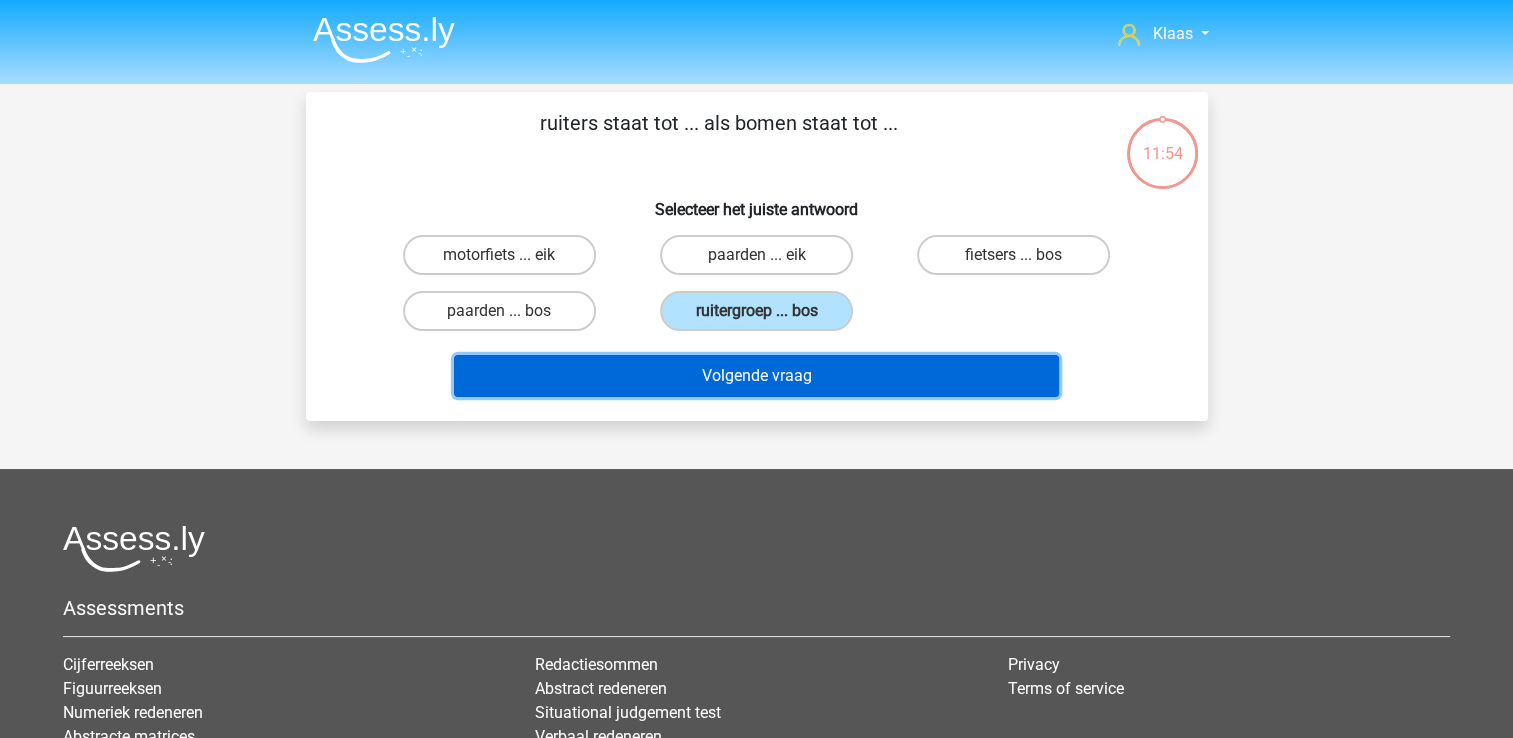 click on "Volgende vraag" at bounding box center [756, 376] 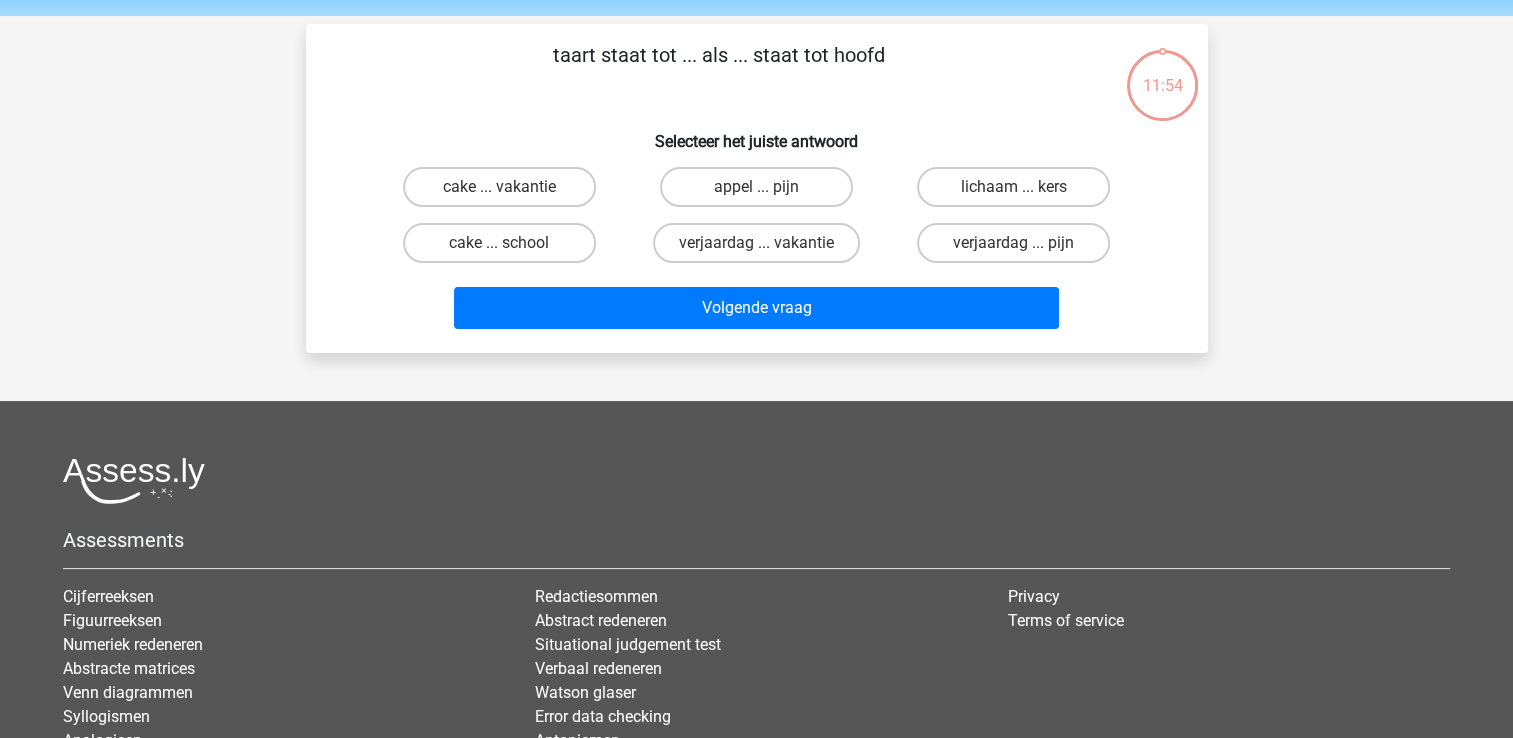 scroll, scrollTop: 92, scrollLeft: 0, axis: vertical 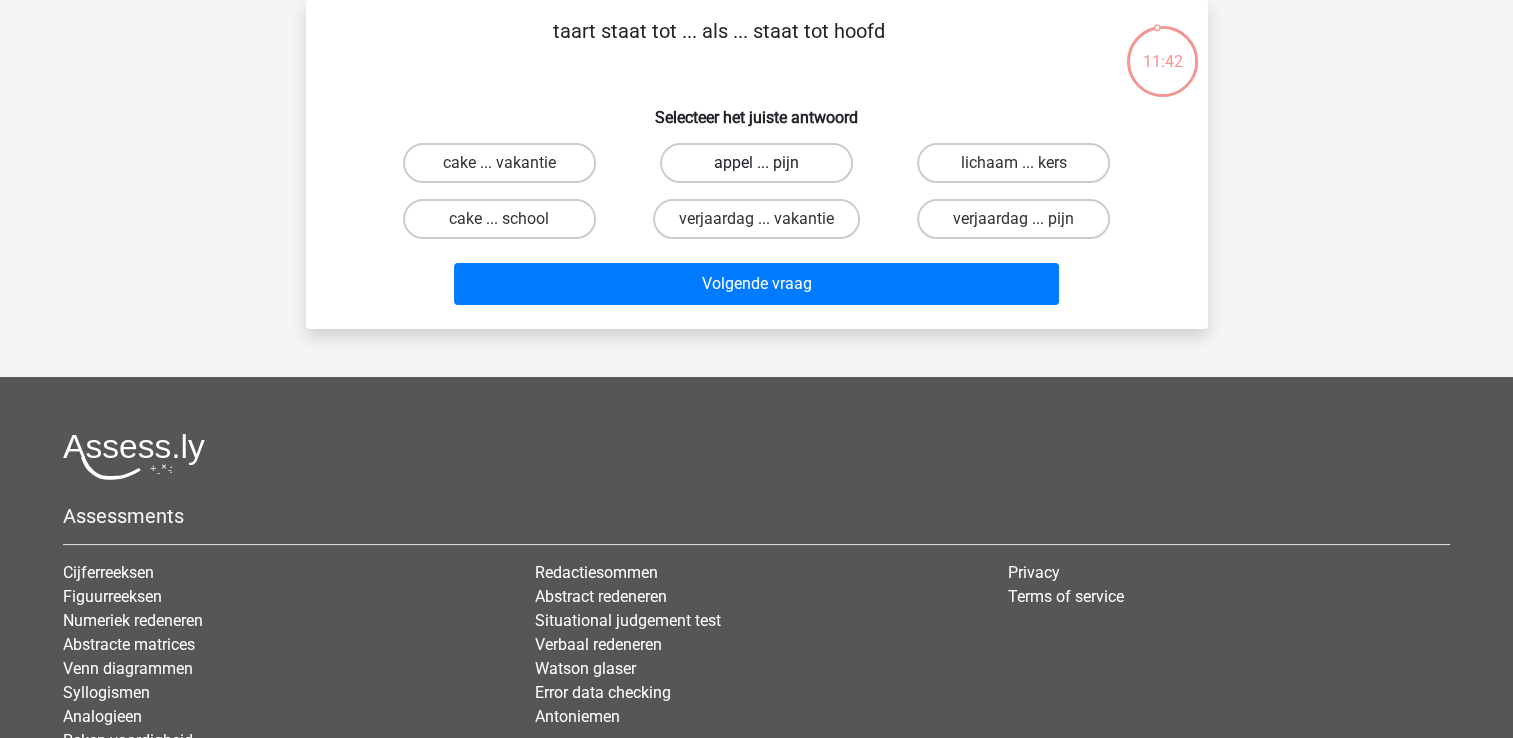 click on "appel ... pijn" at bounding box center (756, 163) 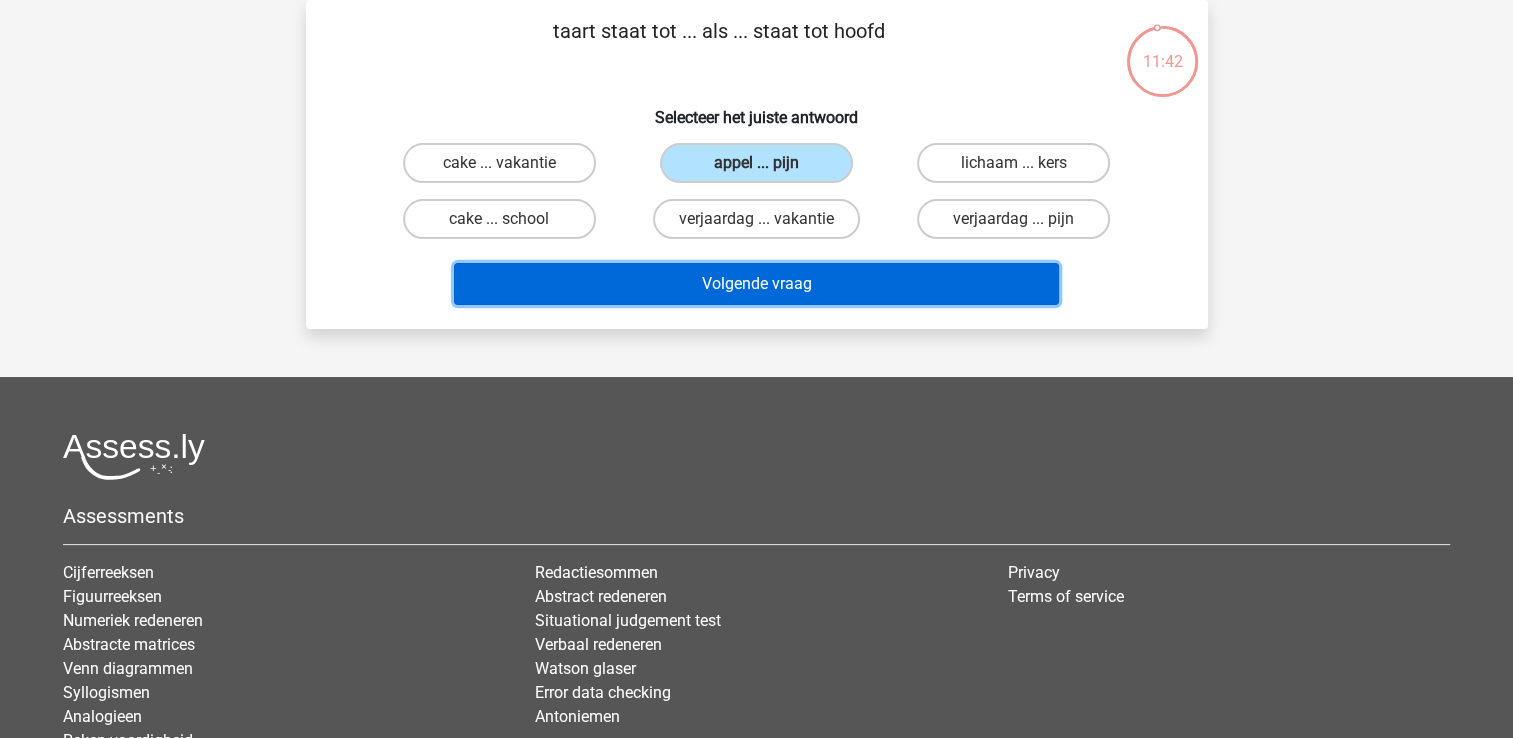 click on "Volgende vraag" at bounding box center [756, 284] 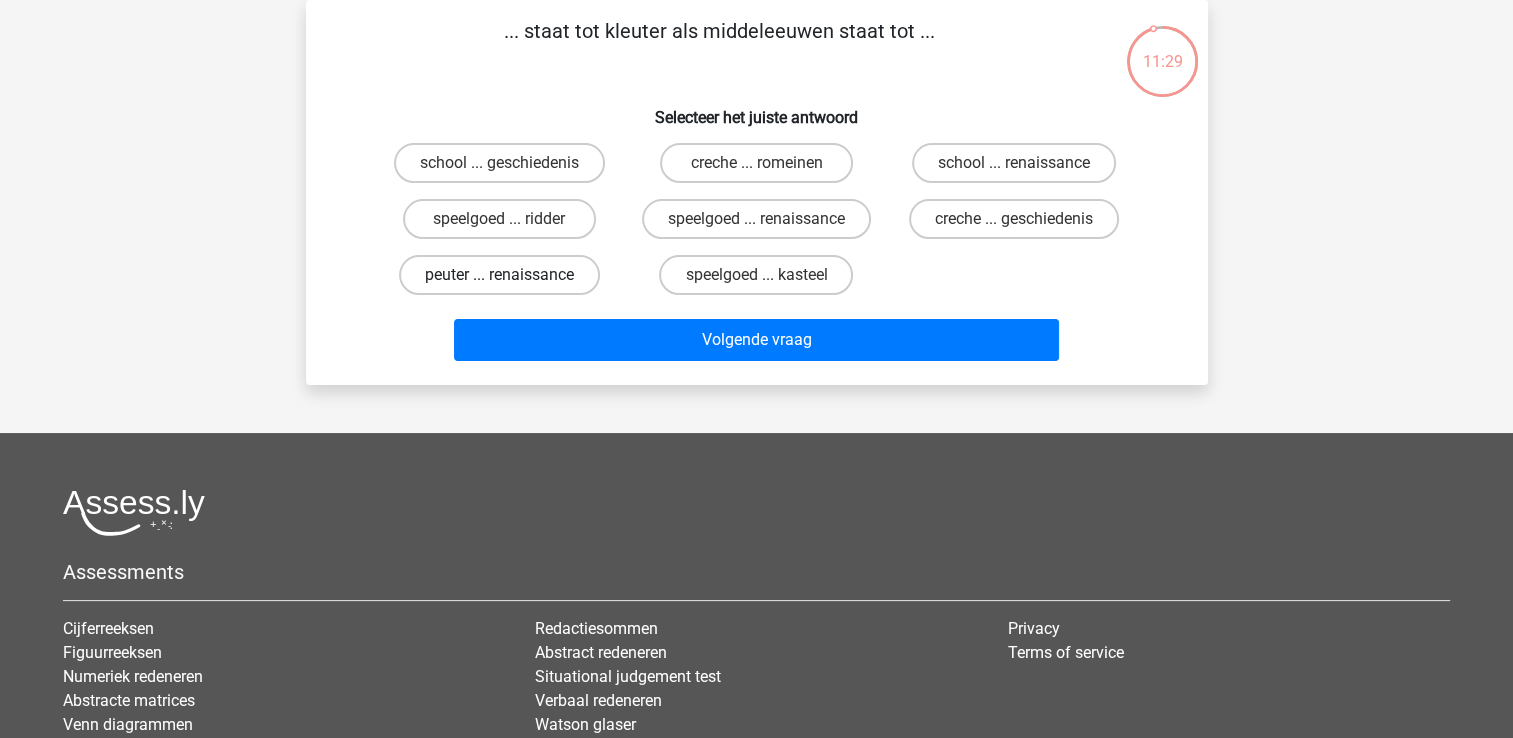 click on "peuter ... renaissance" at bounding box center (499, 275) 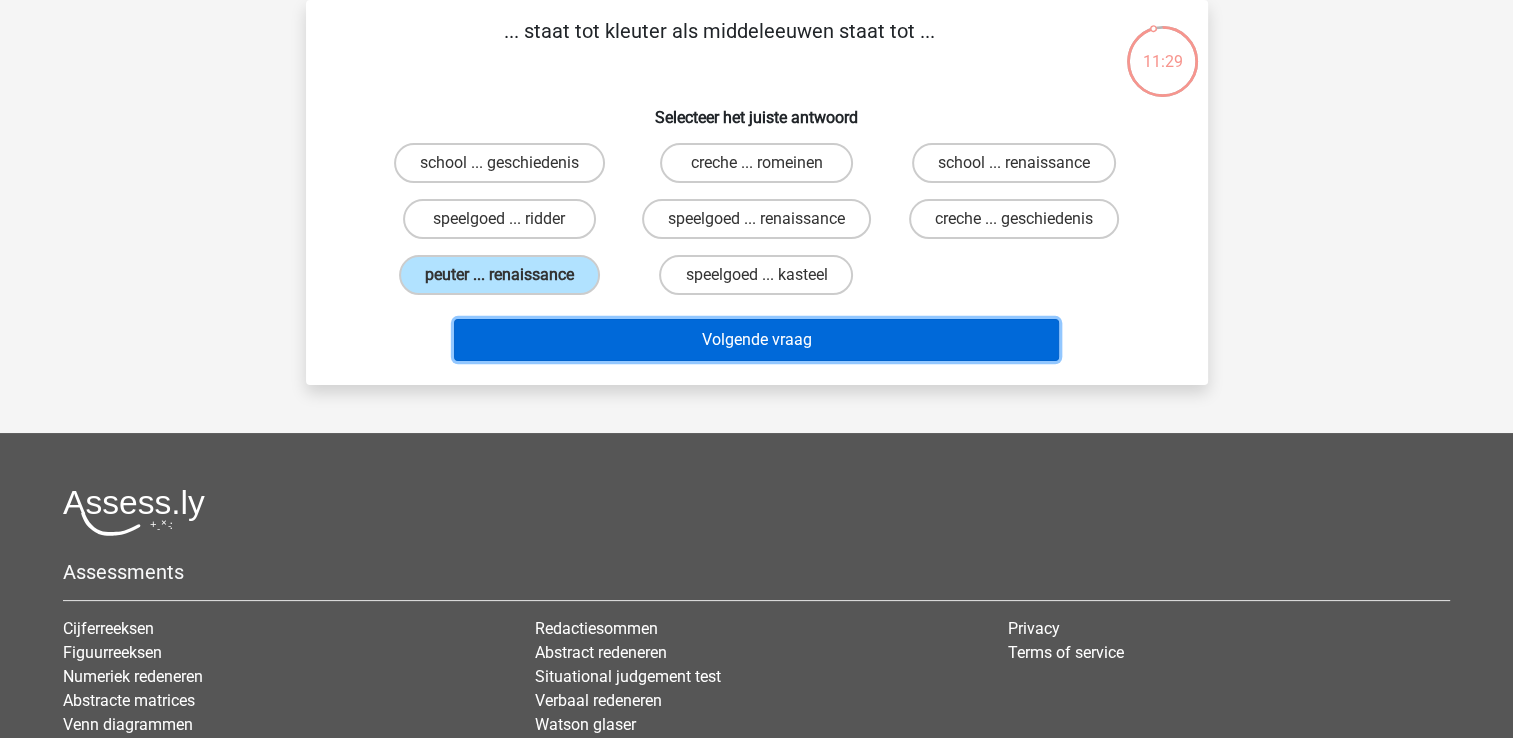 click on "Volgende vraag" at bounding box center [756, 340] 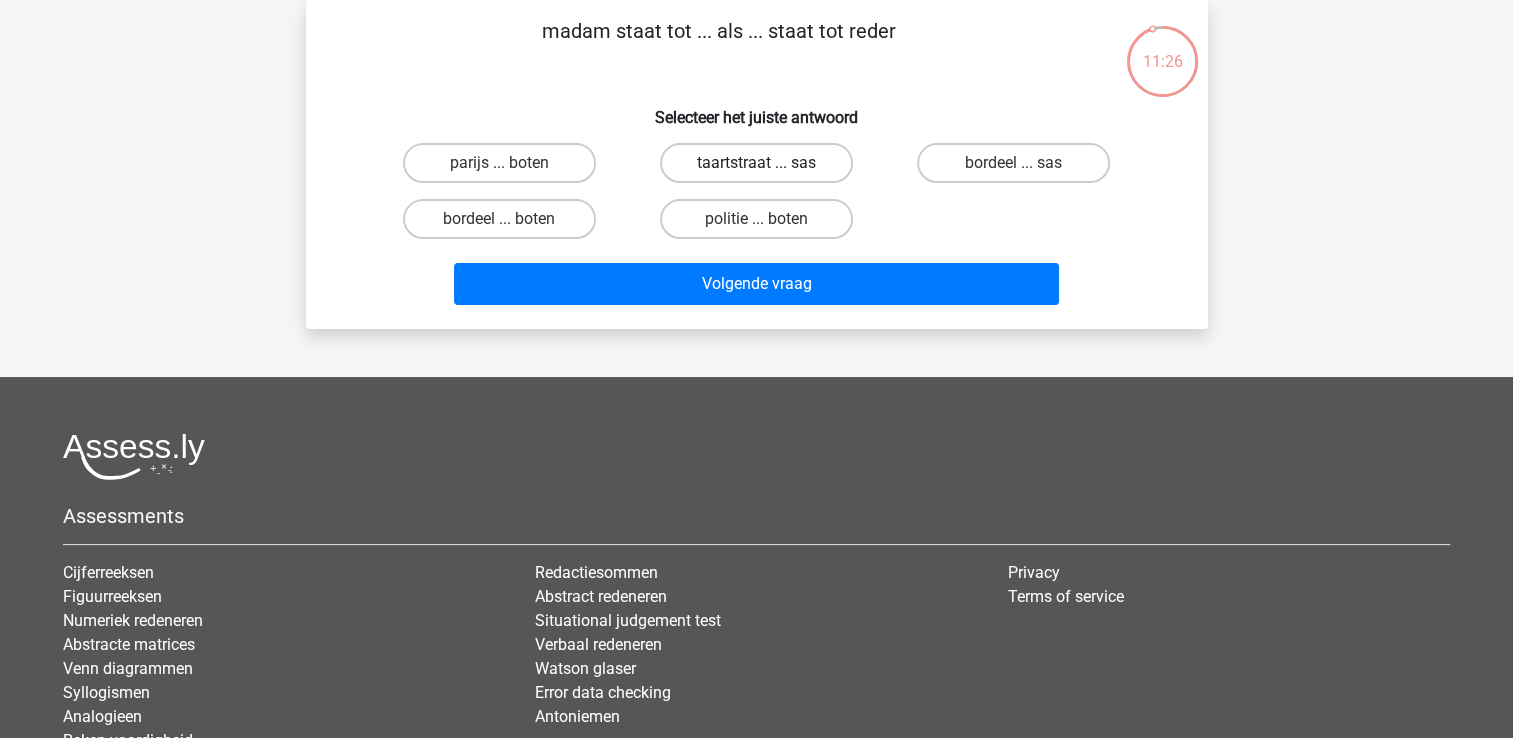 click on "taartstraat ... sas" at bounding box center [756, 163] 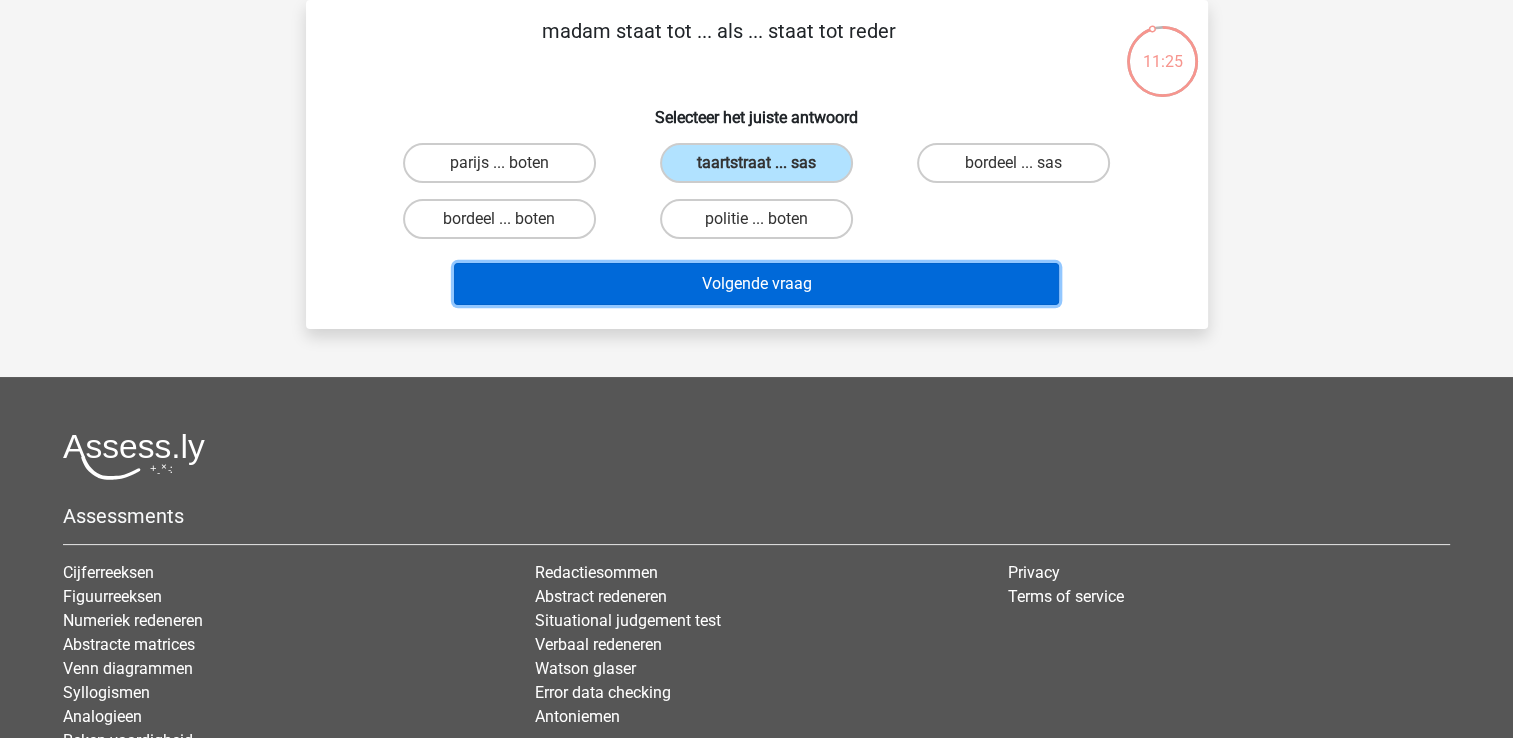 click on "Volgende vraag" at bounding box center [756, 284] 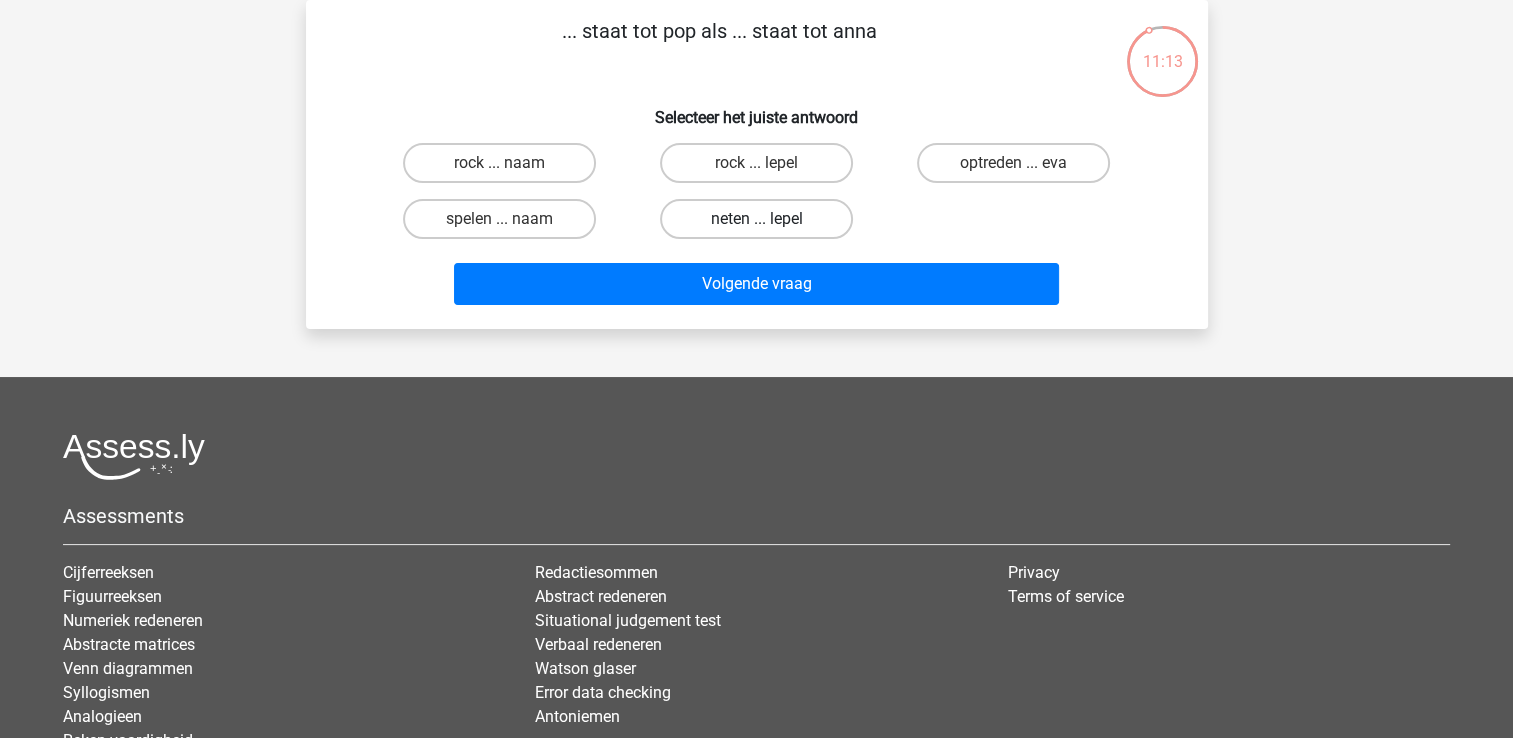 click on "neten ... lepel" at bounding box center [756, 219] 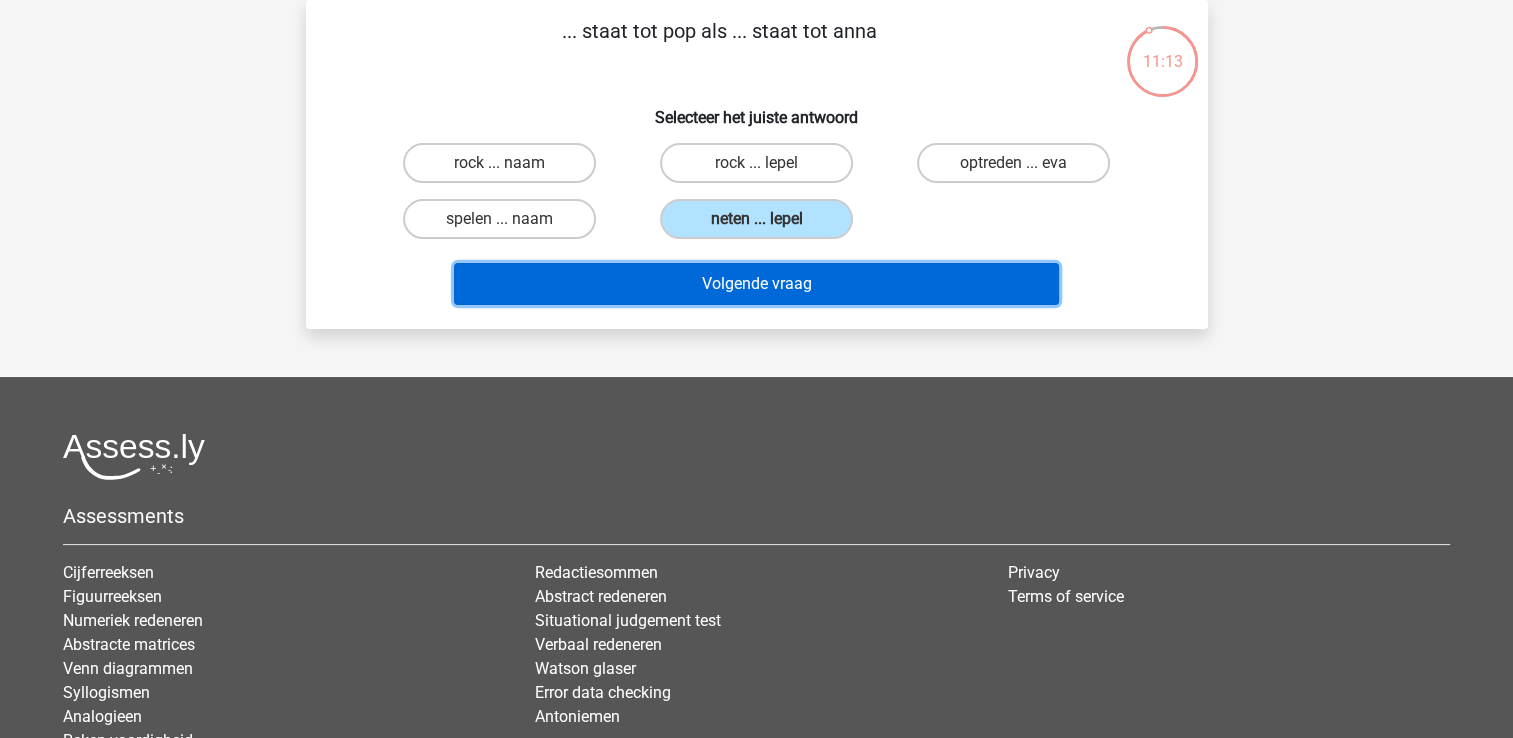 click on "Volgende vraag" at bounding box center (756, 284) 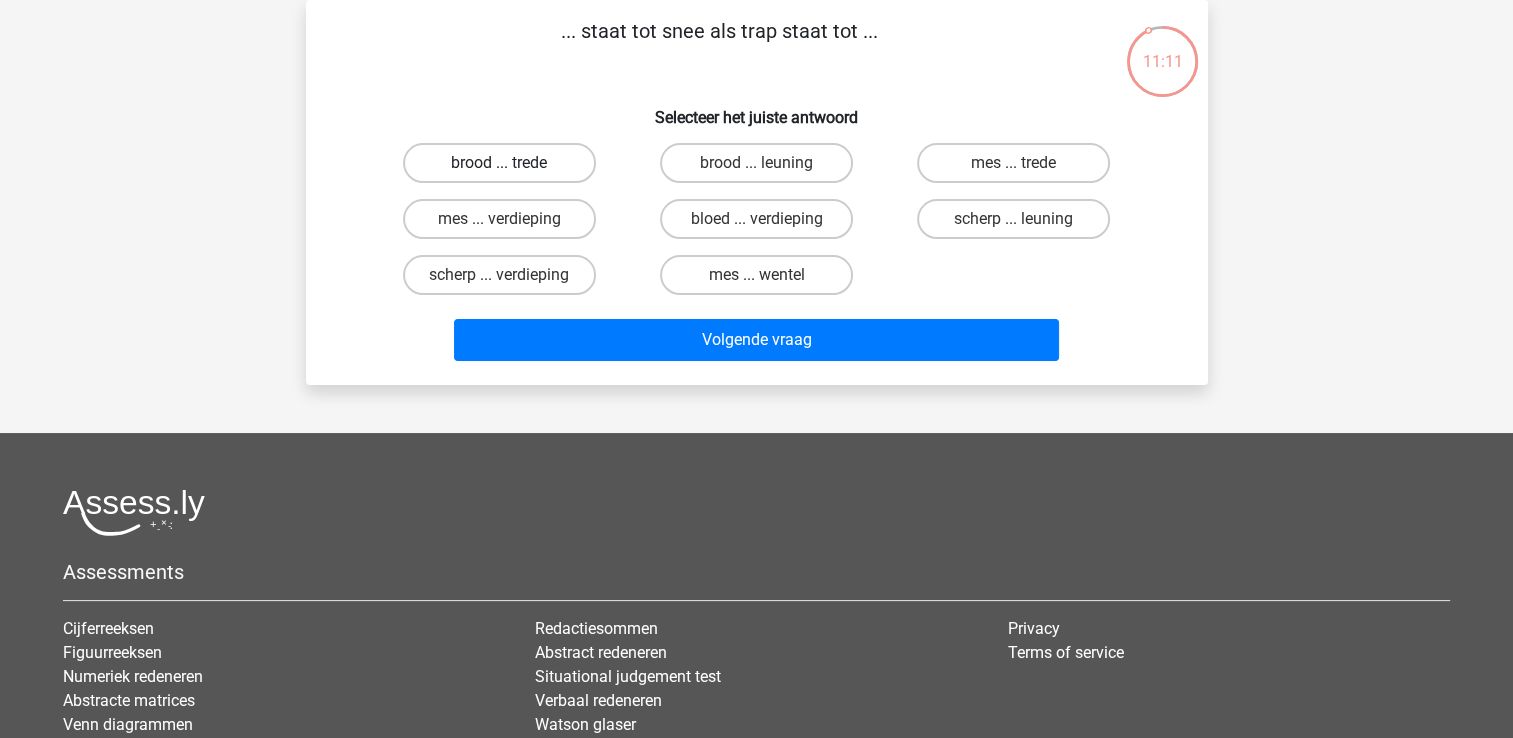 click on "brood ... trede" at bounding box center [499, 163] 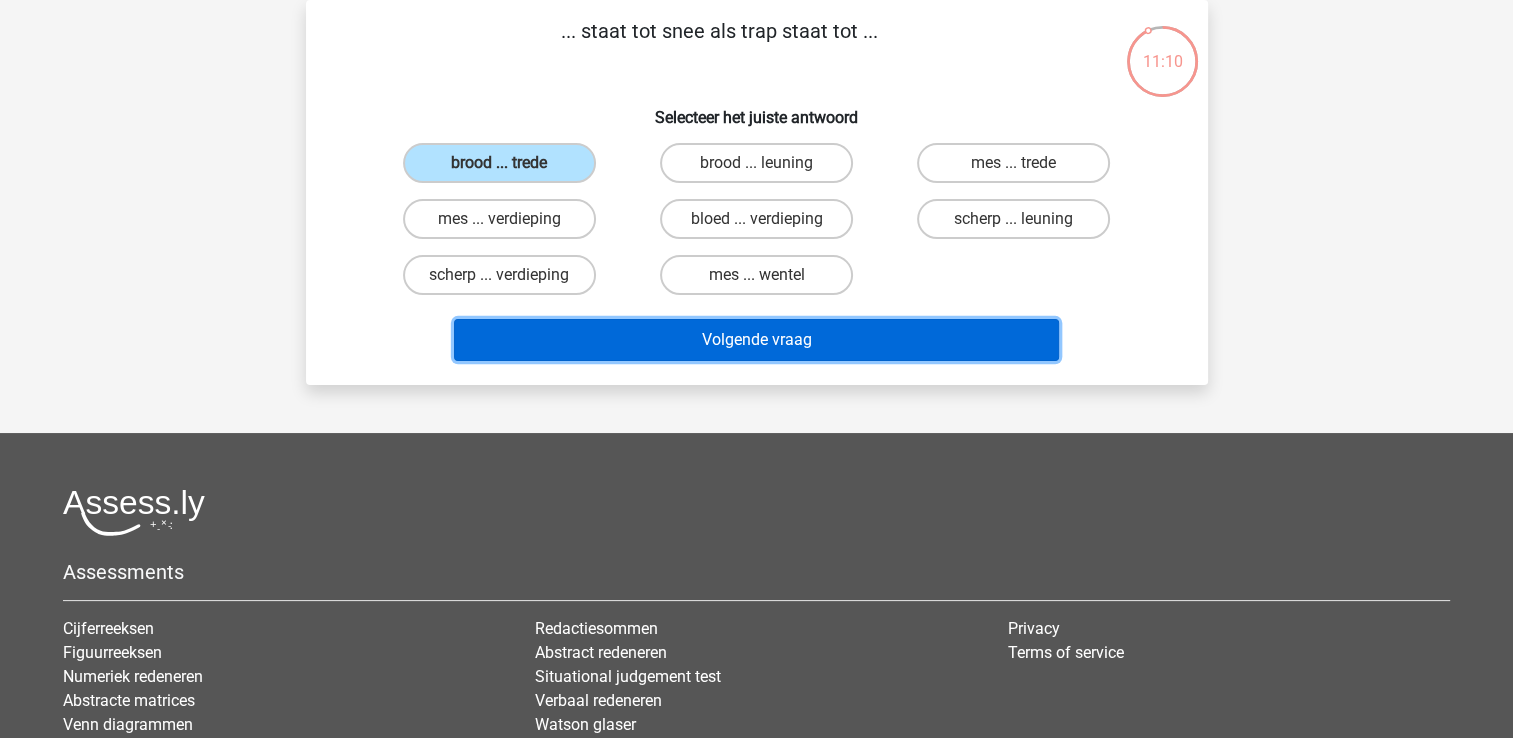click on "Volgende vraag" at bounding box center [756, 340] 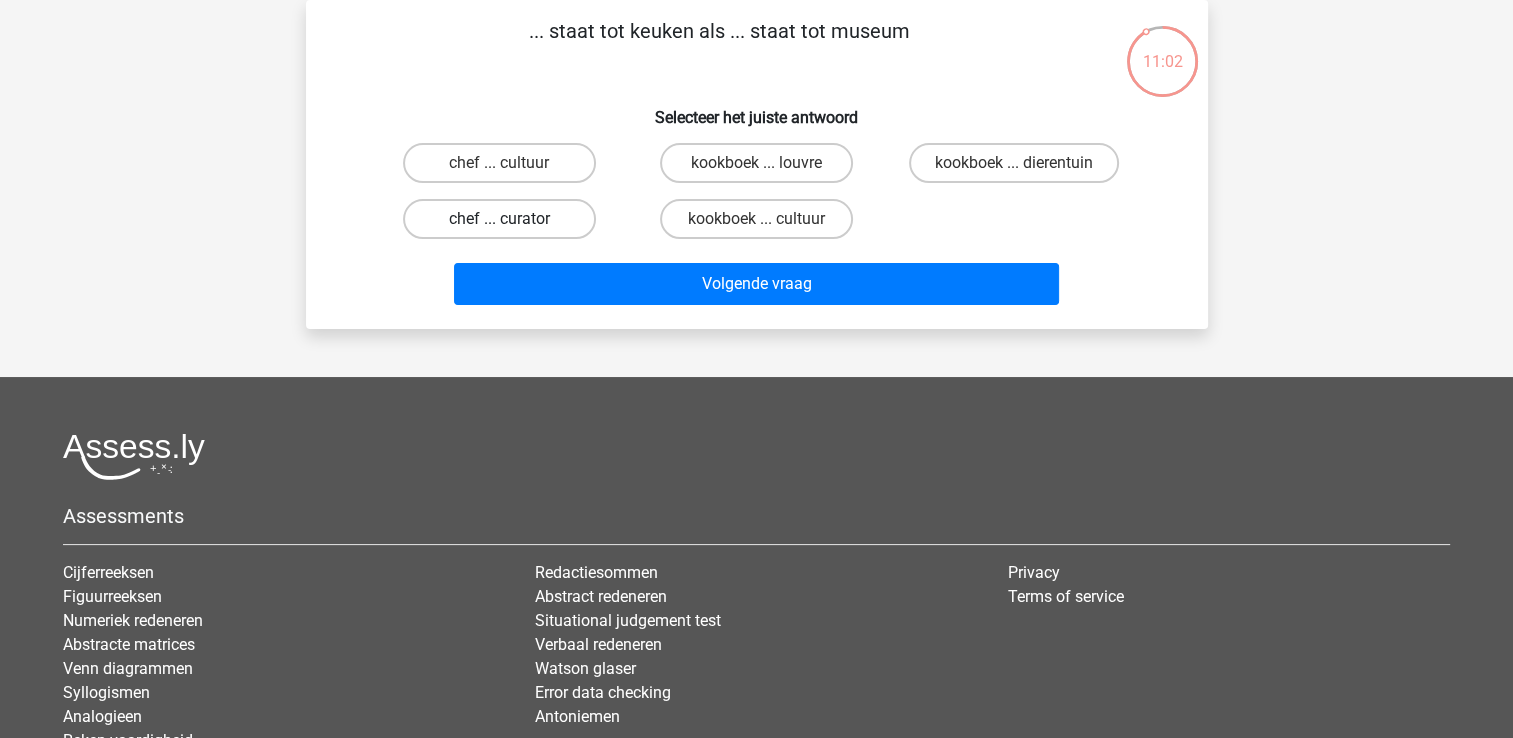 click on "chef ... curator" at bounding box center [499, 219] 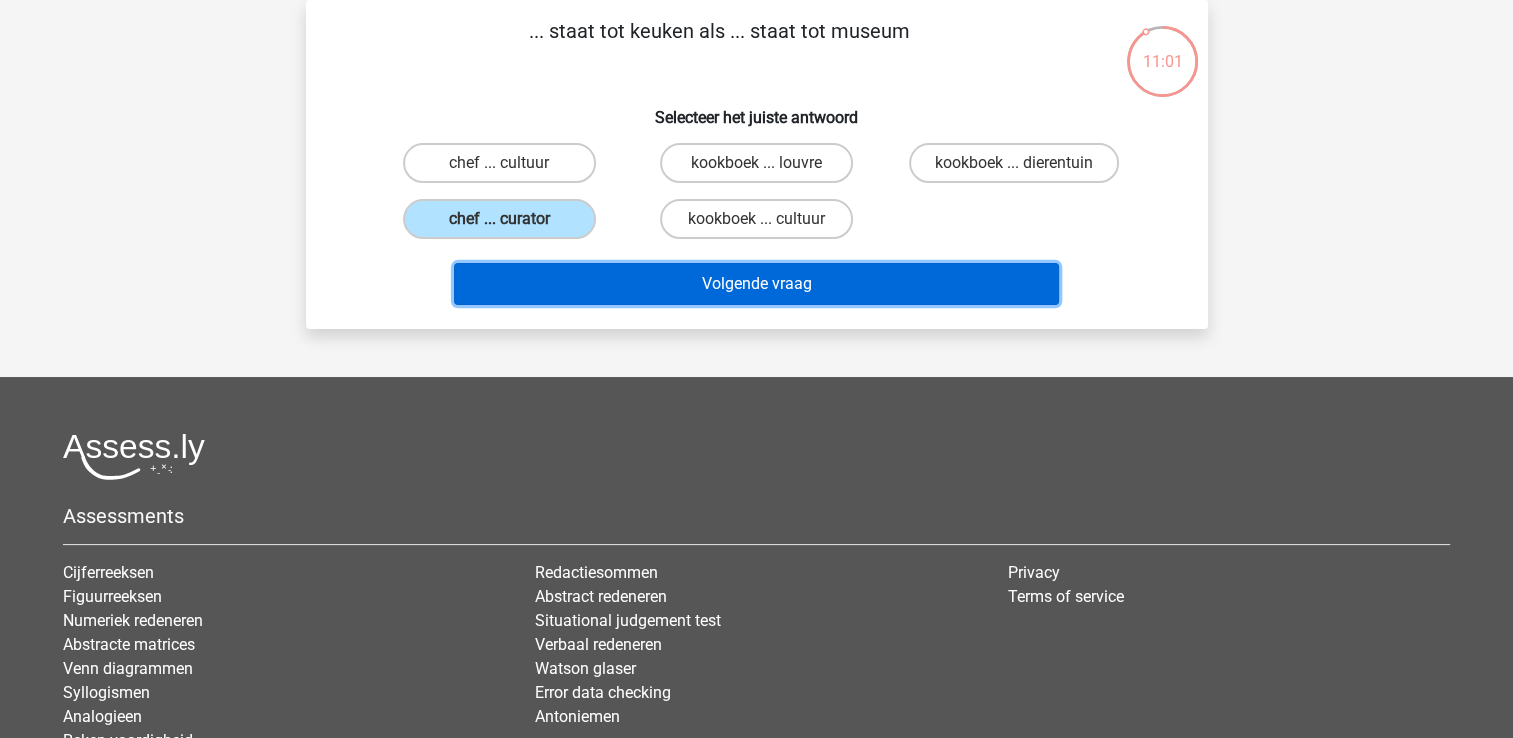 click on "Volgende vraag" at bounding box center (756, 284) 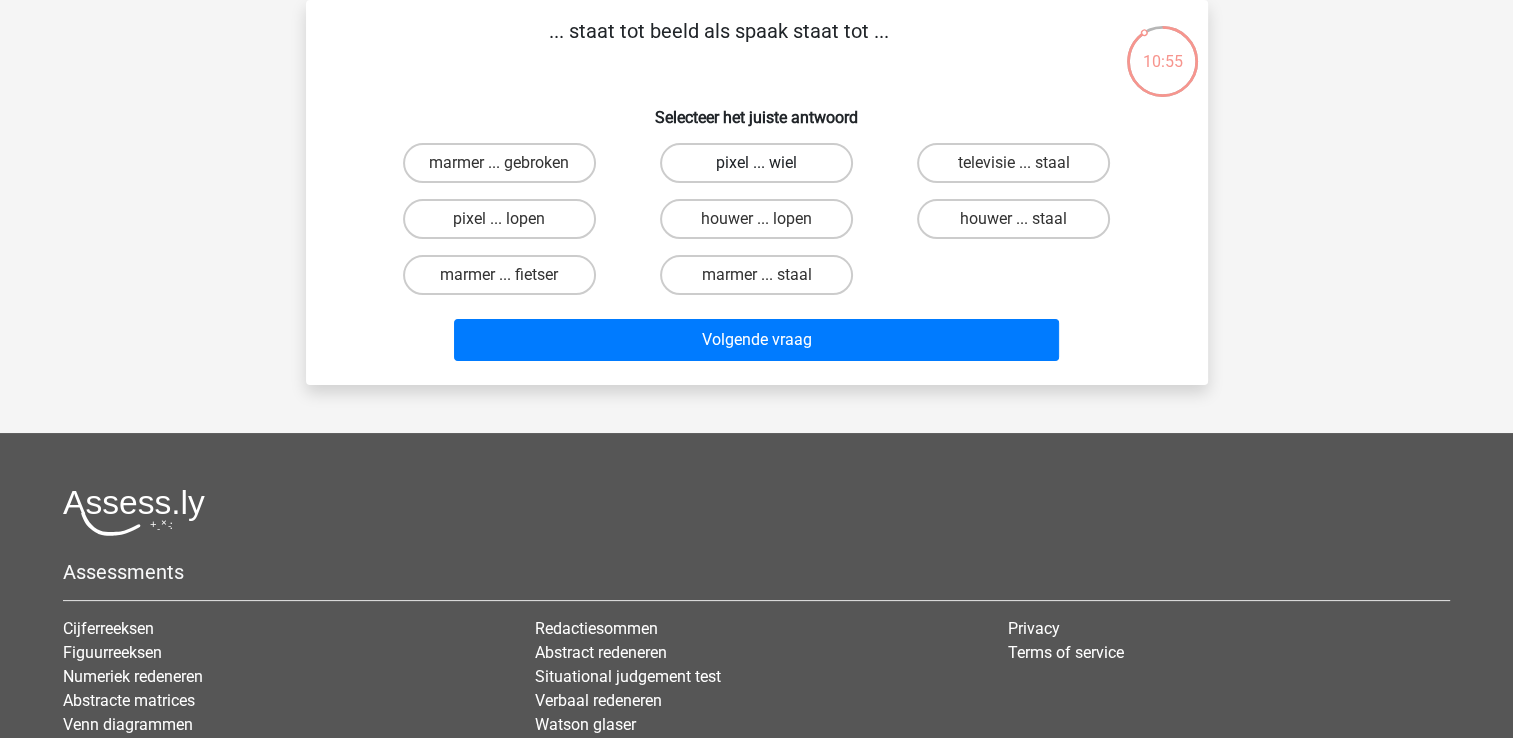click on "pixel ... wiel" at bounding box center (756, 163) 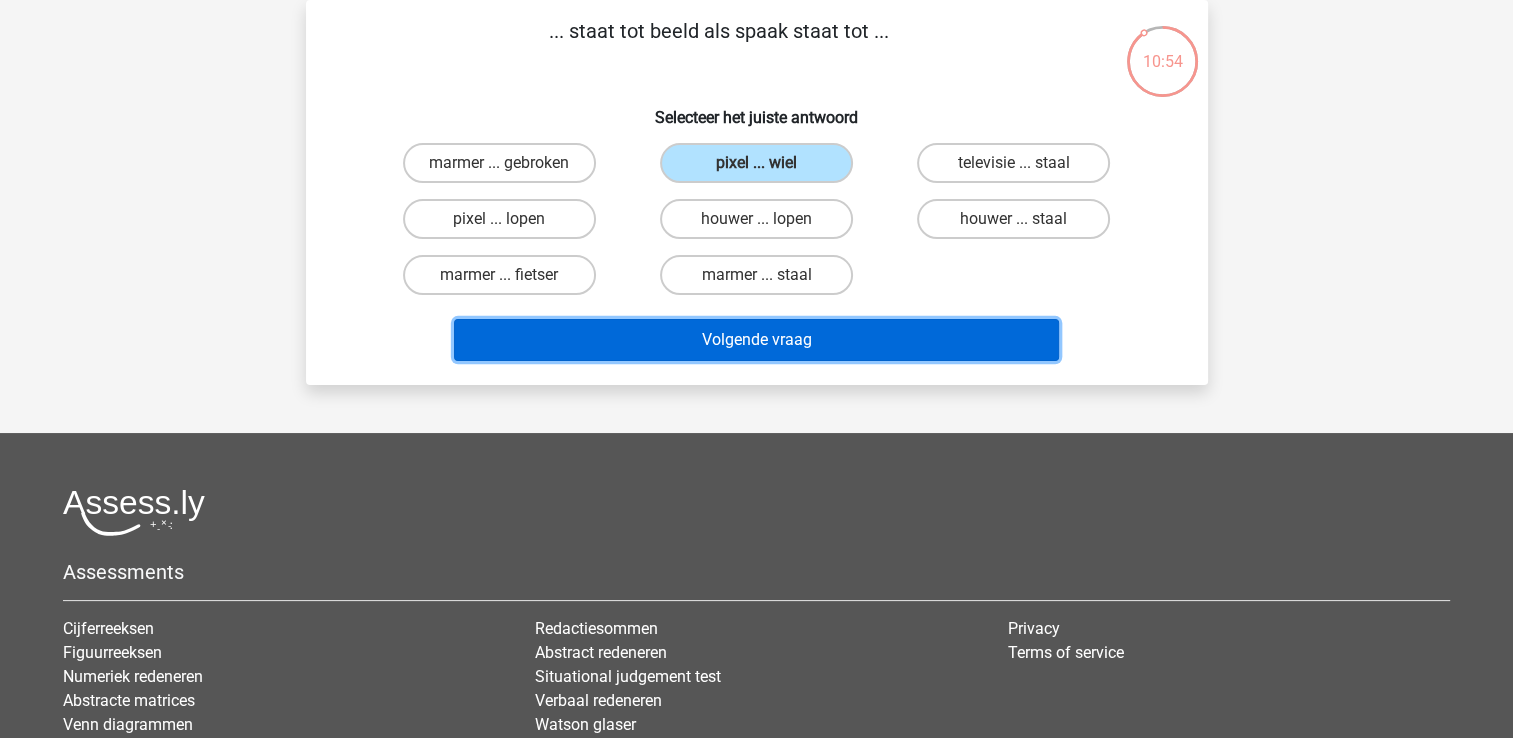 click on "Volgende vraag" at bounding box center (756, 340) 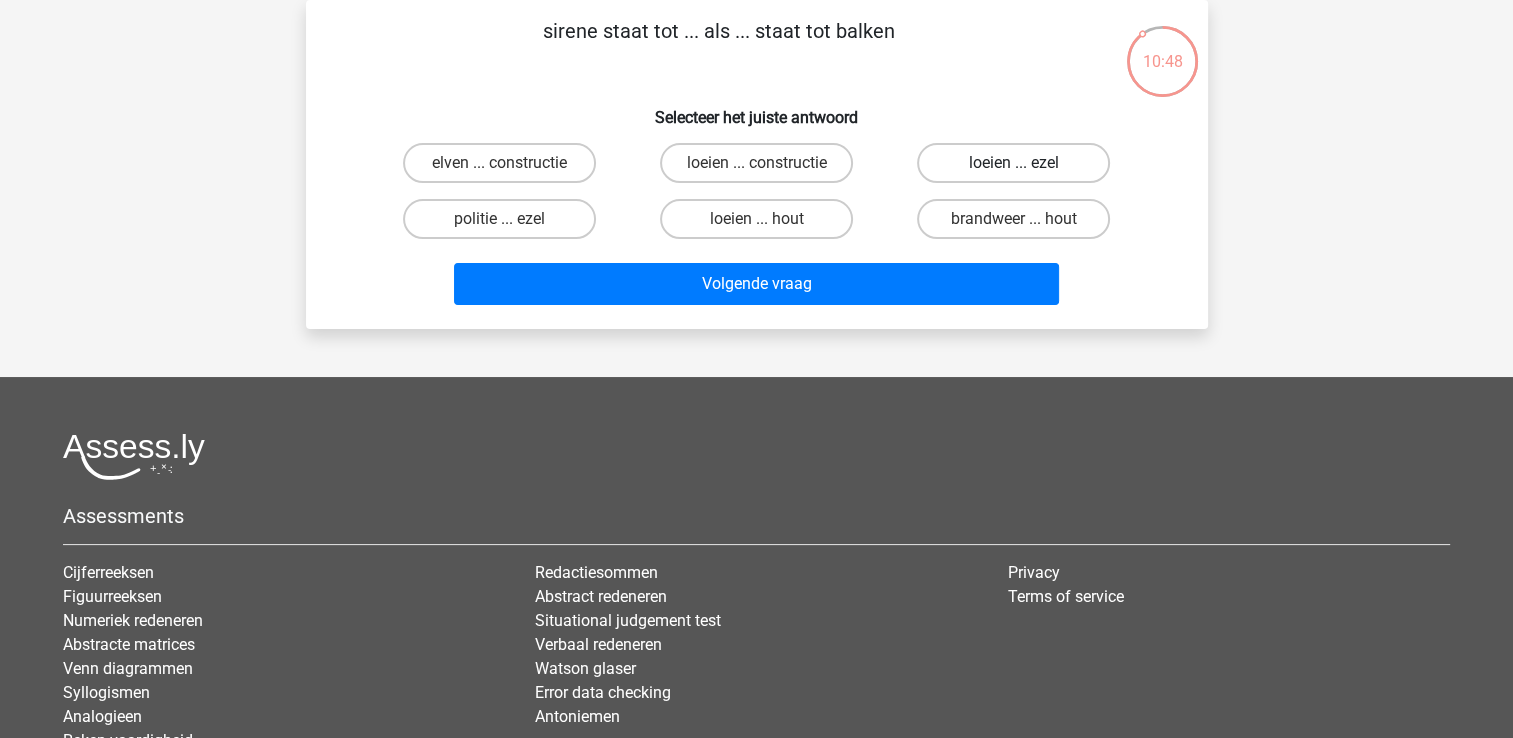 click on "loeien ... ezel" at bounding box center (1013, 163) 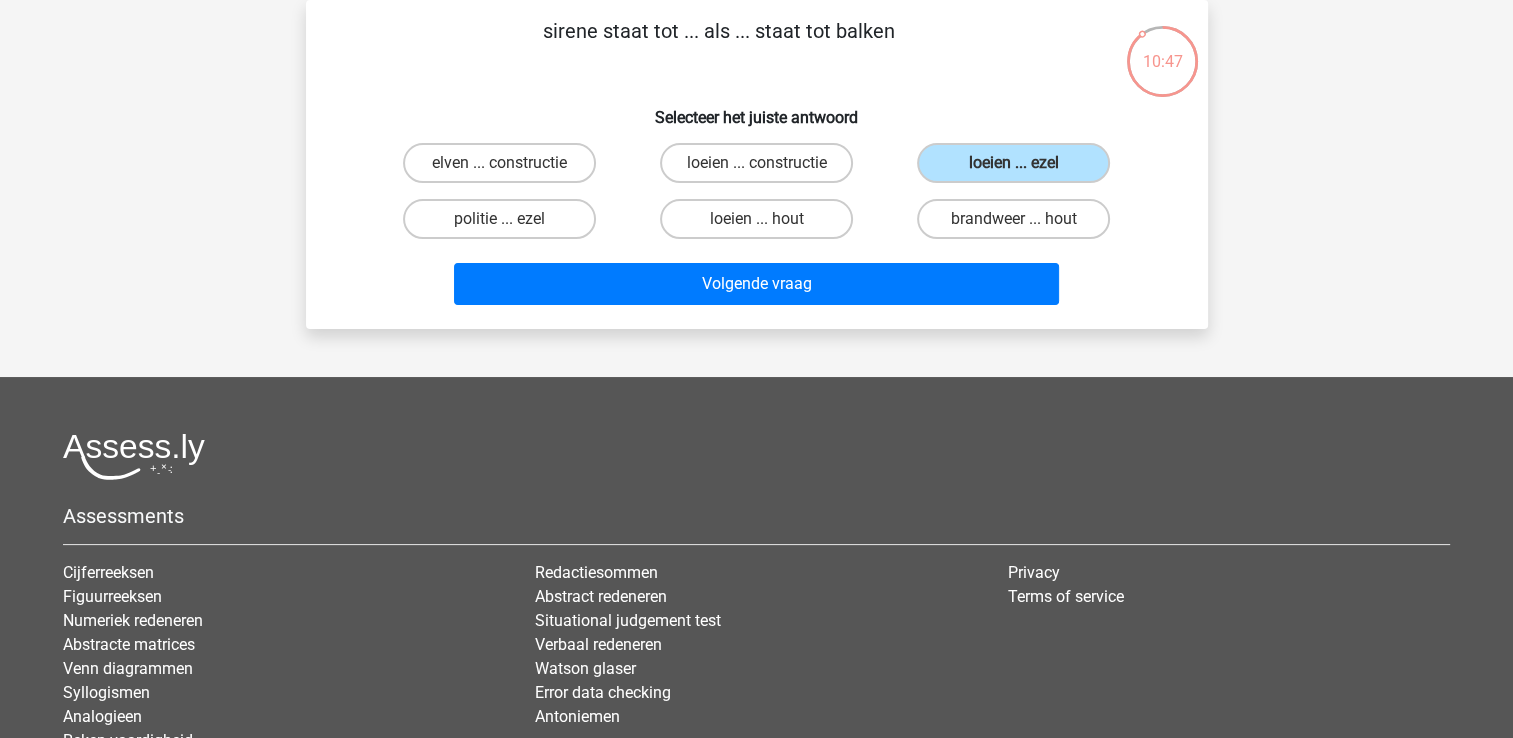 click on "Klaas
klaasenmargje@hotmail.com
Nederlands
English" at bounding box center [756, 406] 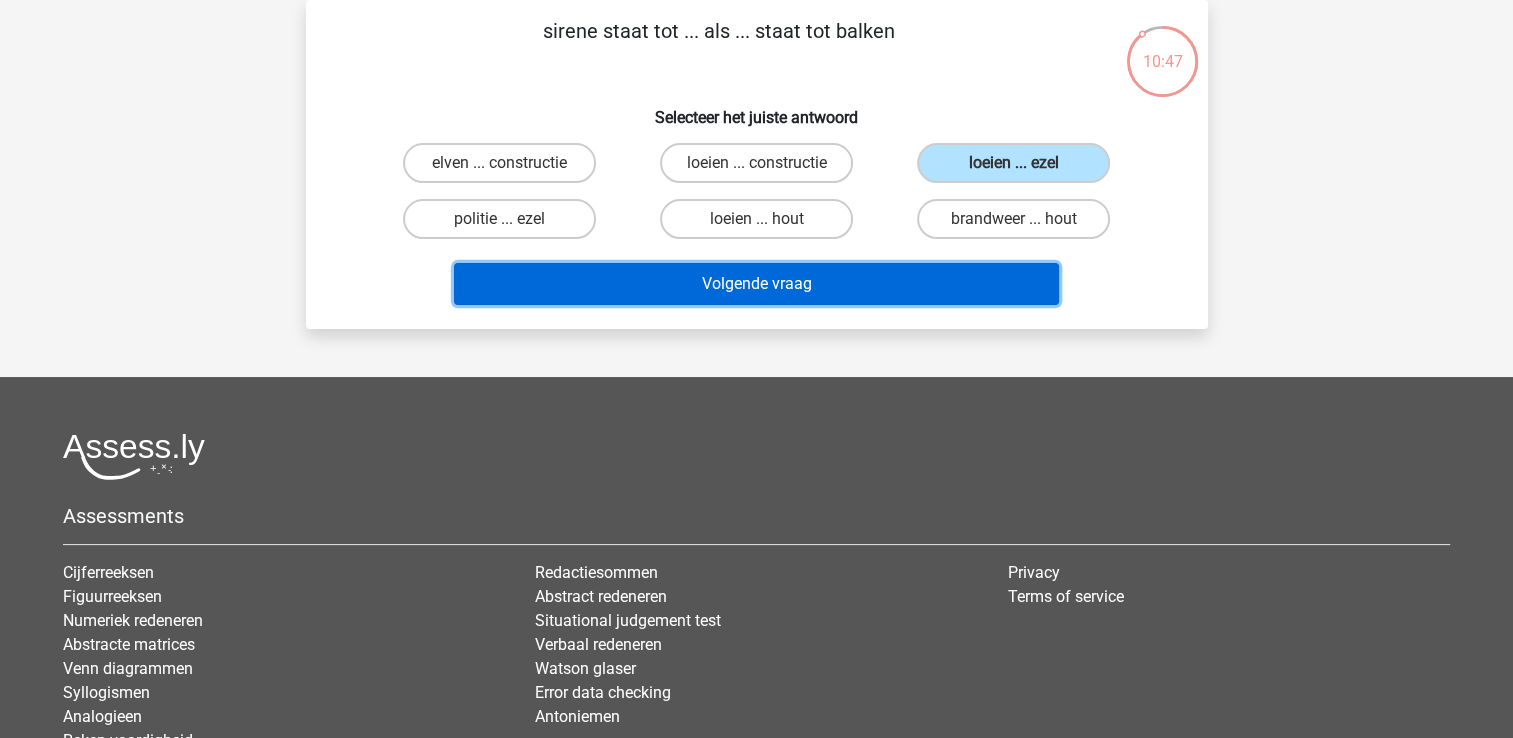 click on "Volgende vraag" at bounding box center (756, 284) 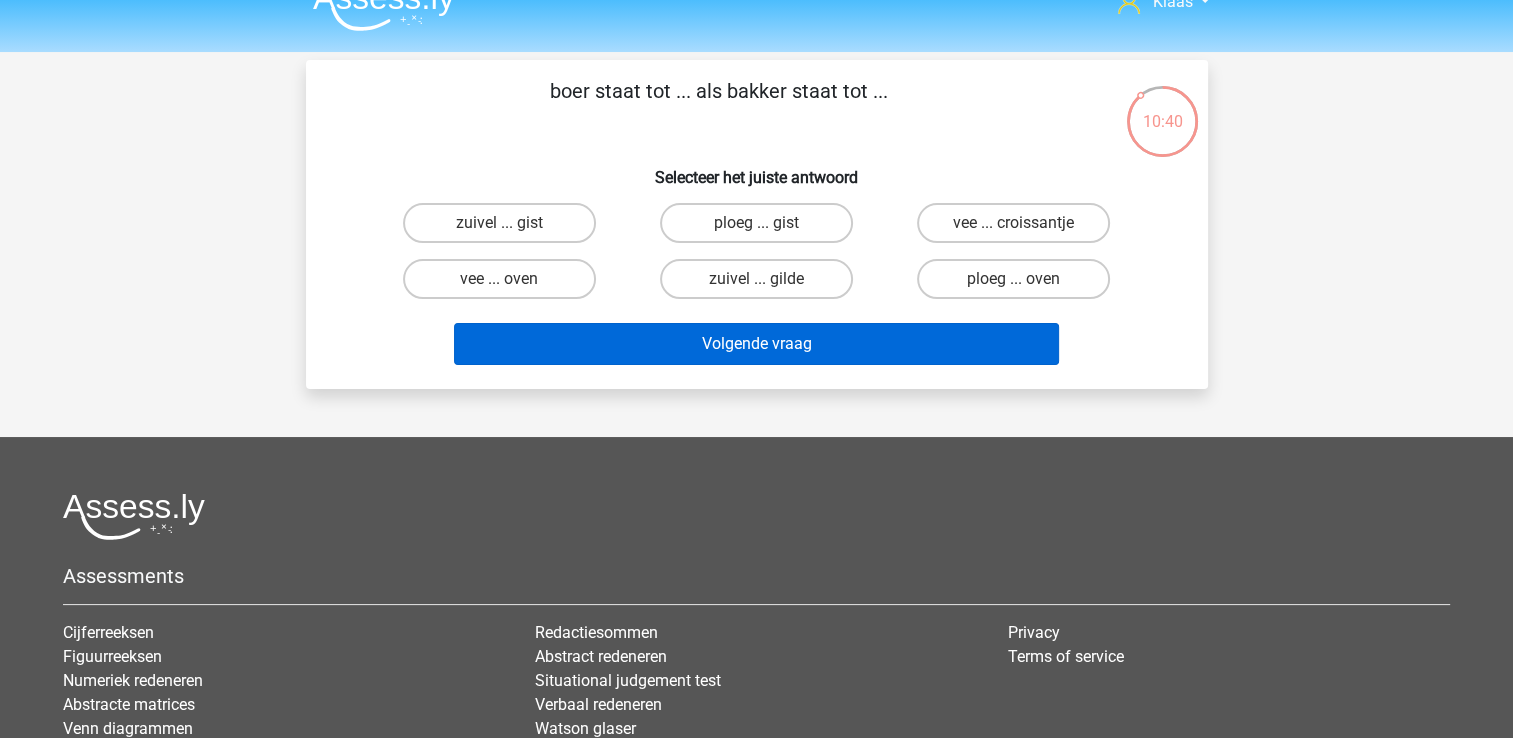 scroll, scrollTop: 0, scrollLeft: 0, axis: both 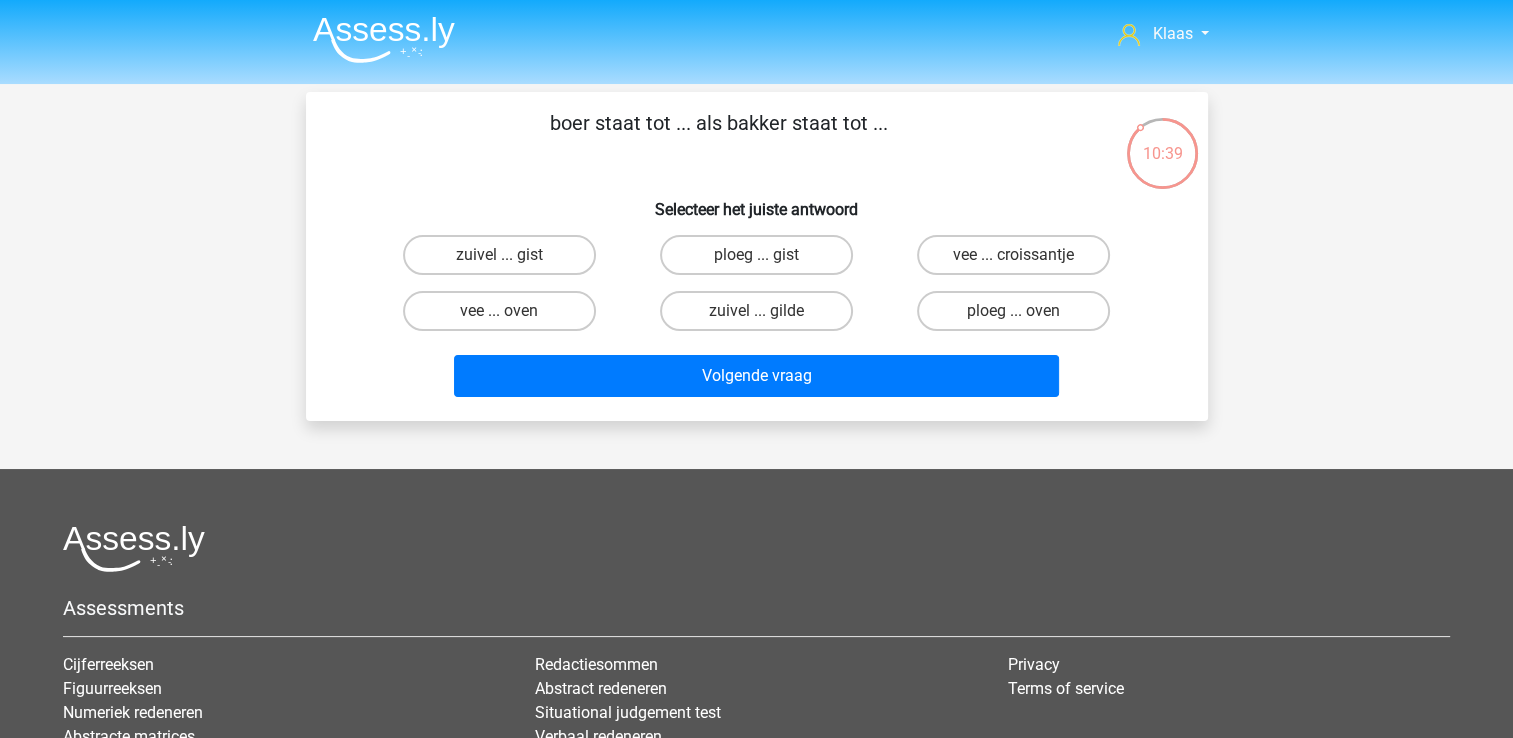 click at bounding box center [384, 39] 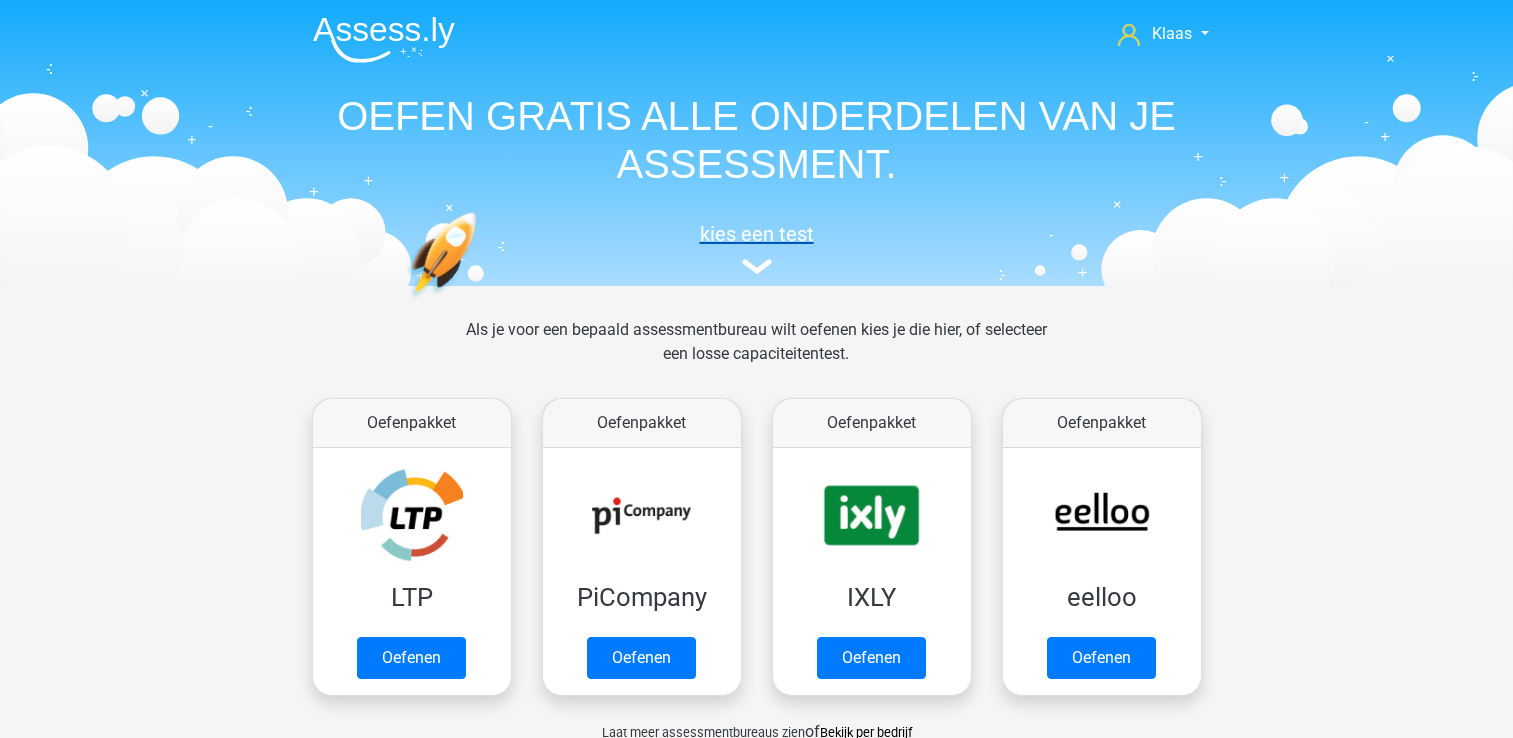 scroll, scrollTop: 0, scrollLeft: 0, axis: both 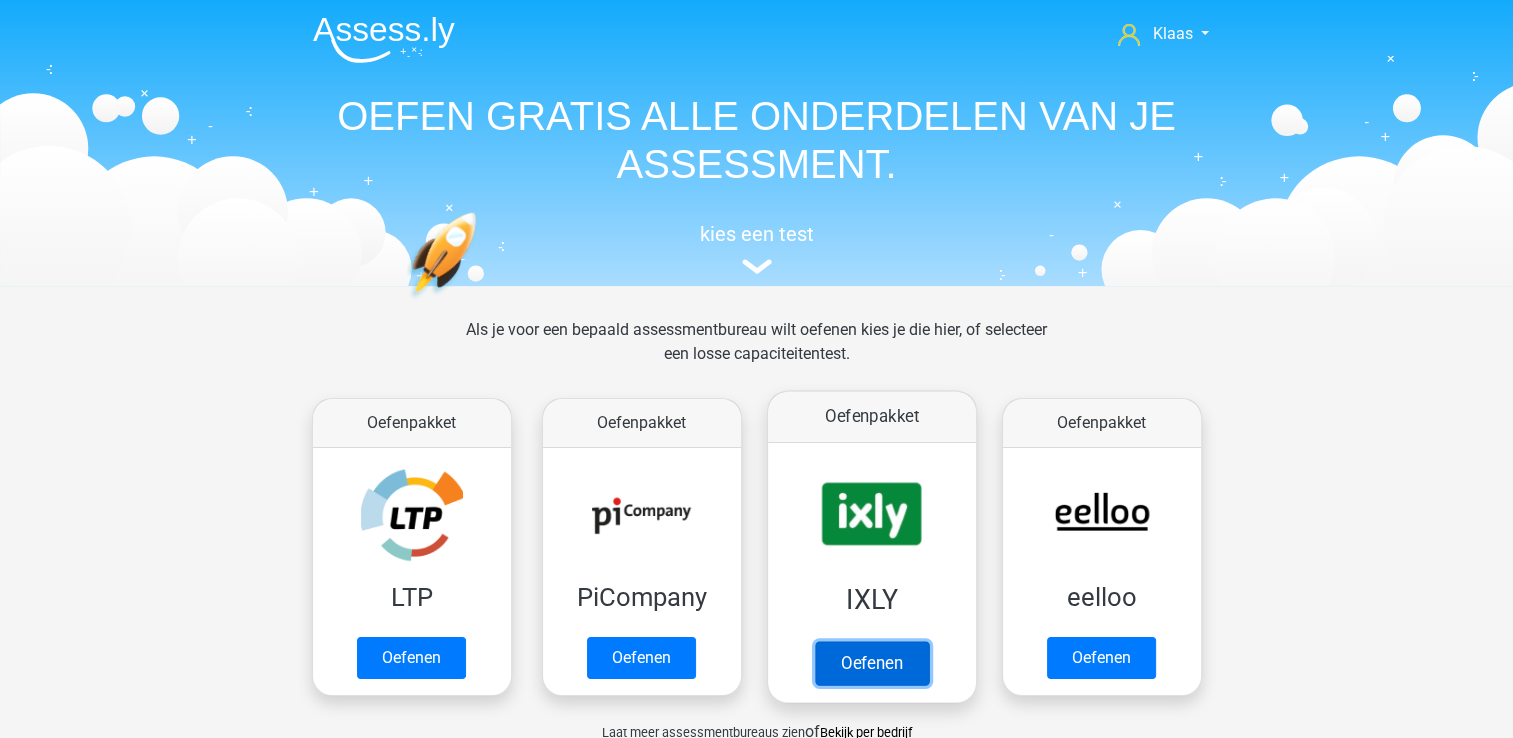 click on "Oefenen" at bounding box center (871, 663) 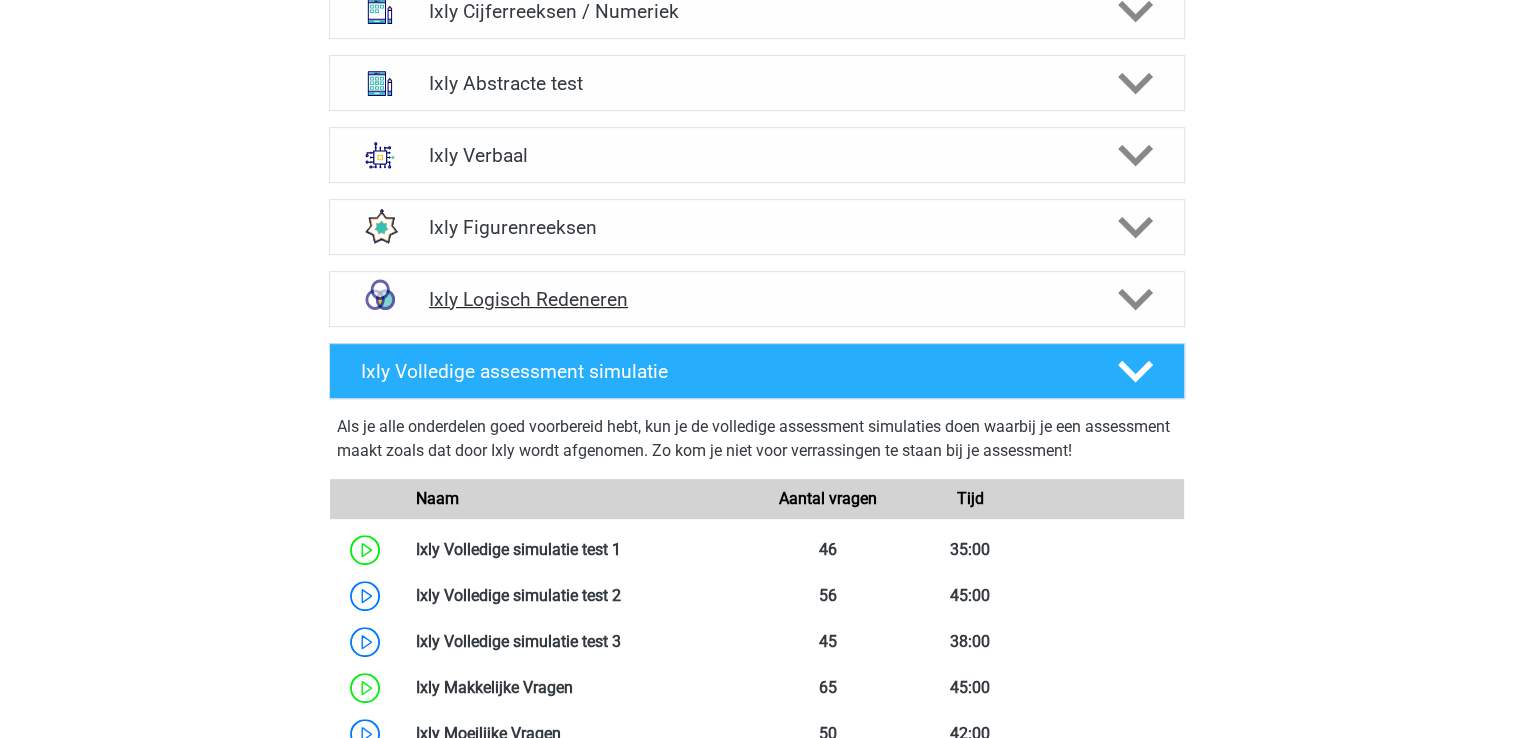 scroll, scrollTop: 1000, scrollLeft: 0, axis: vertical 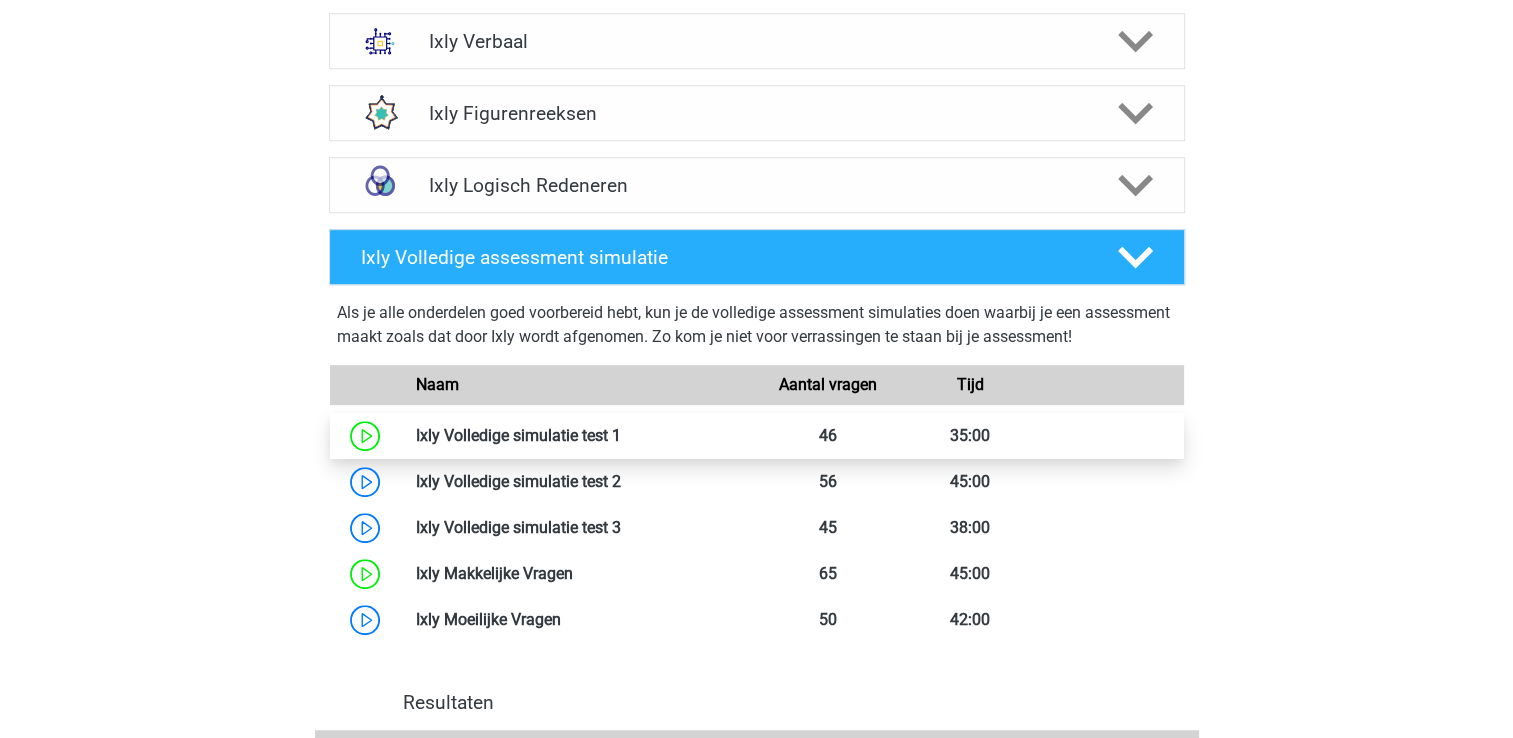 click at bounding box center (621, 435) 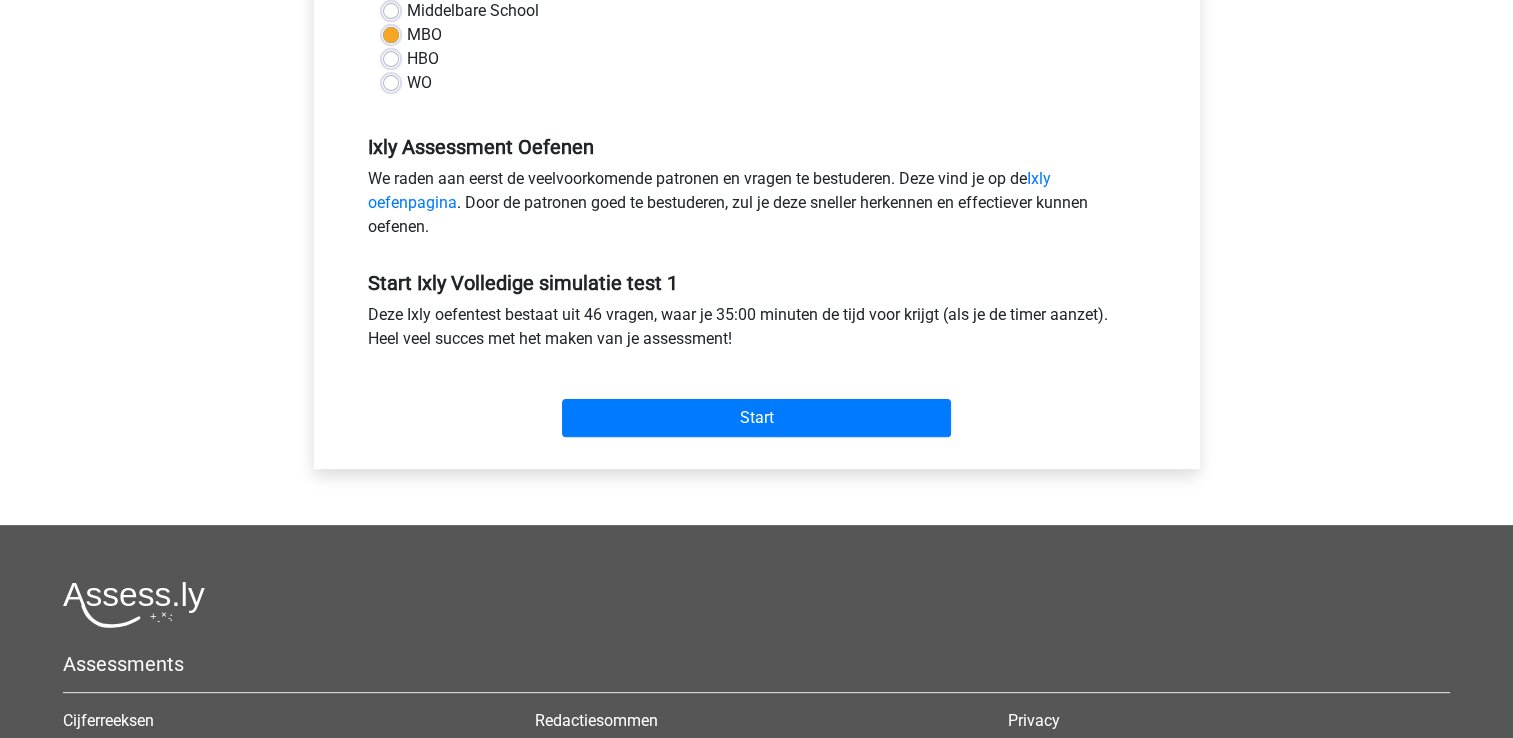 scroll, scrollTop: 600, scrollLeft: 0, axis: vertical 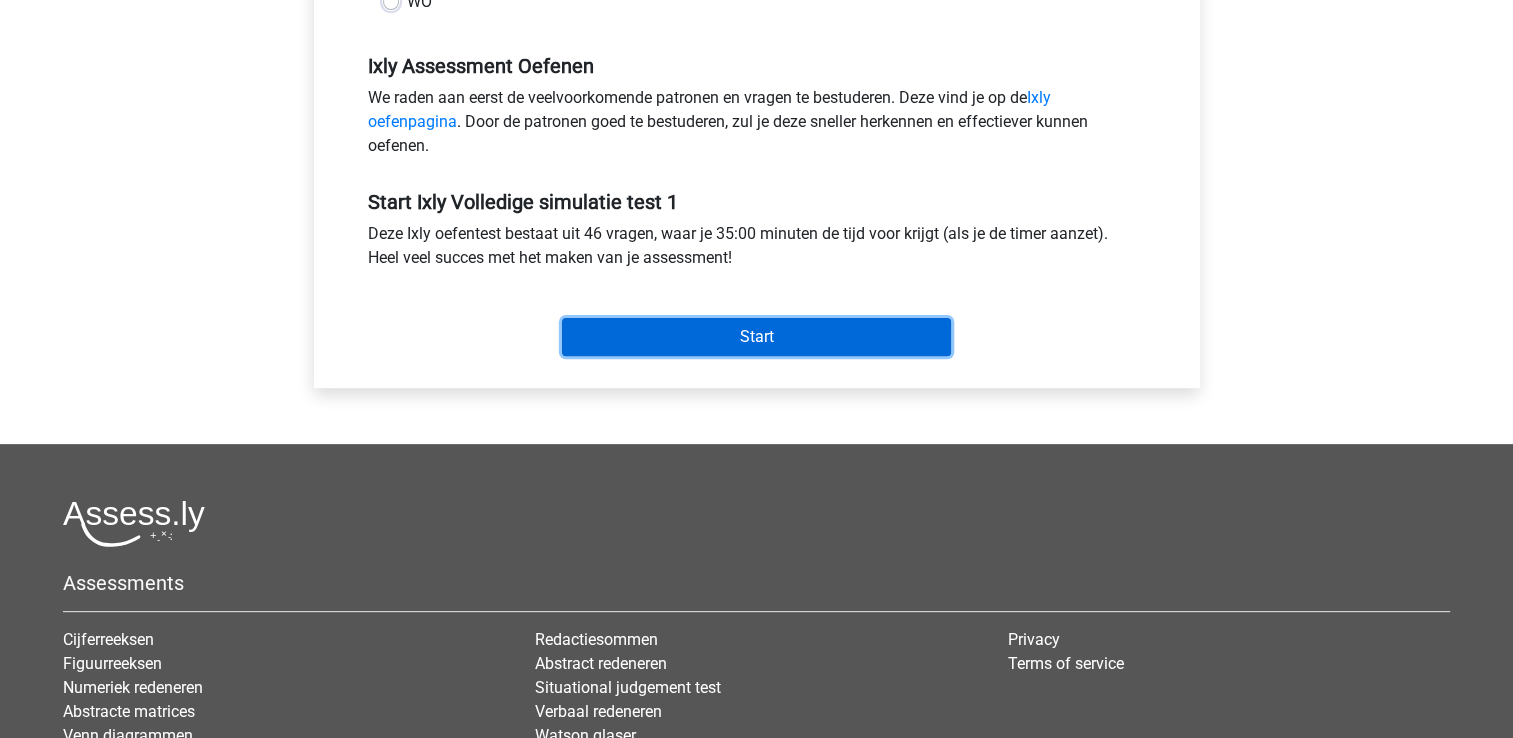 click on "Start" at bounding box center [756, 337] 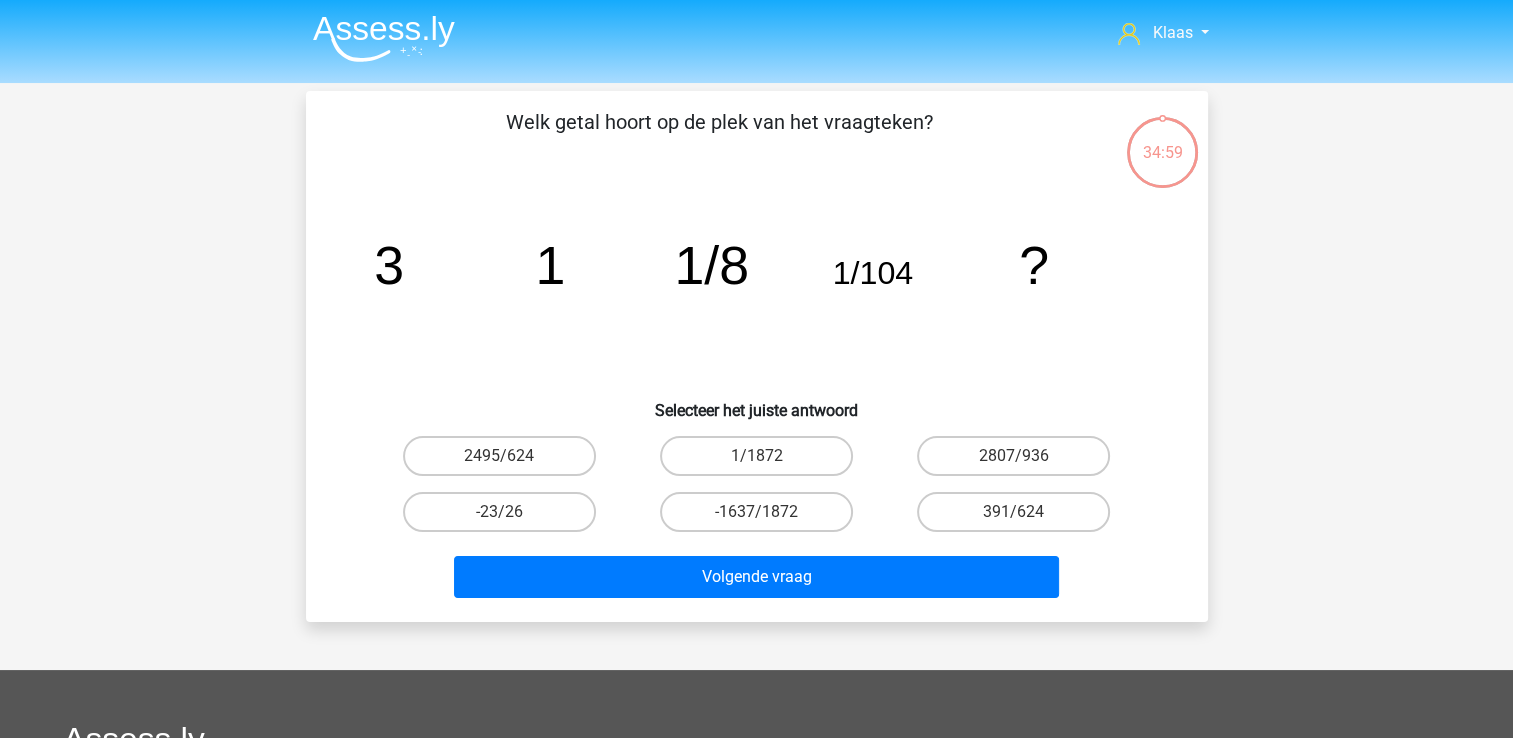 scroll, scrollTop: 0, scrollLeft: 0, axis: both 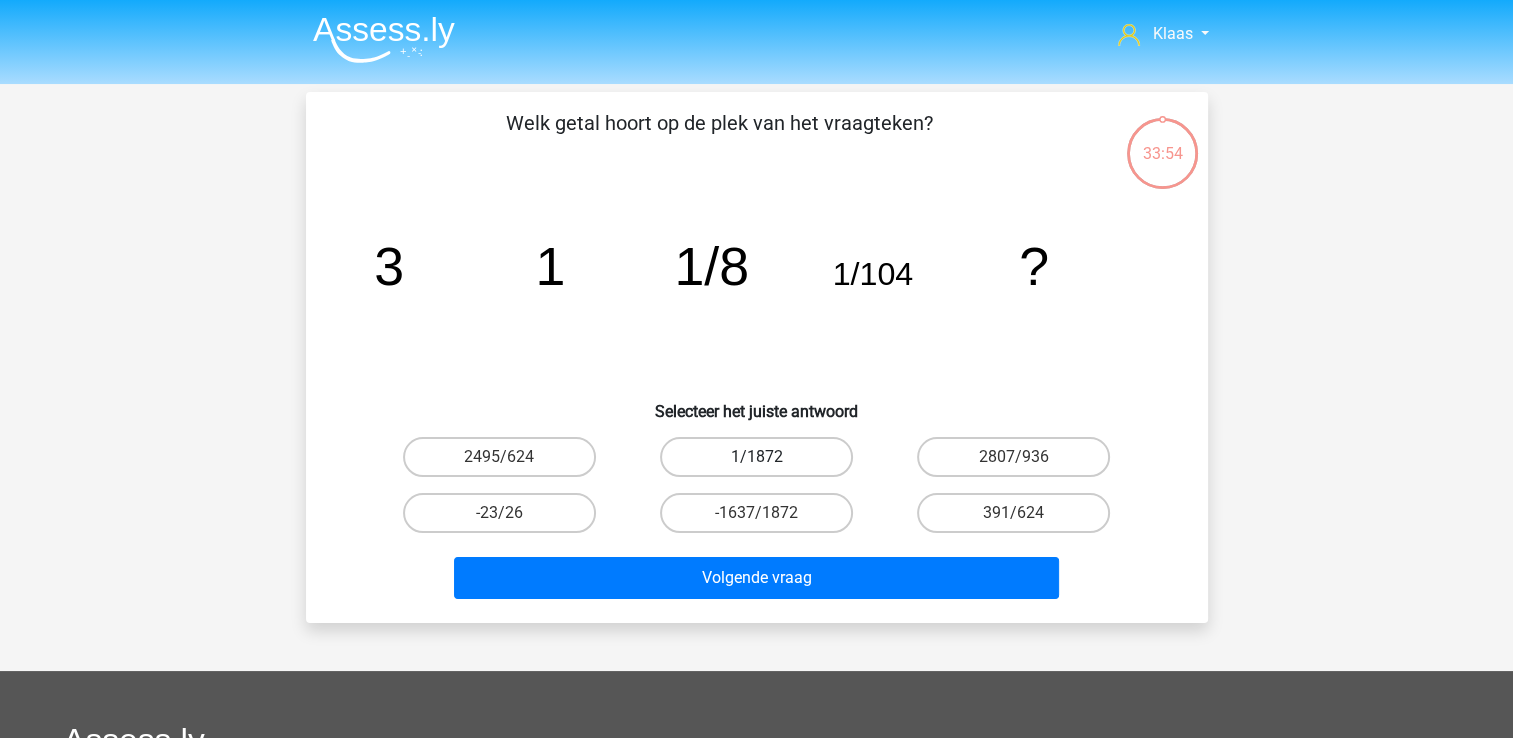 click on "1/1872" at bounding box center (756, 457) 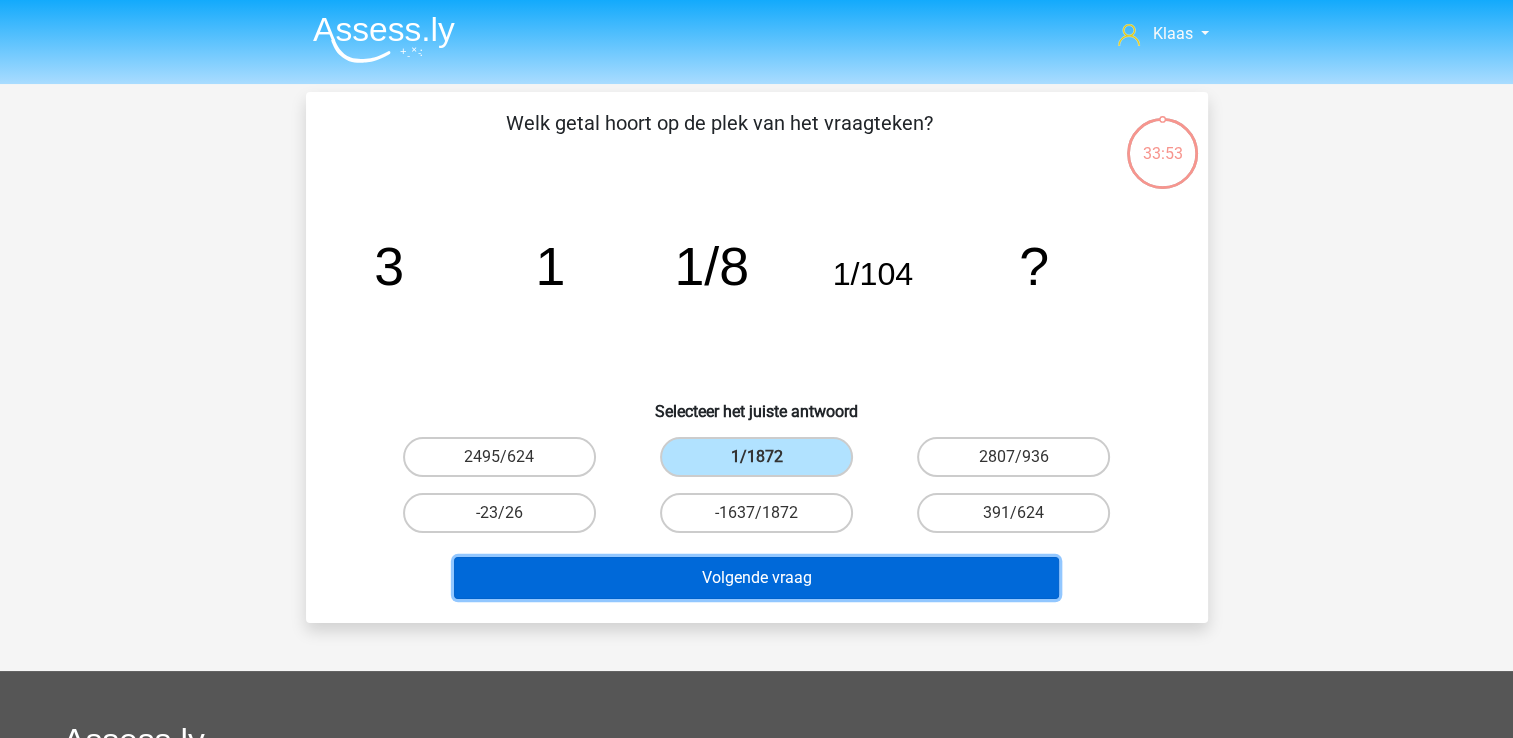 click on "Volgende vraag" at bounding box center [756, 578] 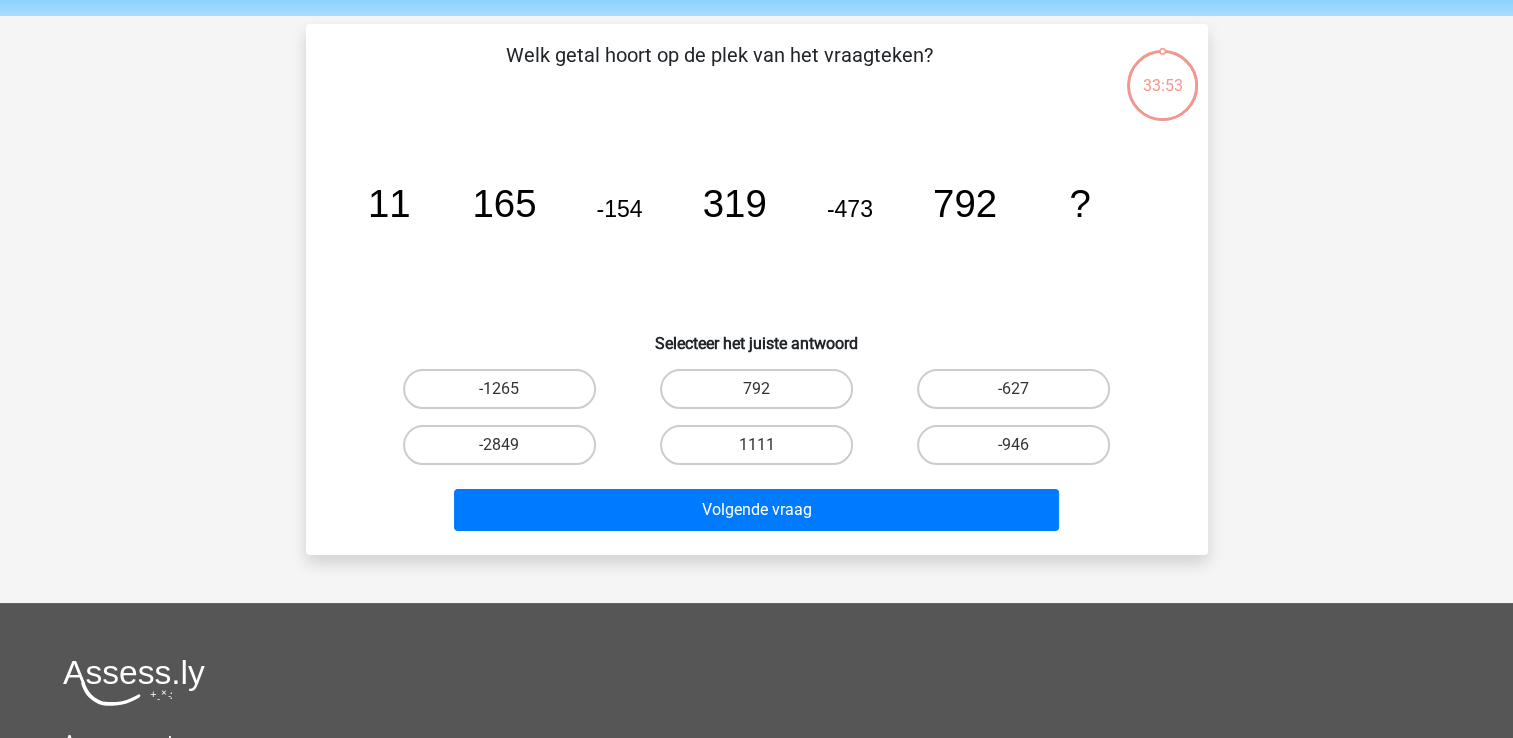 scroll, scrollTop: 92, scrollLeft: 0, axis: vertical 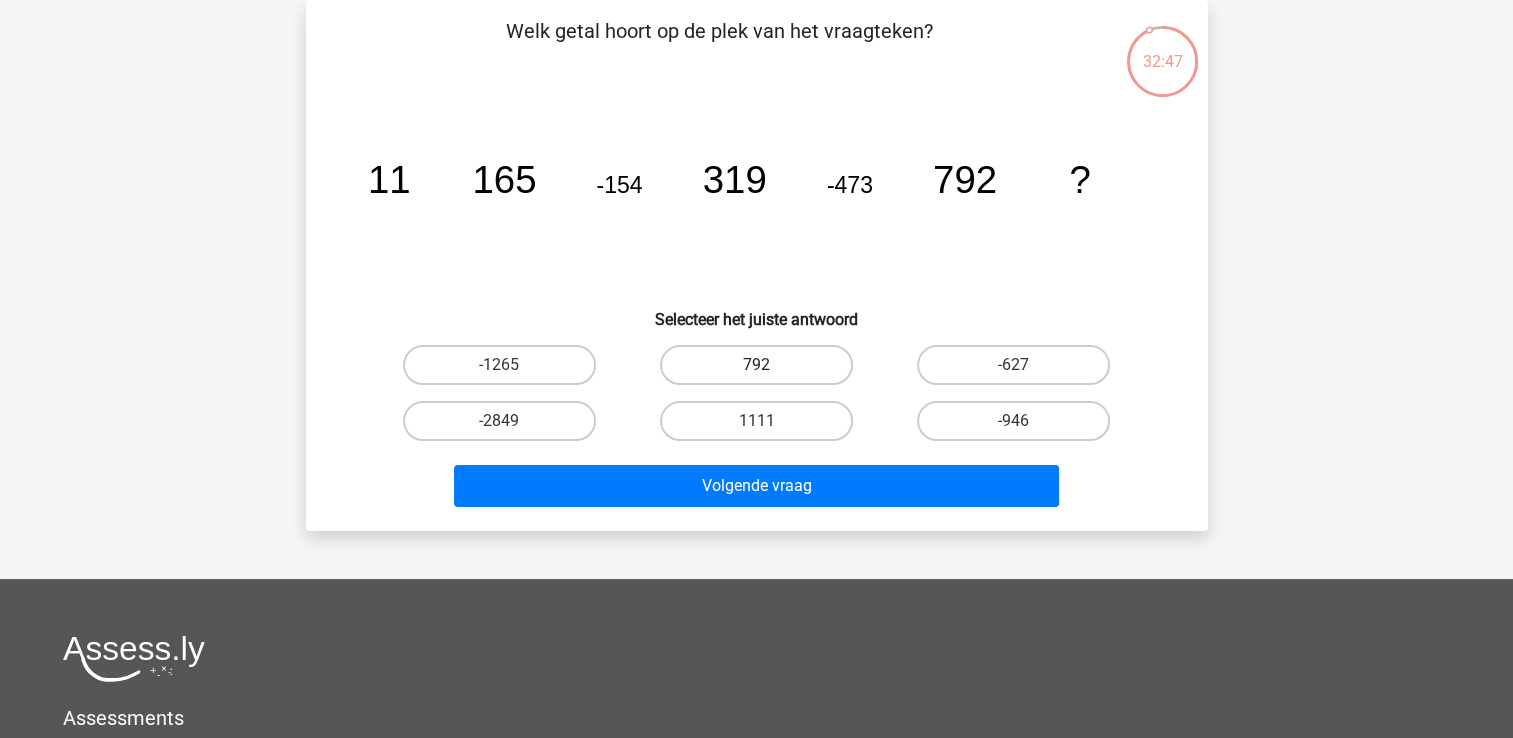 click on "792" at bounding box center (756, 365) 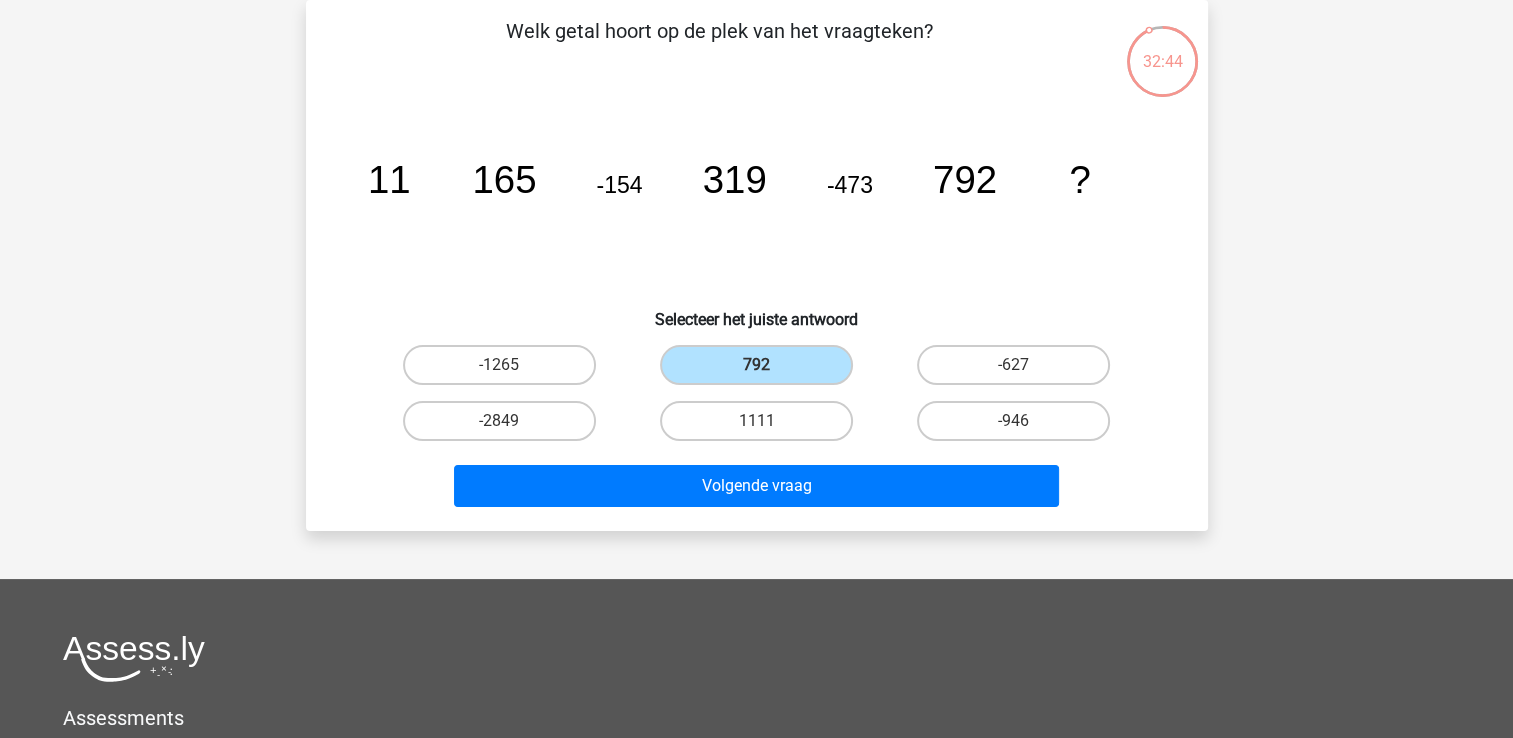 click on "Volgende vraag" at bounding box center (757, 490) 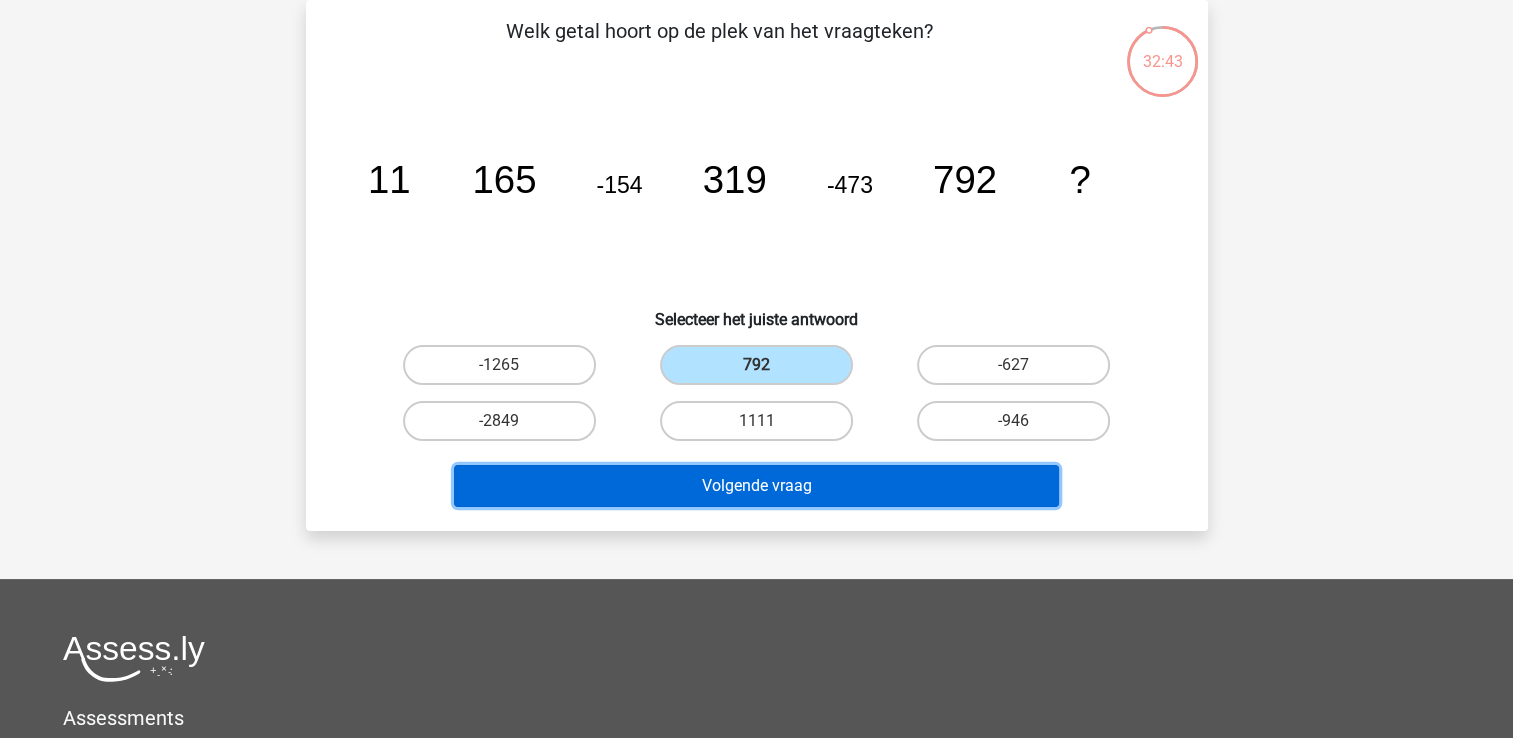 click on "Volgende vraag" at bounding box center [756, 486] 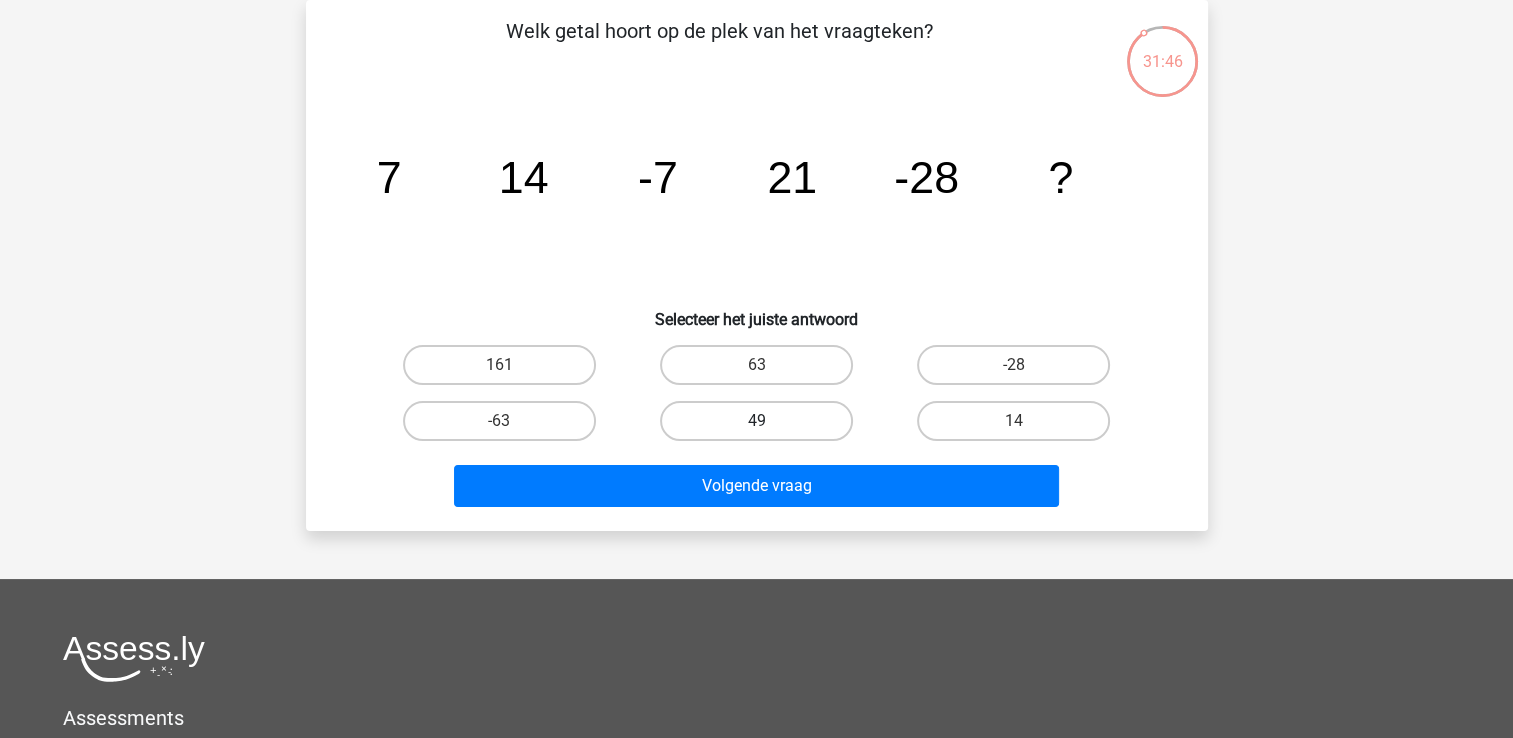 click on "49" at bounding box center (756, 421) 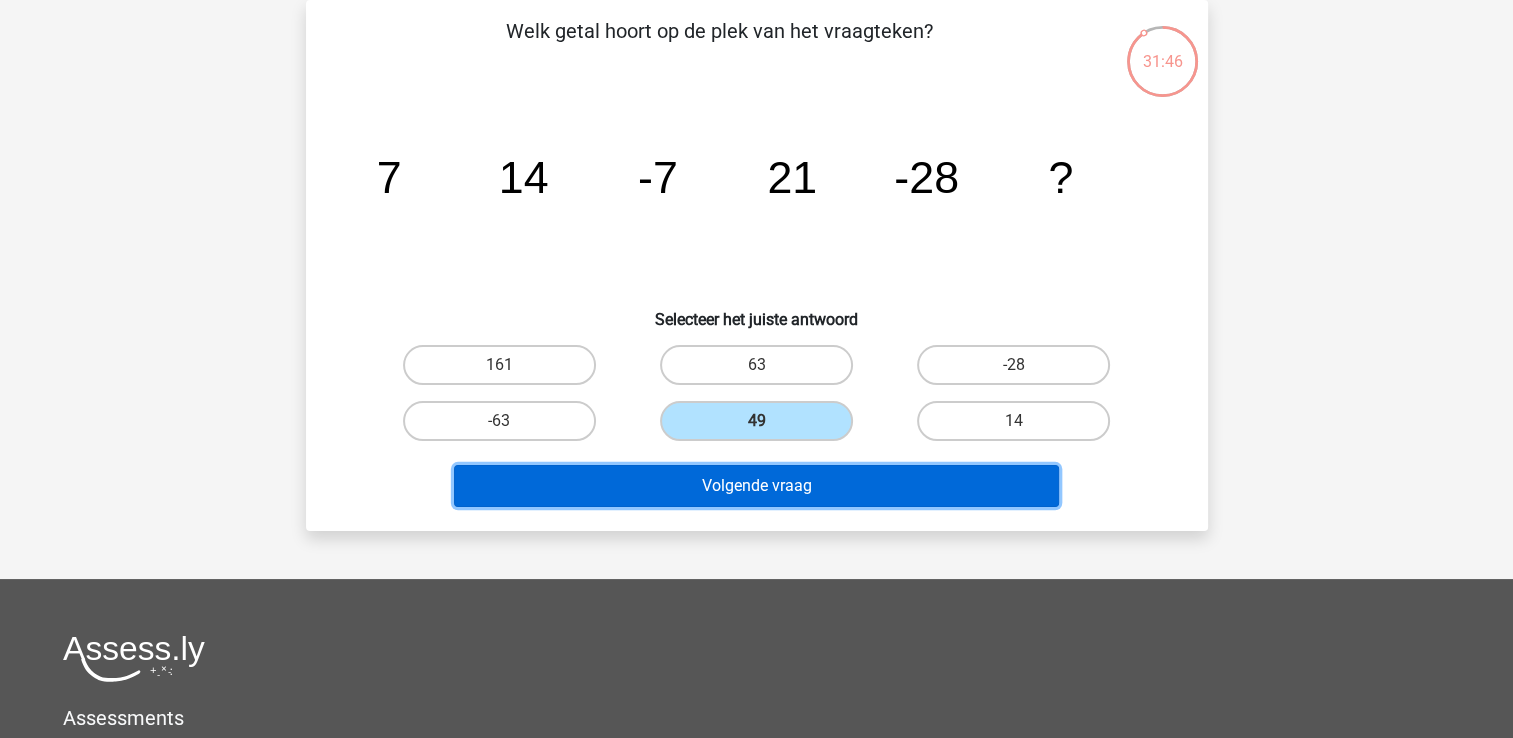 click on "Volgende vraag" at bounding box center [756, 486] 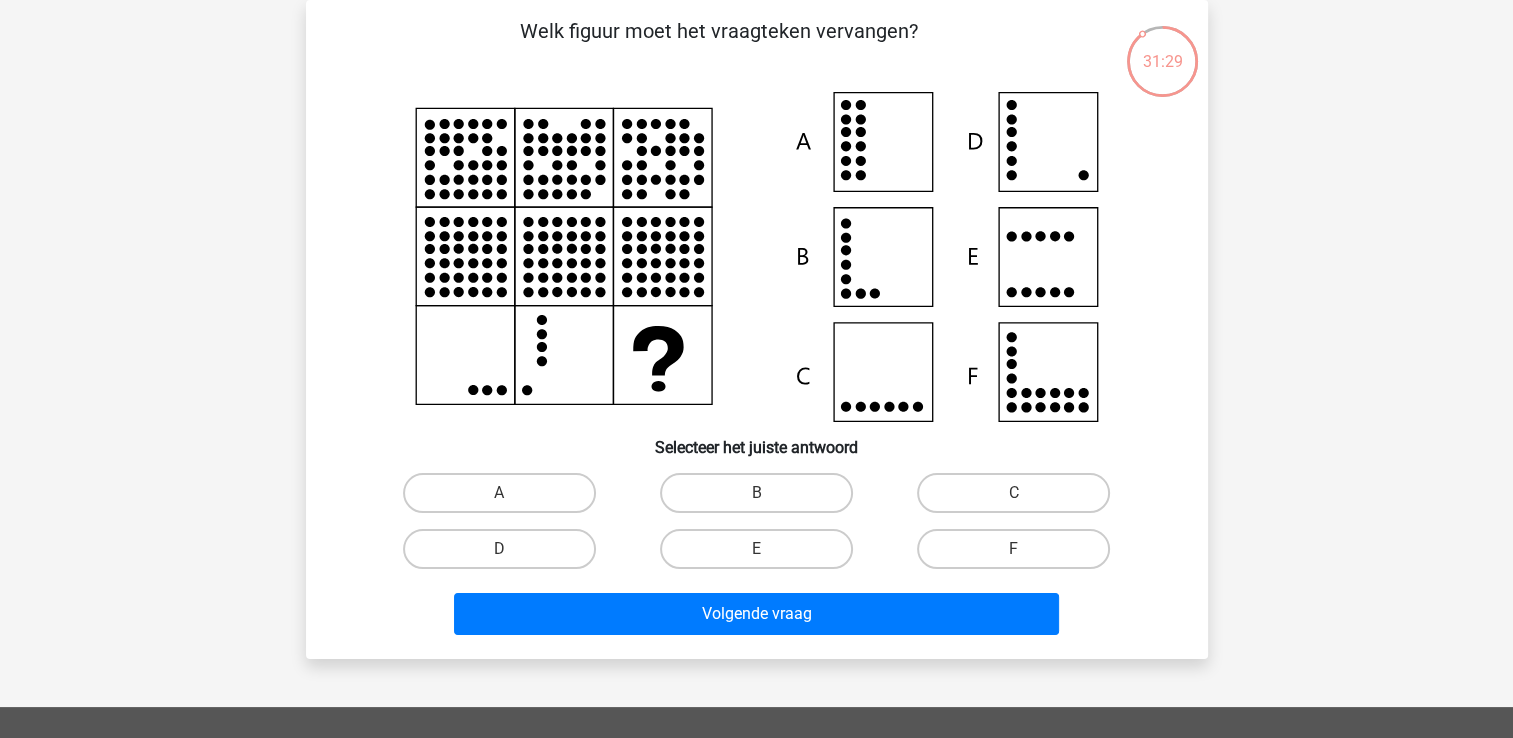 click on "D" at bounding box center (505, 555) 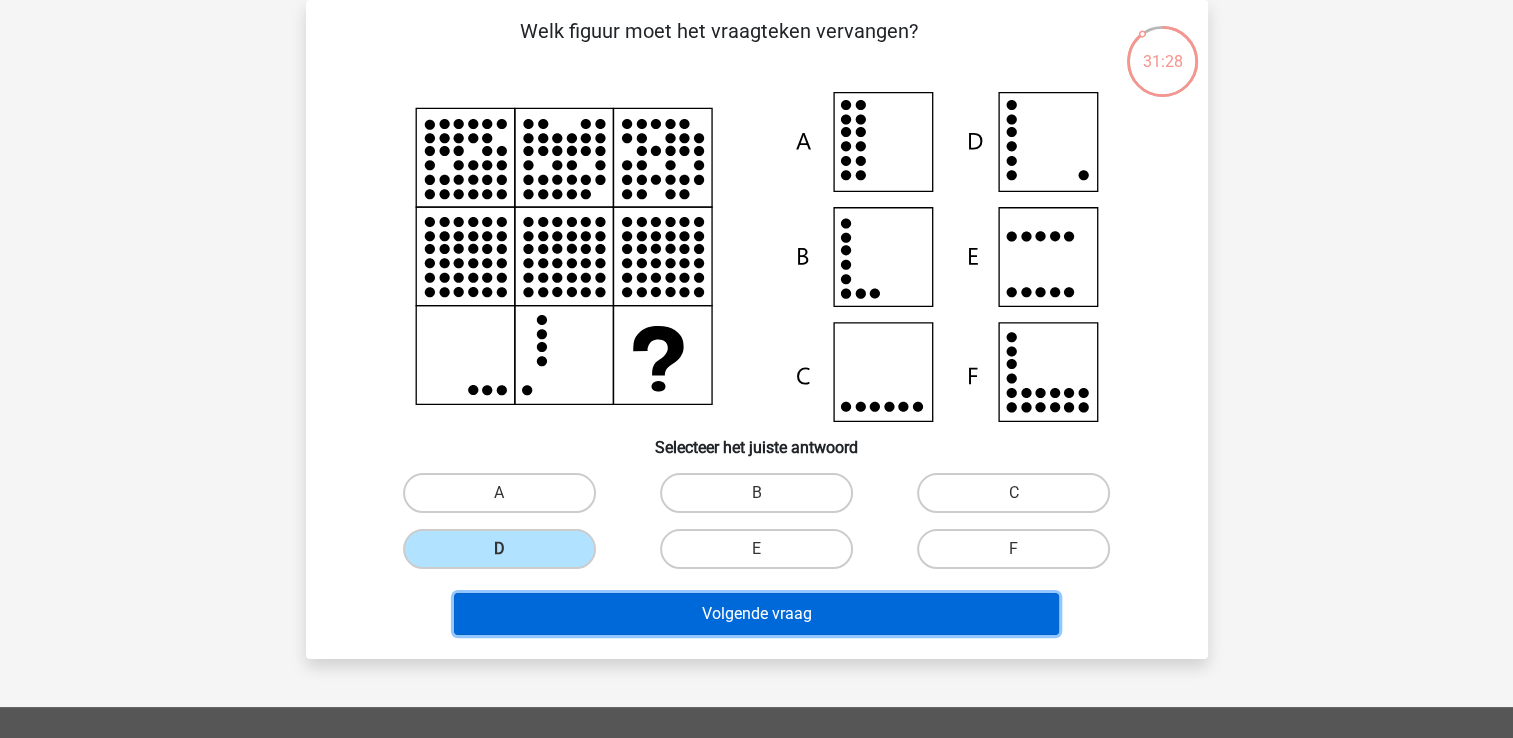 click on "Volgende vraag" at bounding box center [756, 614] 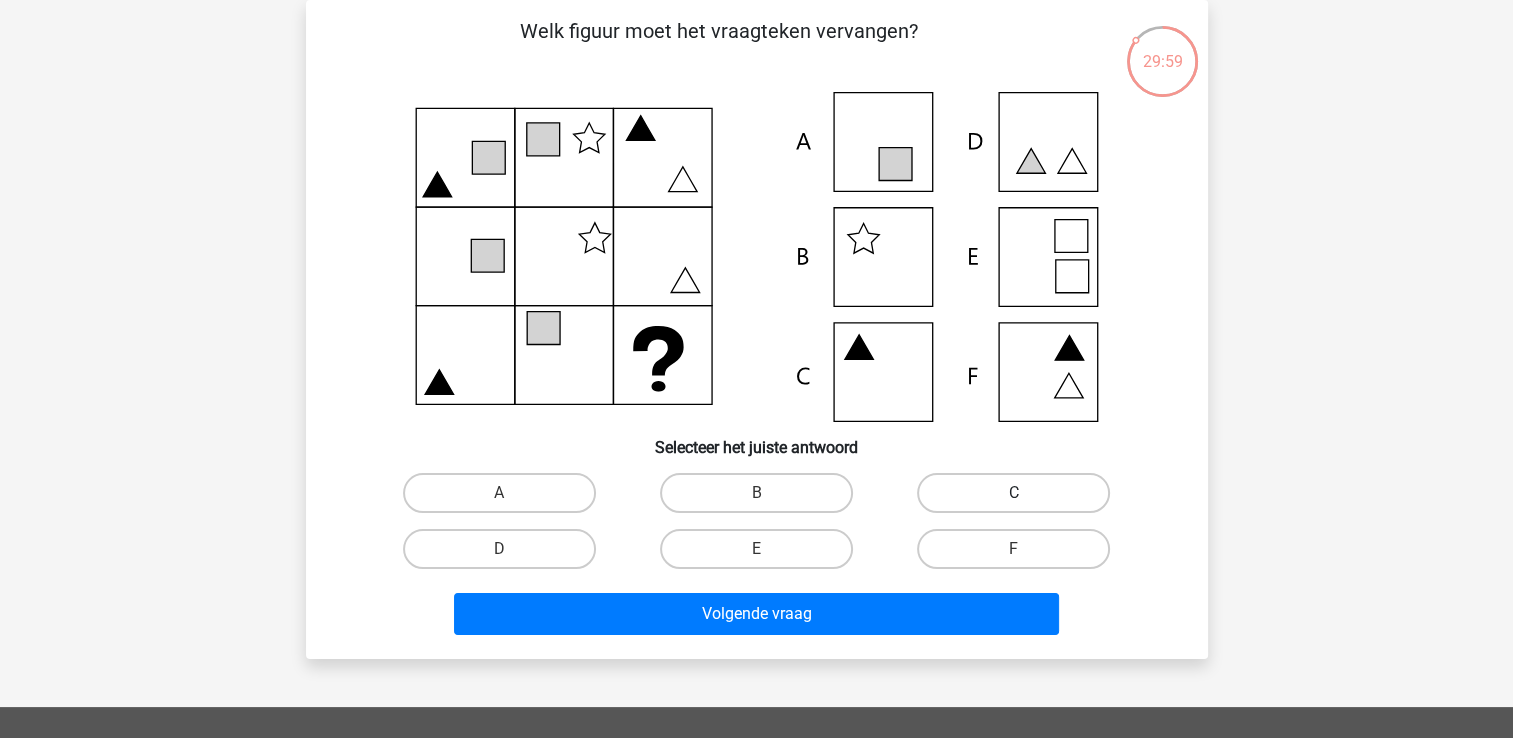 click on "C" at bounding box center (1013, 493) 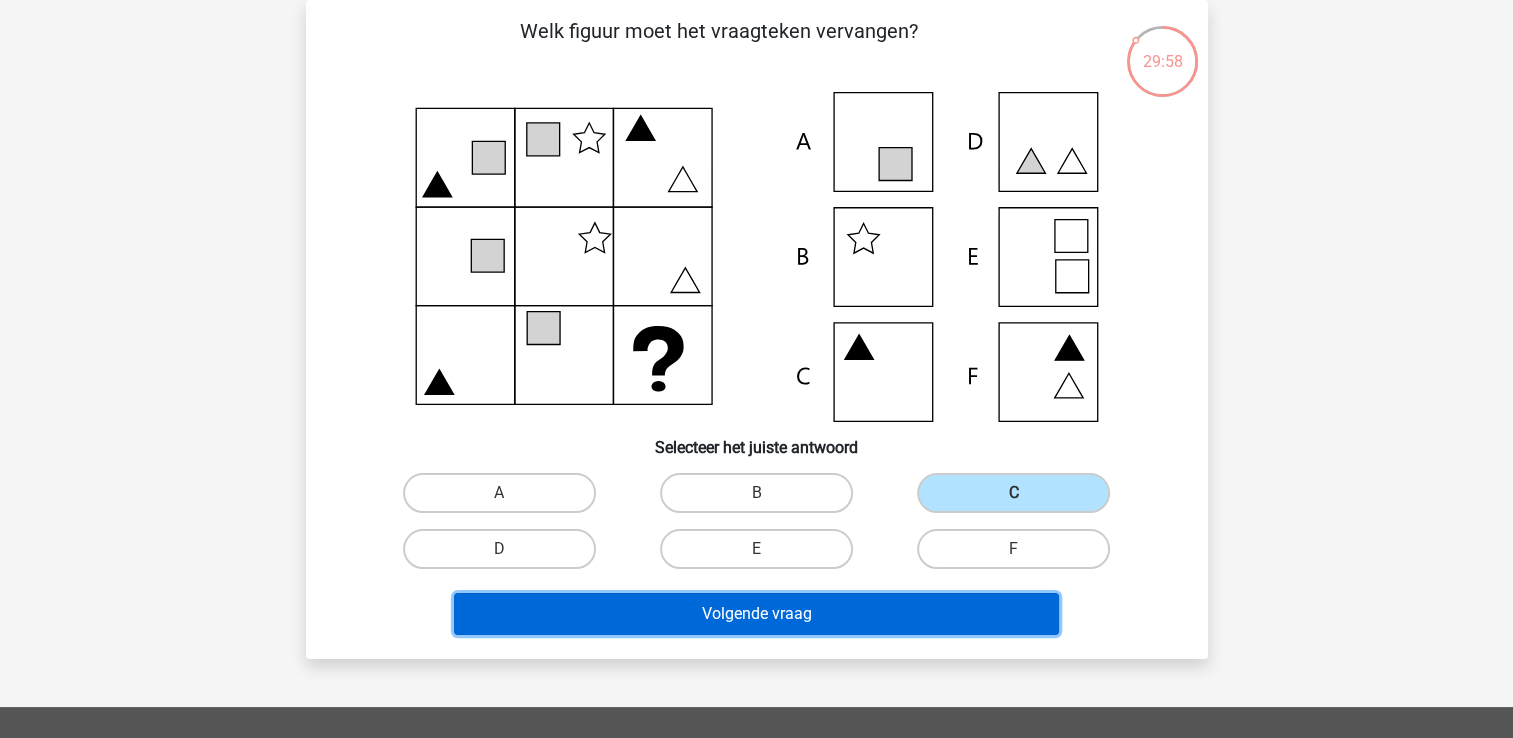 click on "Volgende vraag" at bounding box center [756, 614] 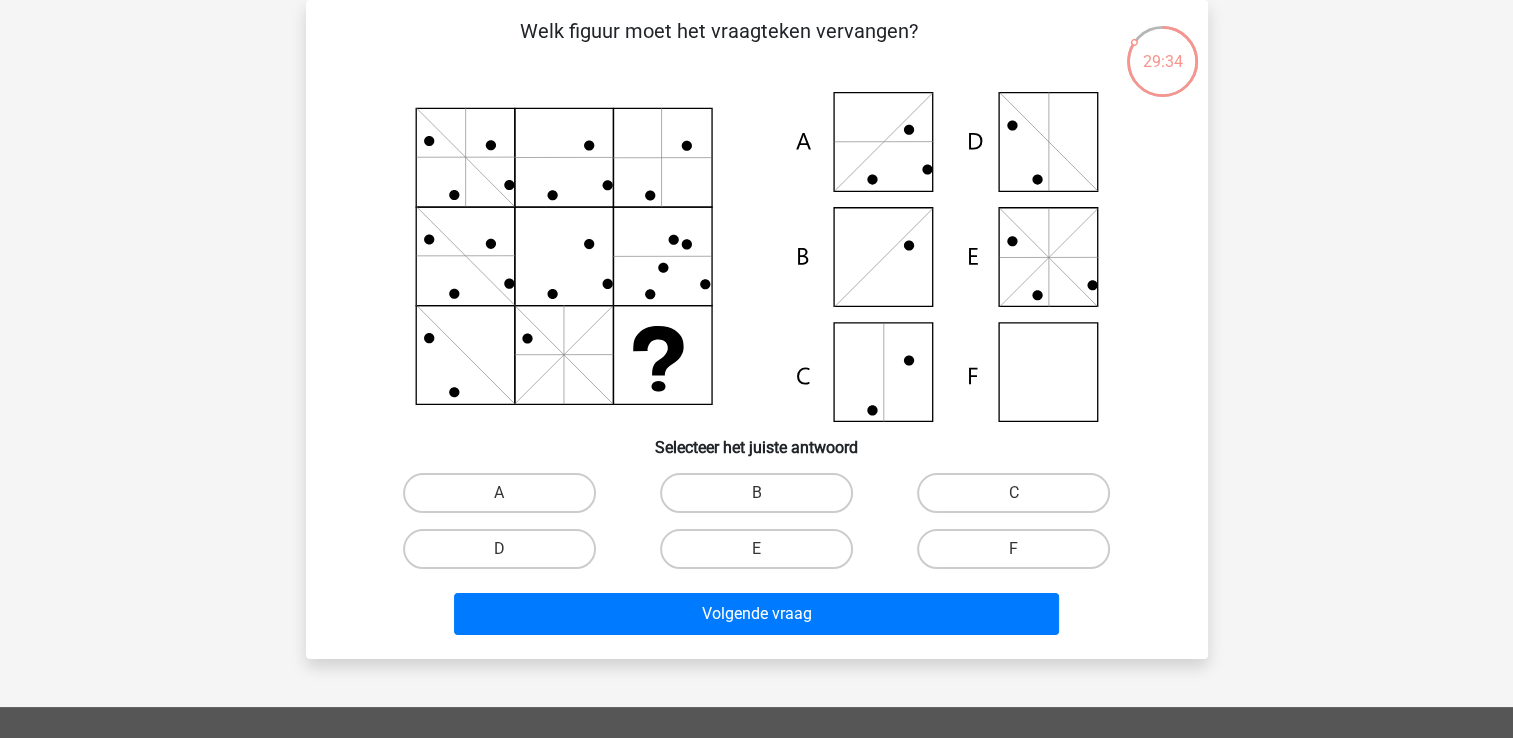 click 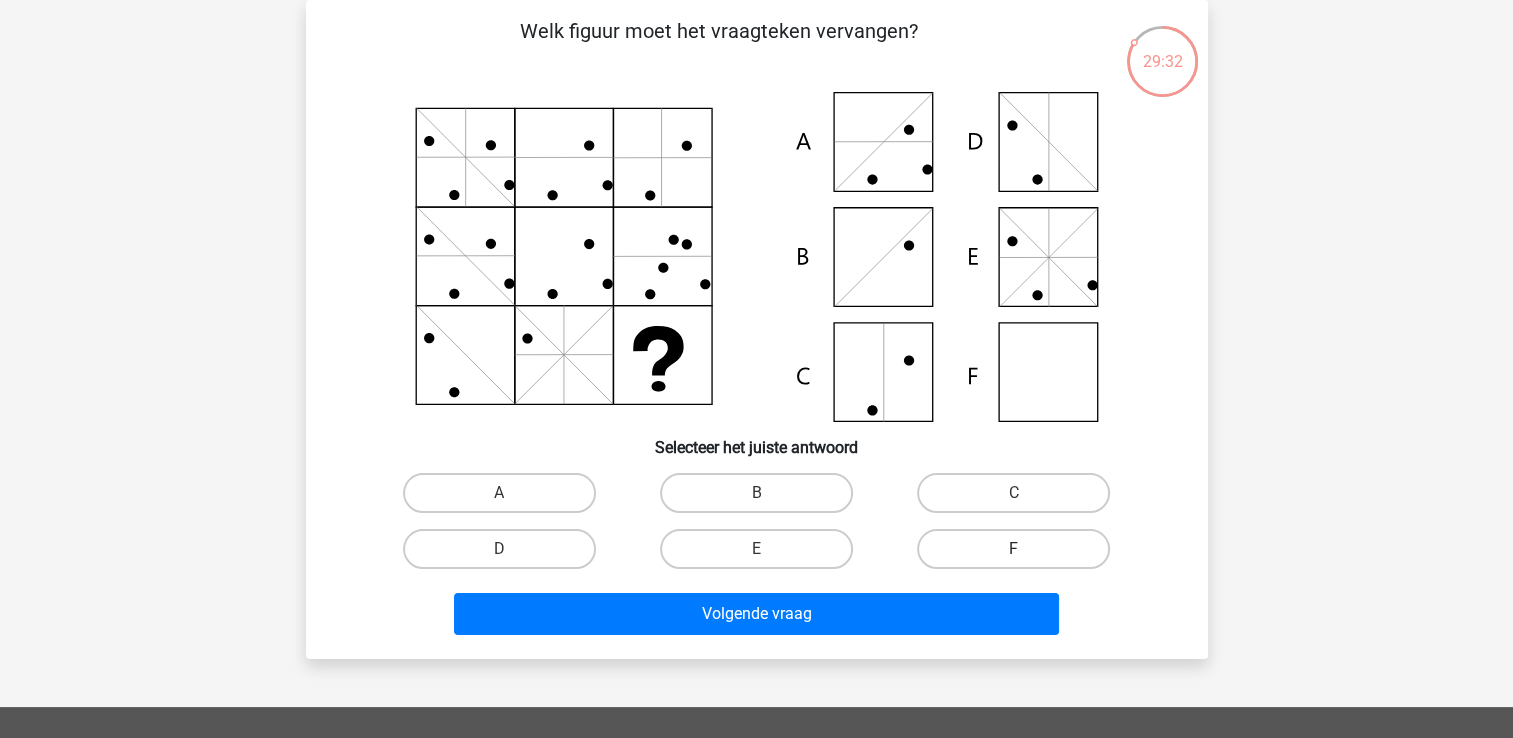 click on "F" at bounding box center [1013, 549] 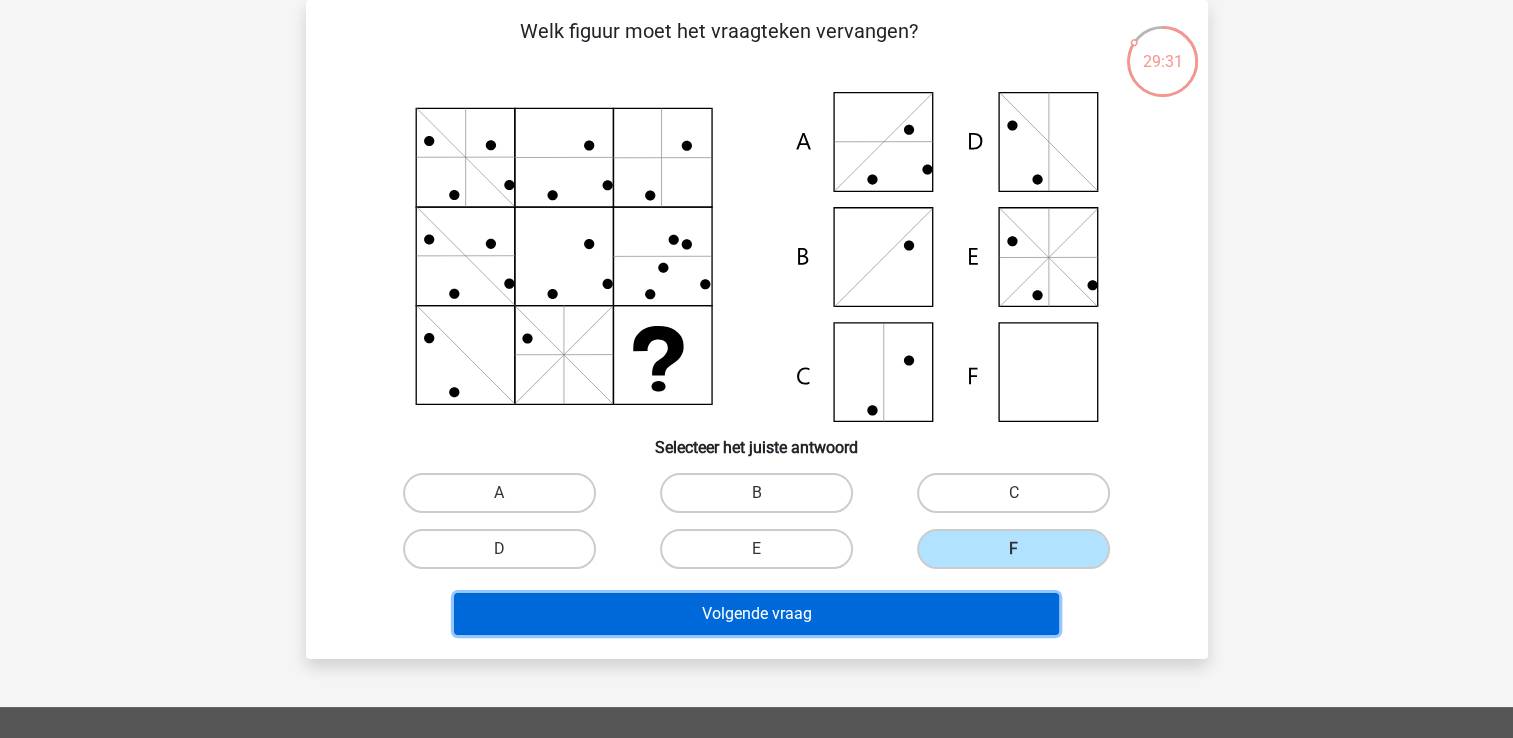 click on "Volgende vraag" at bounding box center (756, 614) 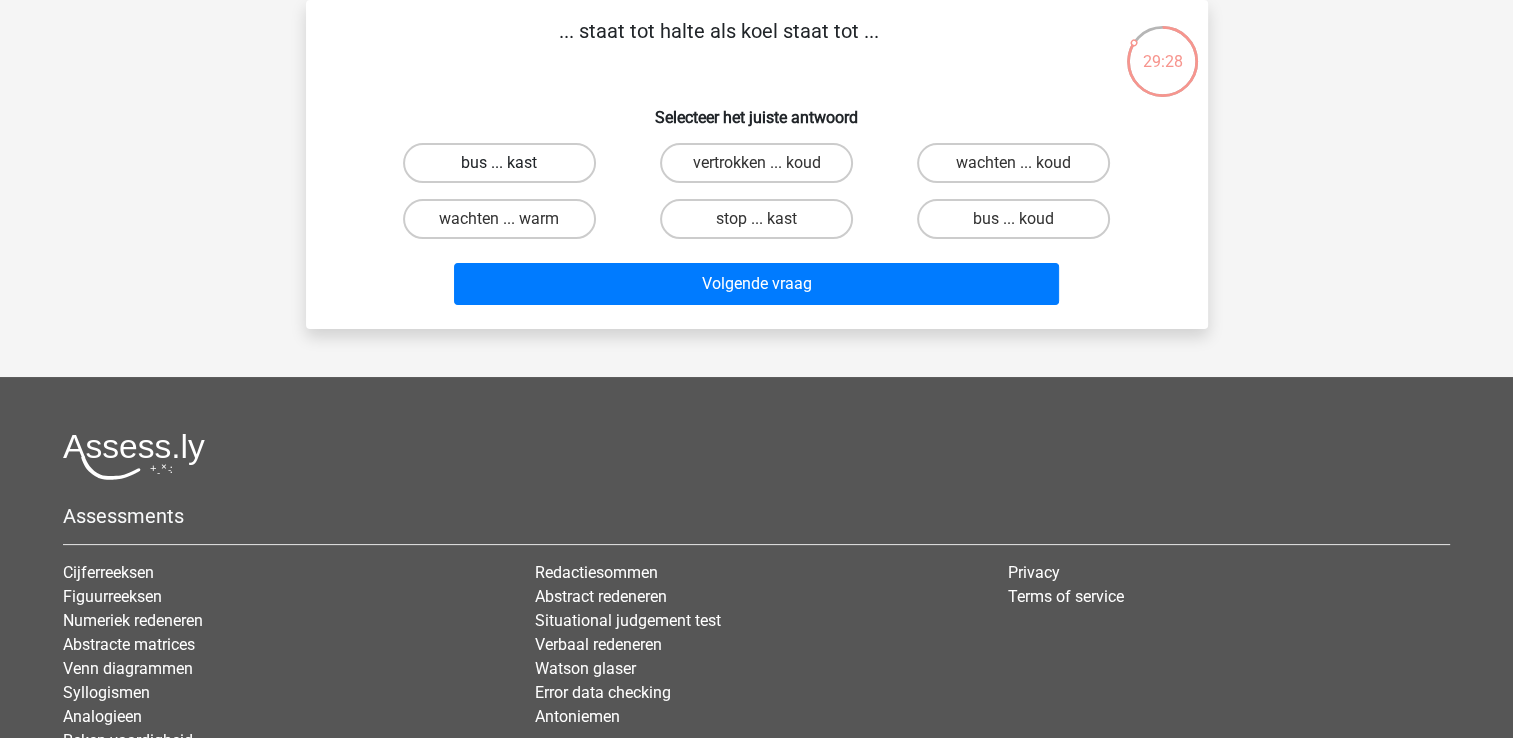 click on "bus ... kast" at bounding box center [499, 163] 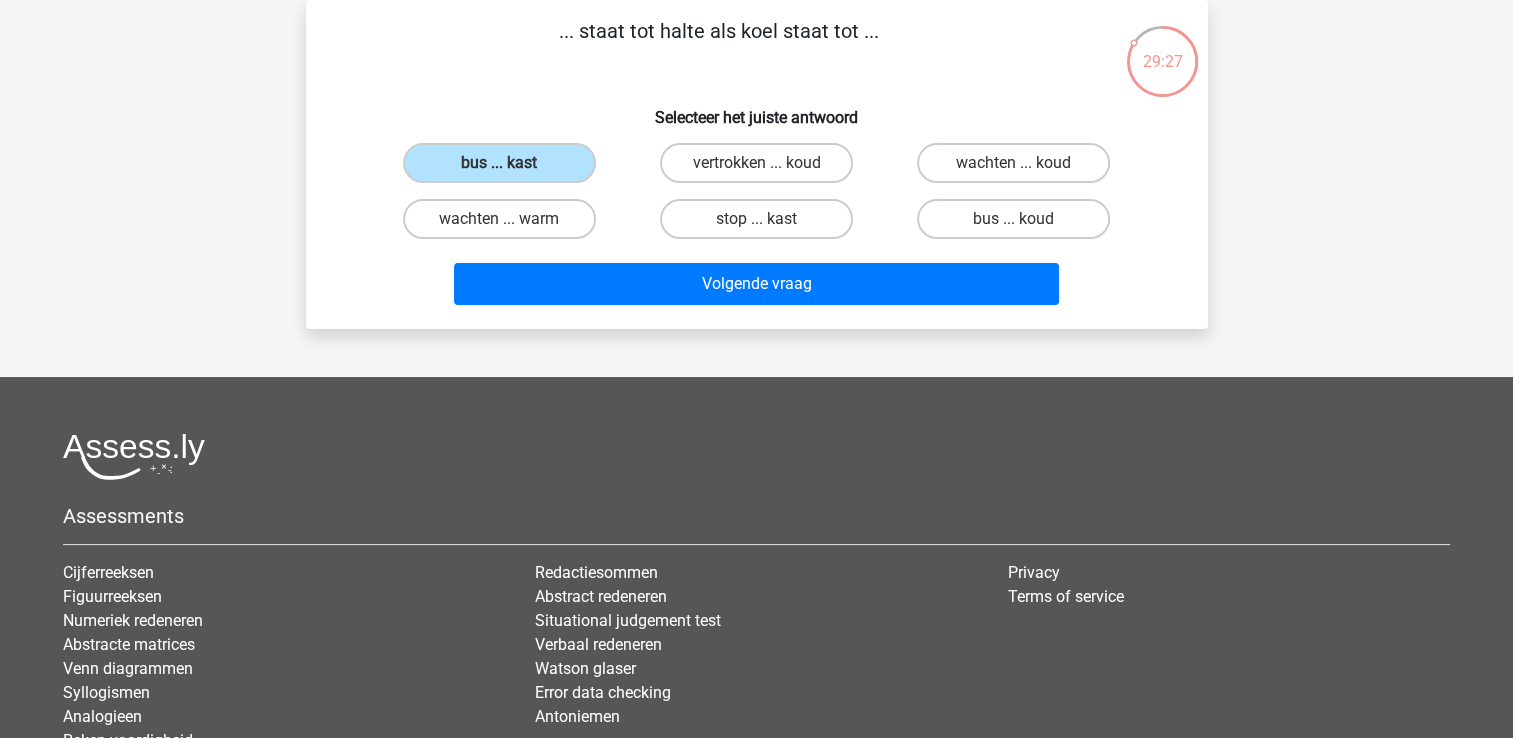click on "Volgende vraag" at bounding box center (757, 280) 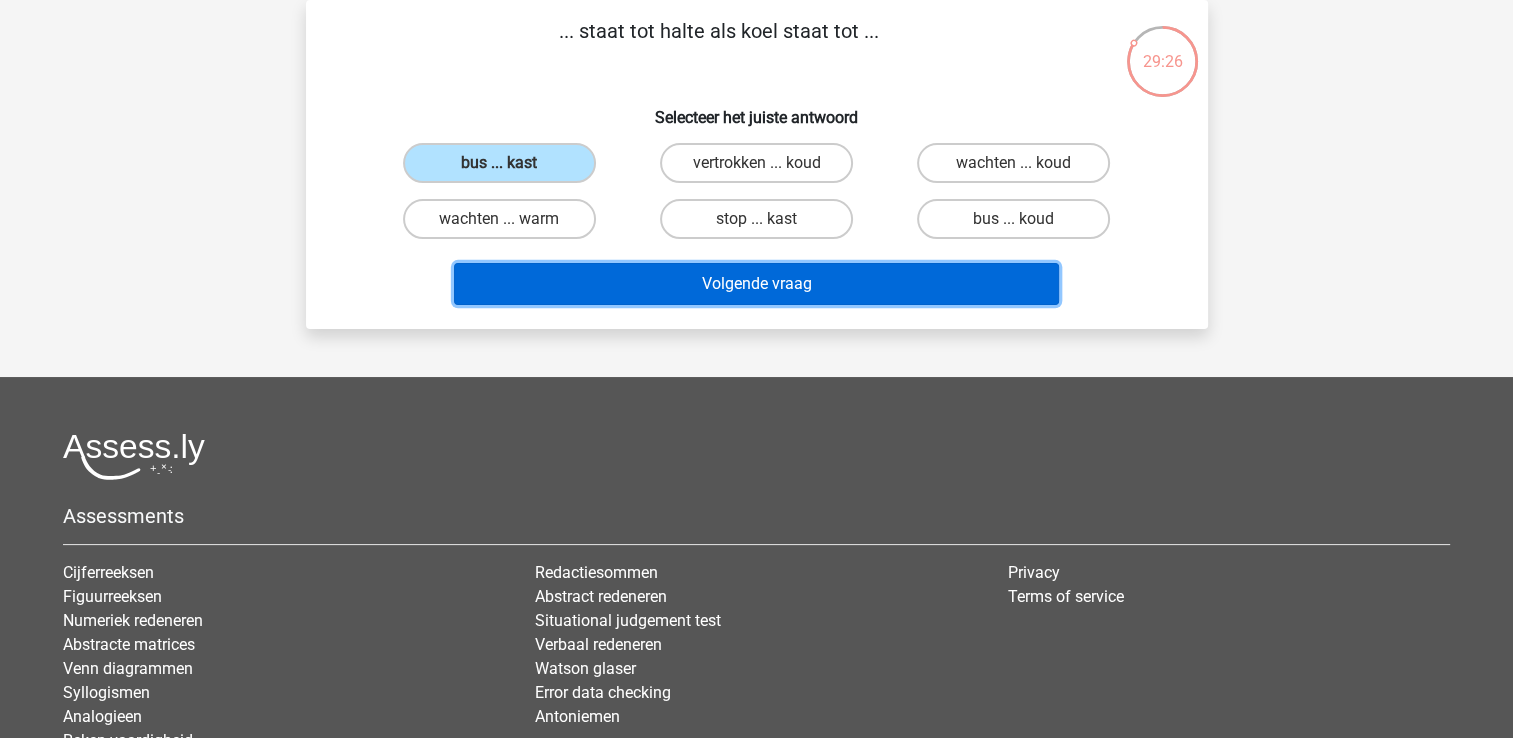 click on "Volgende vraag" at bounding box center [756, 284] 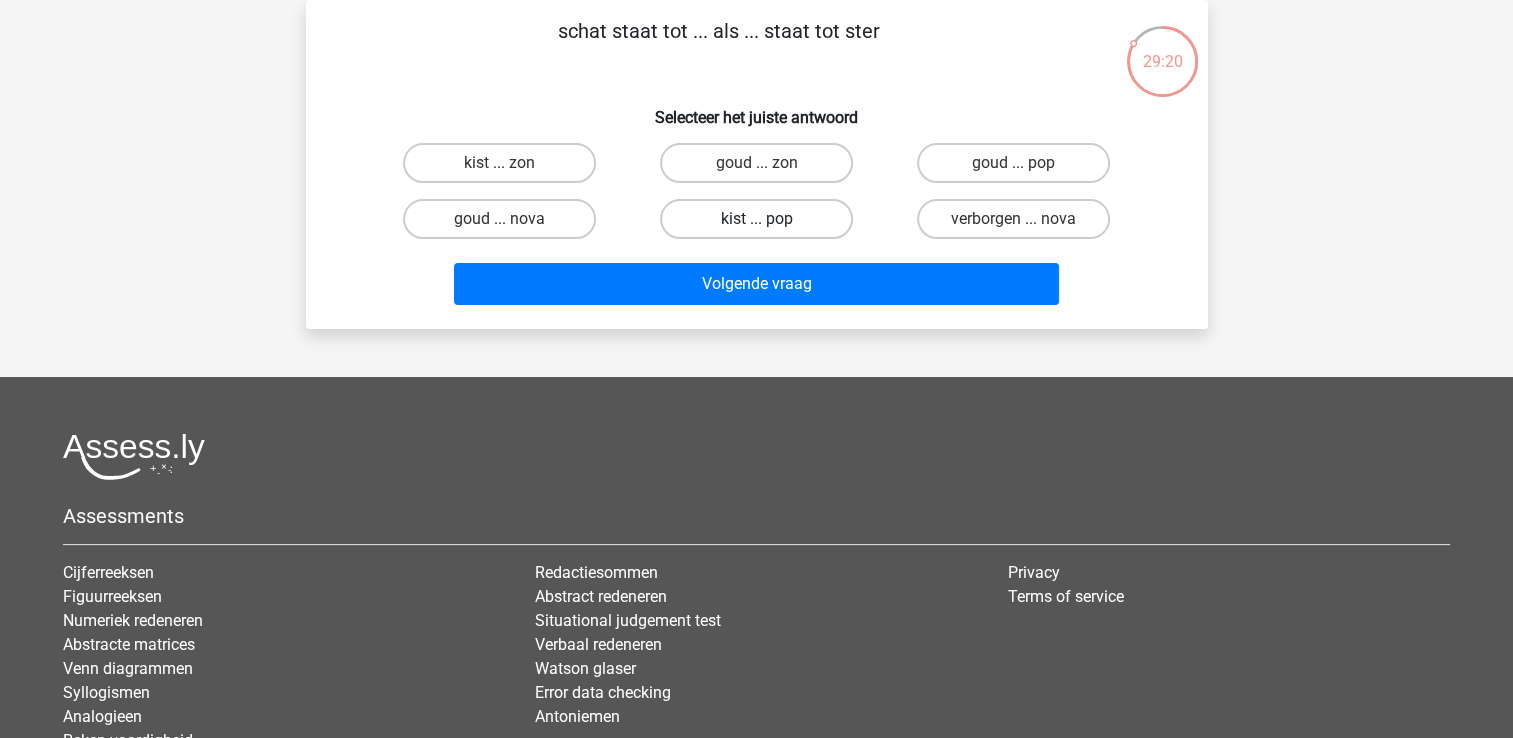 click on "kist ... pop" at bounding box center (756, 219) 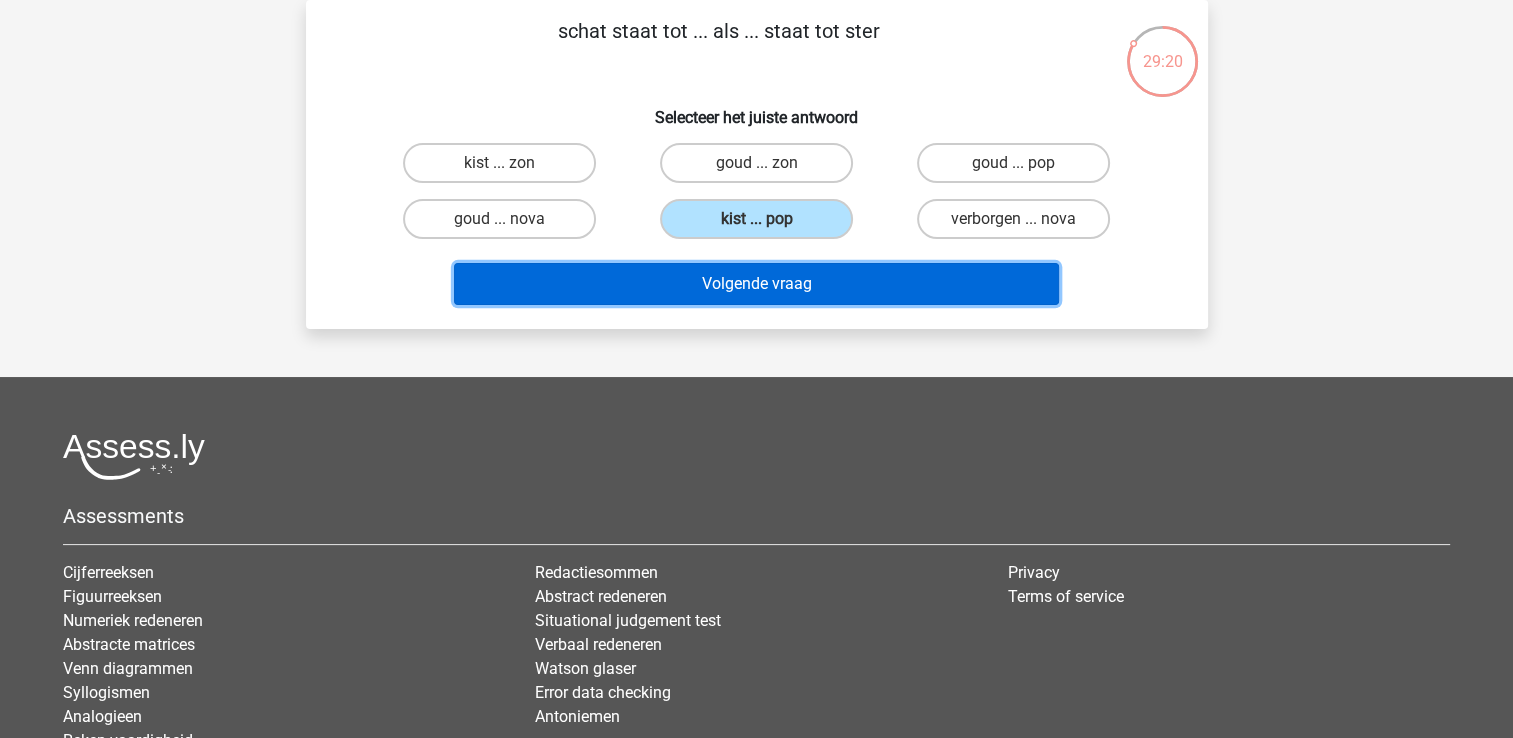 click on "Volgende vraag" at bounding box center (756, 284) 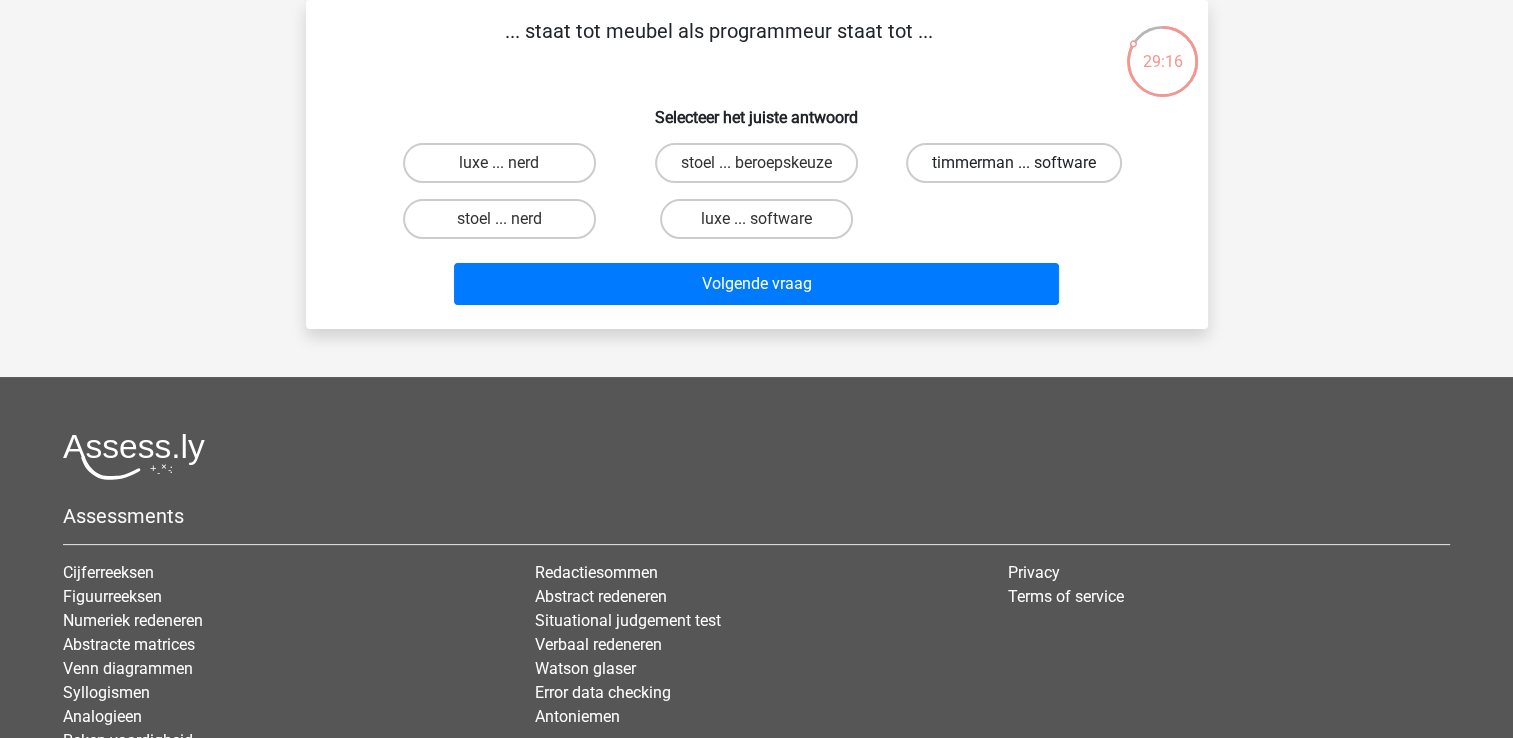 click on "timmerman ... software" at bounding box center (1014, 163) 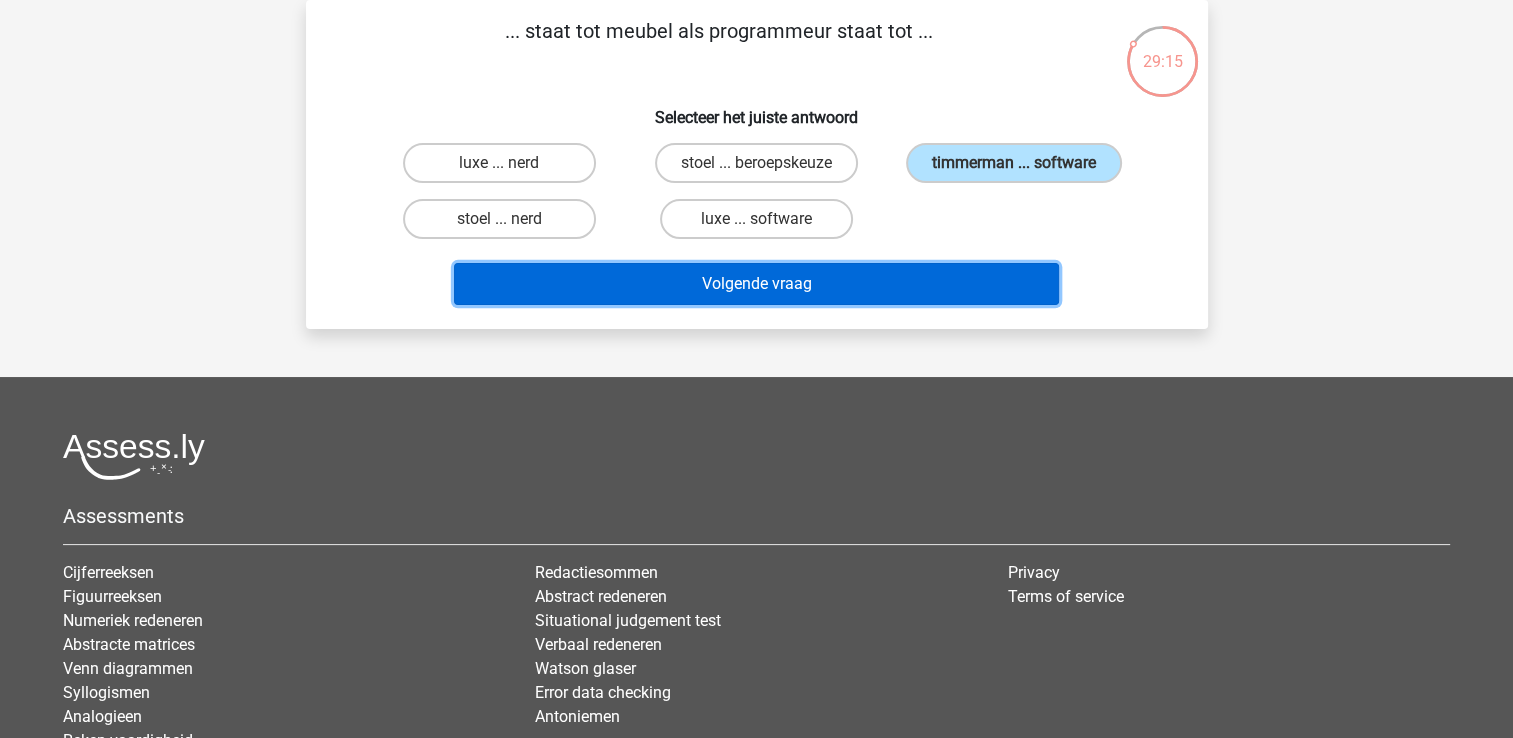 click on "Volgende vraag" at bounding box center (756, 284) 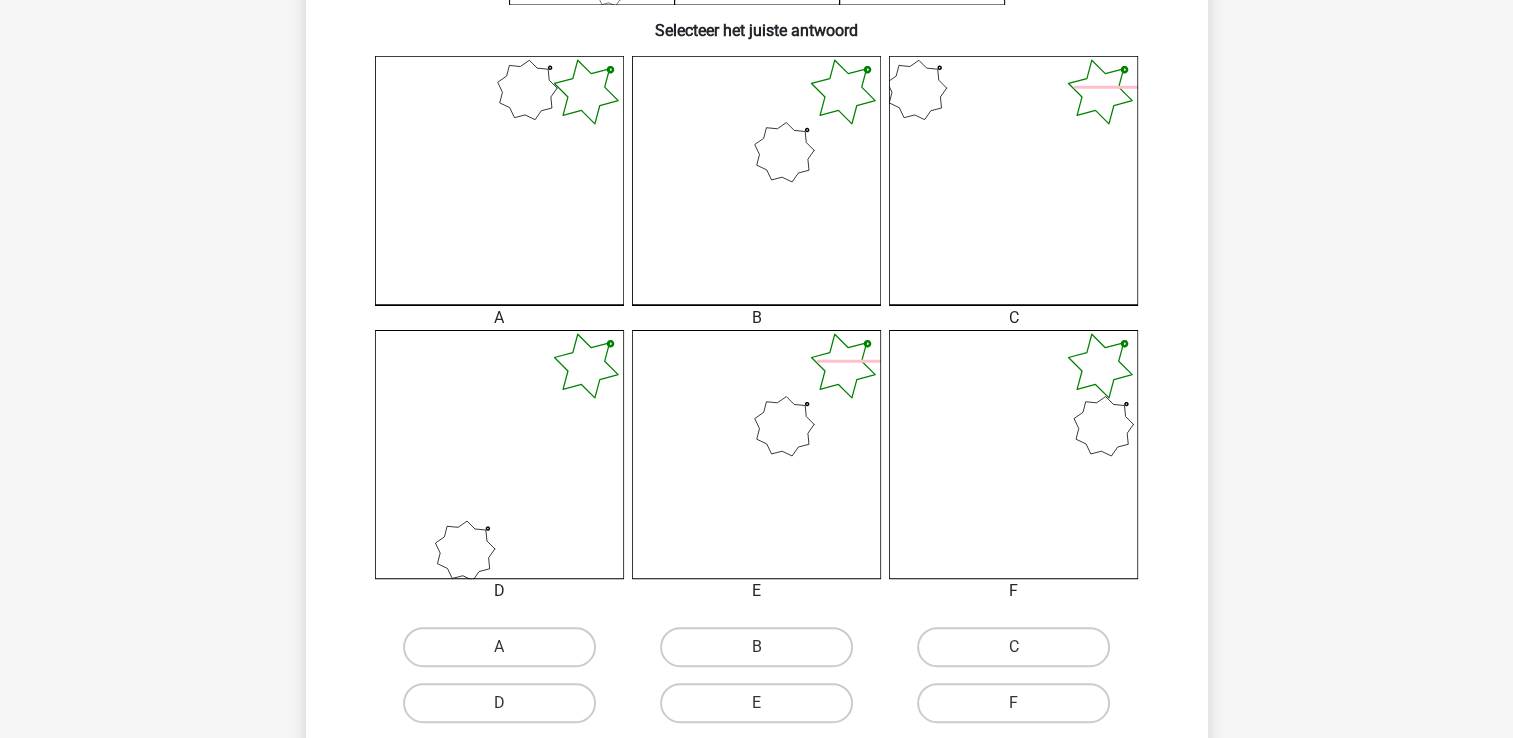 scroll, scrollTop: 692, scrollLeft: 0, axis: vertical 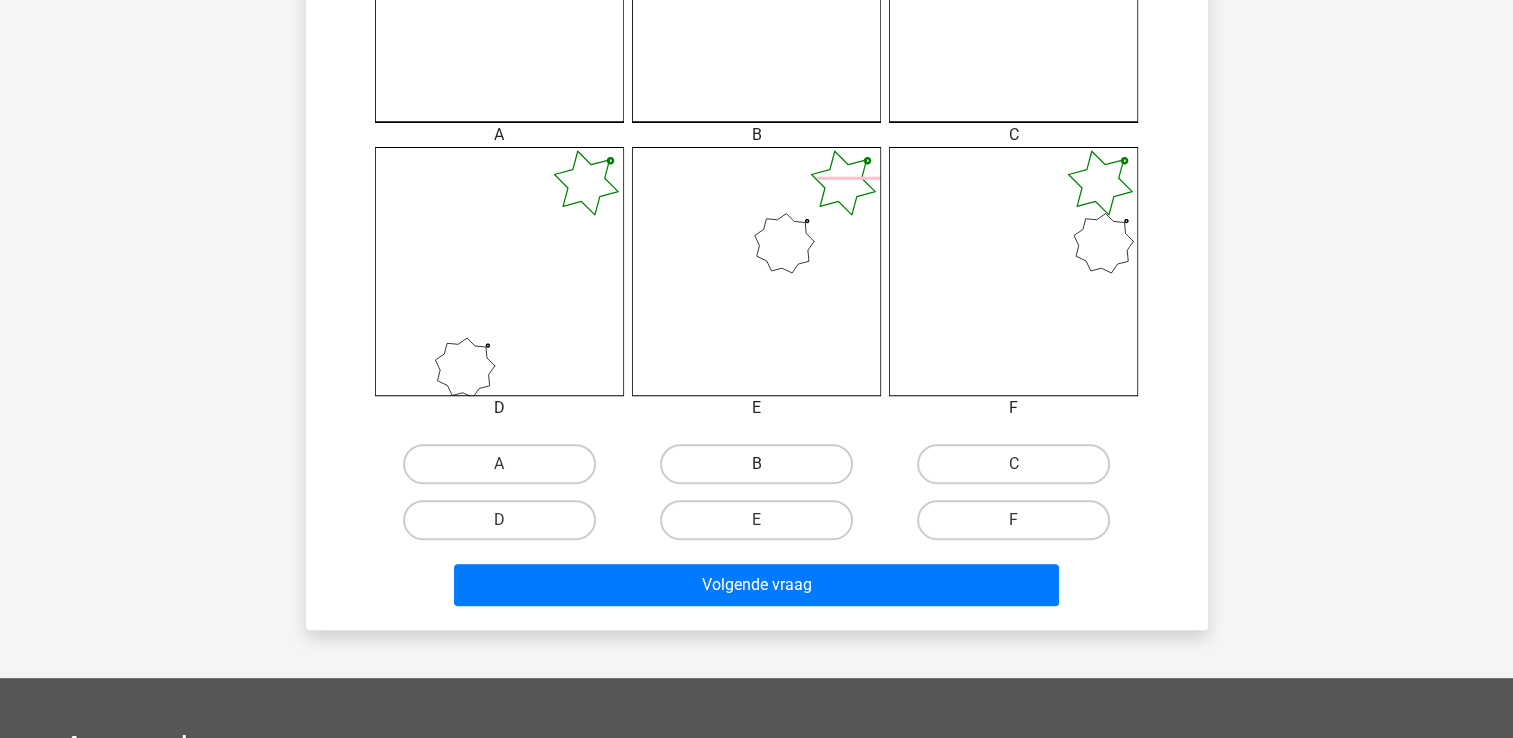 click on "B" at bounding box center (756, 464) 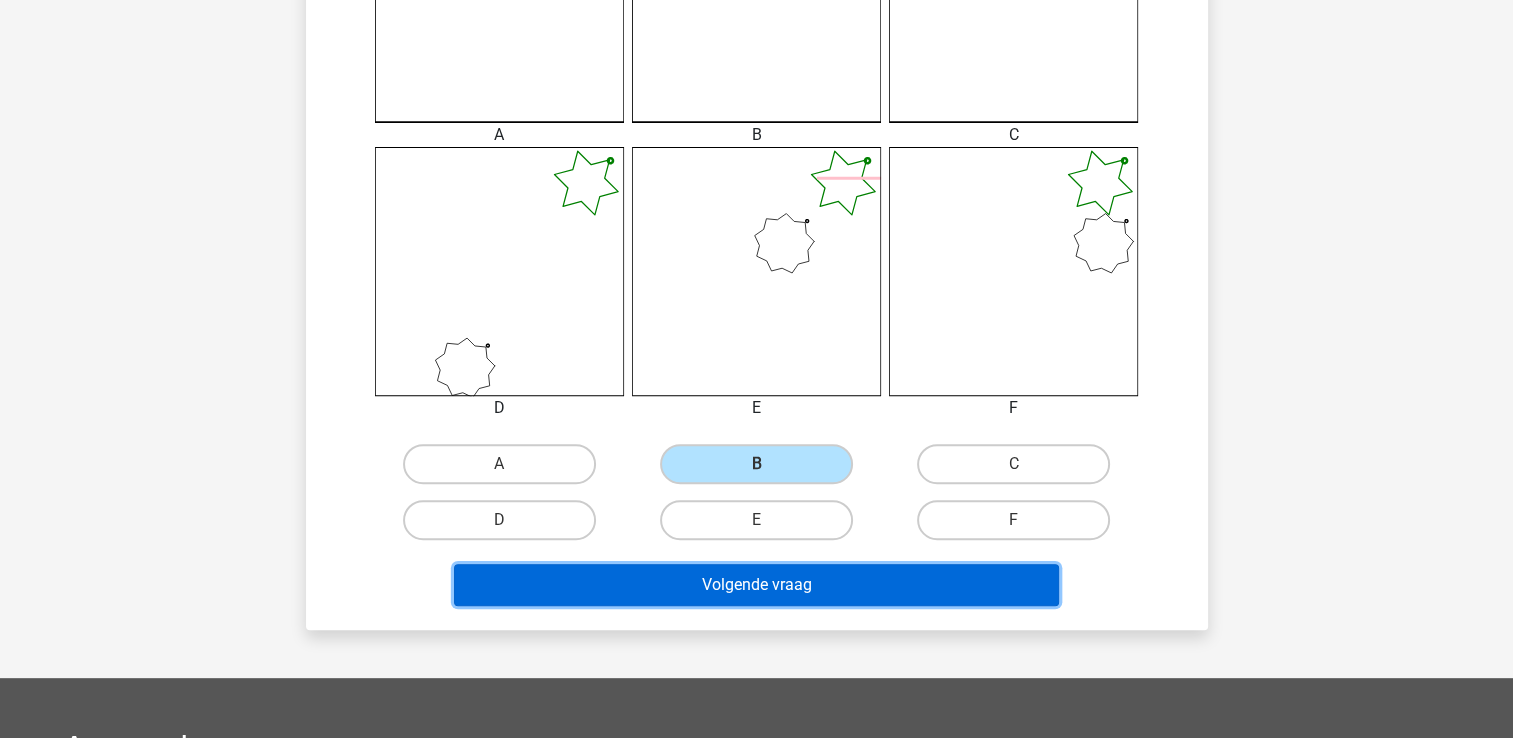 click on "Volgende vraag" at bounding box center [756, 585] 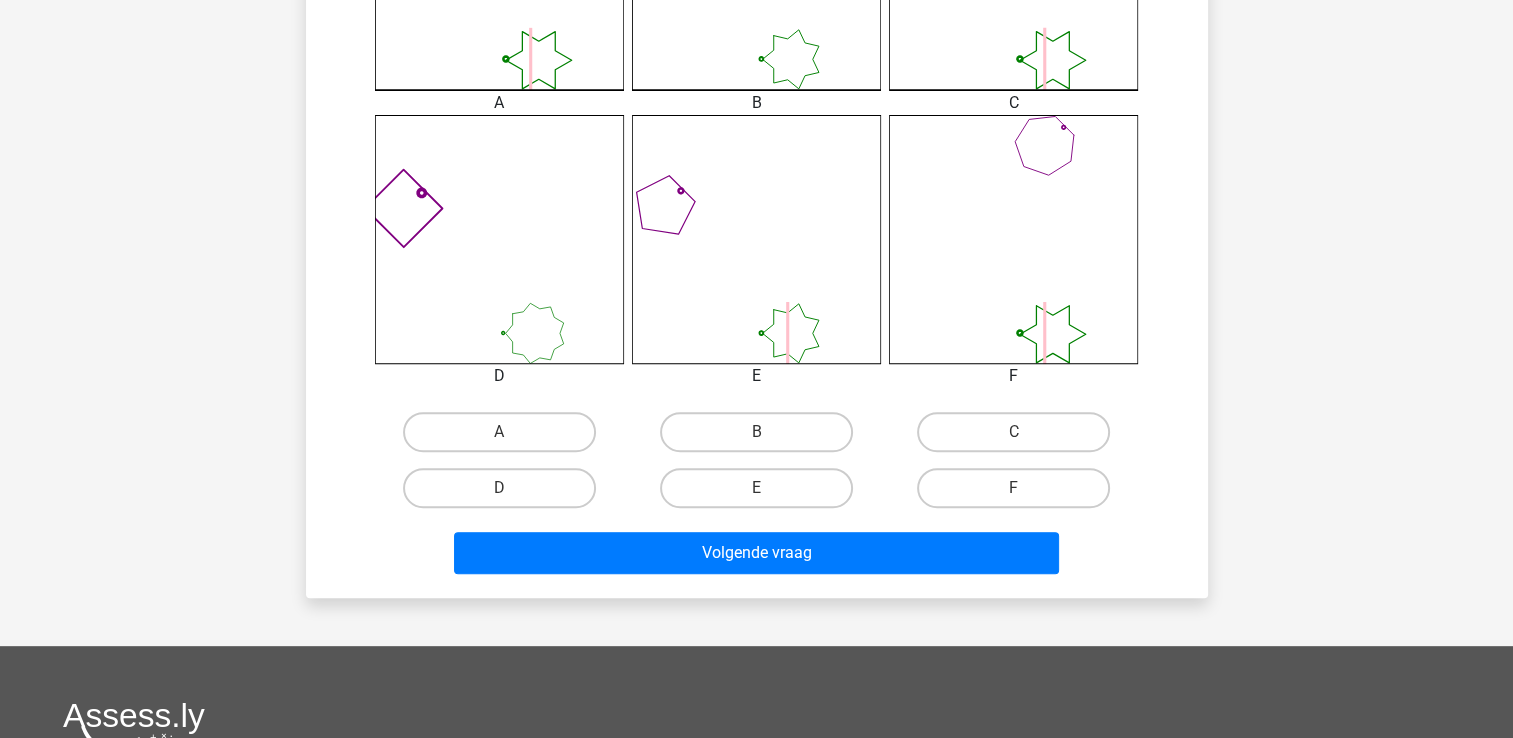 scroll, scrollTop: 792, scrollLeft: 0, axis: vertical 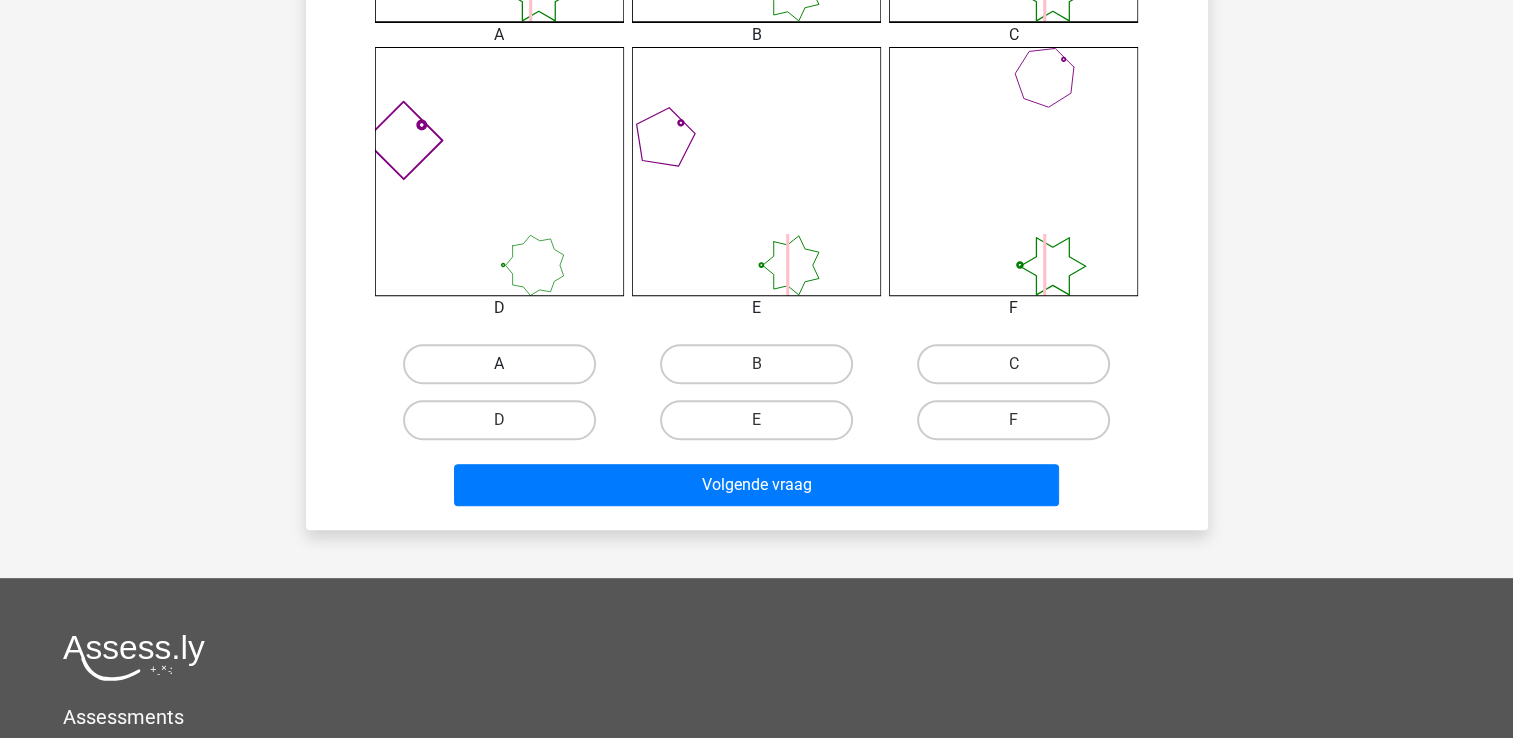 click on "A" at bounding box center (499, 364) 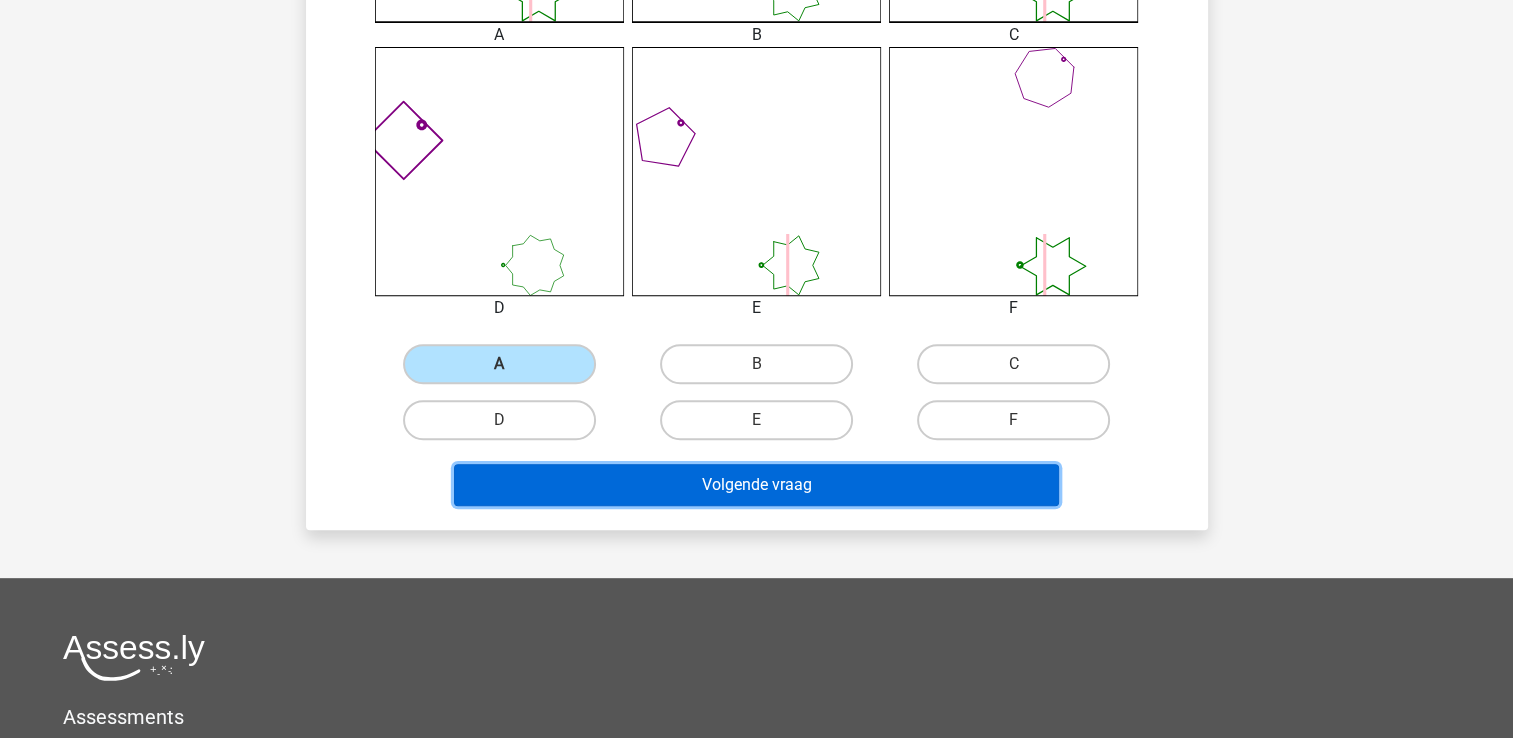 click on "Volgende vraag" at bounding box center (756, 485) 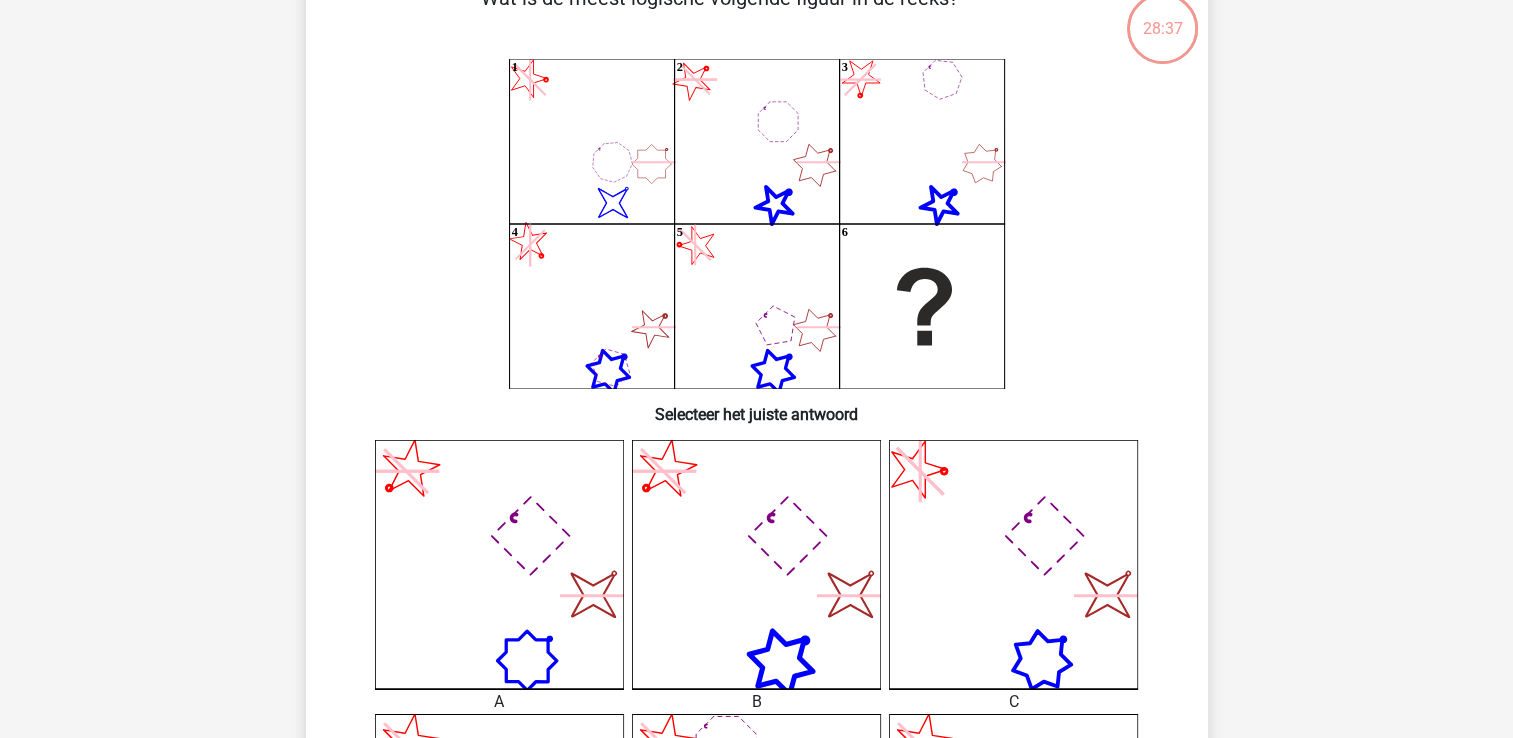 scroll, scrollTop: 92, scrollLeft: 0, axis: vertical 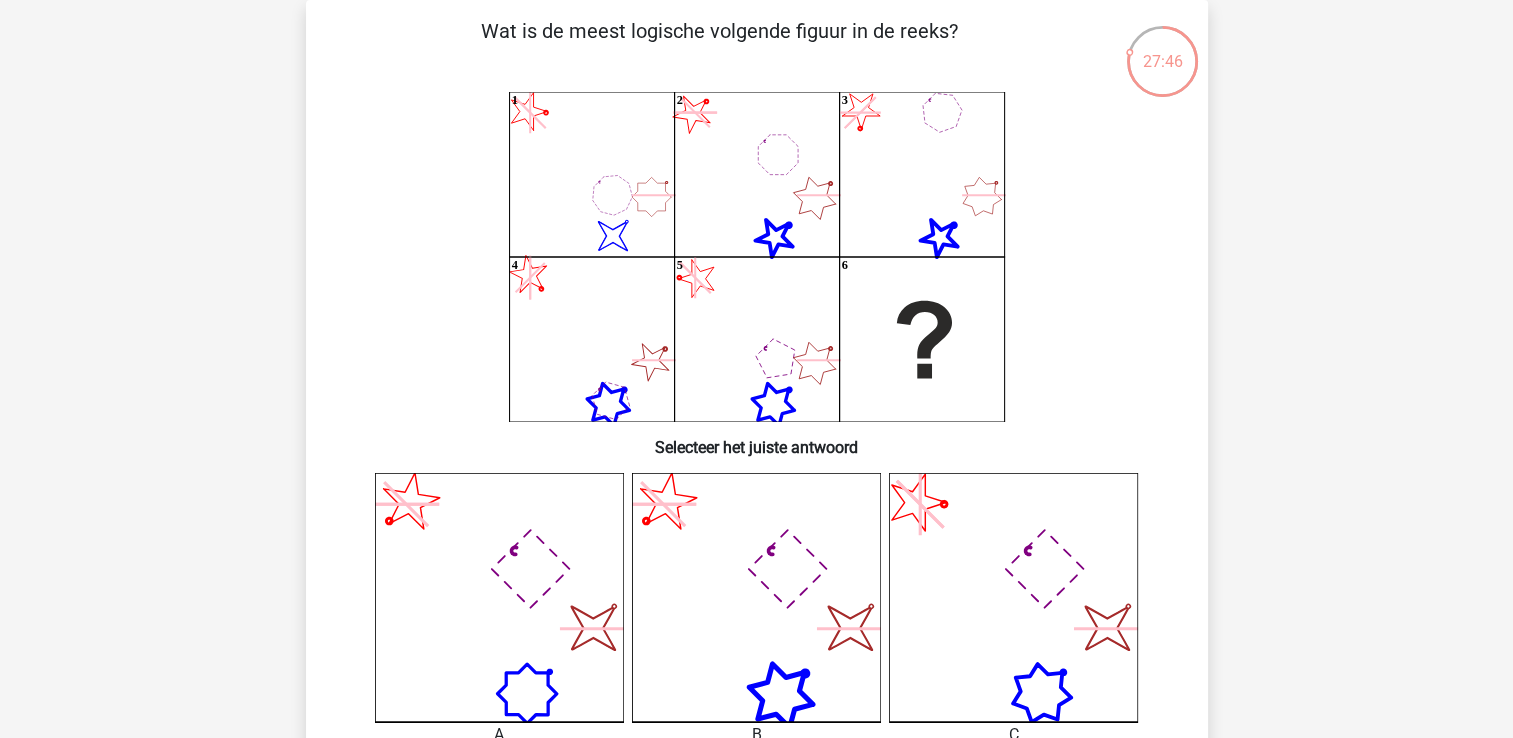 click on "image/svg+xml" 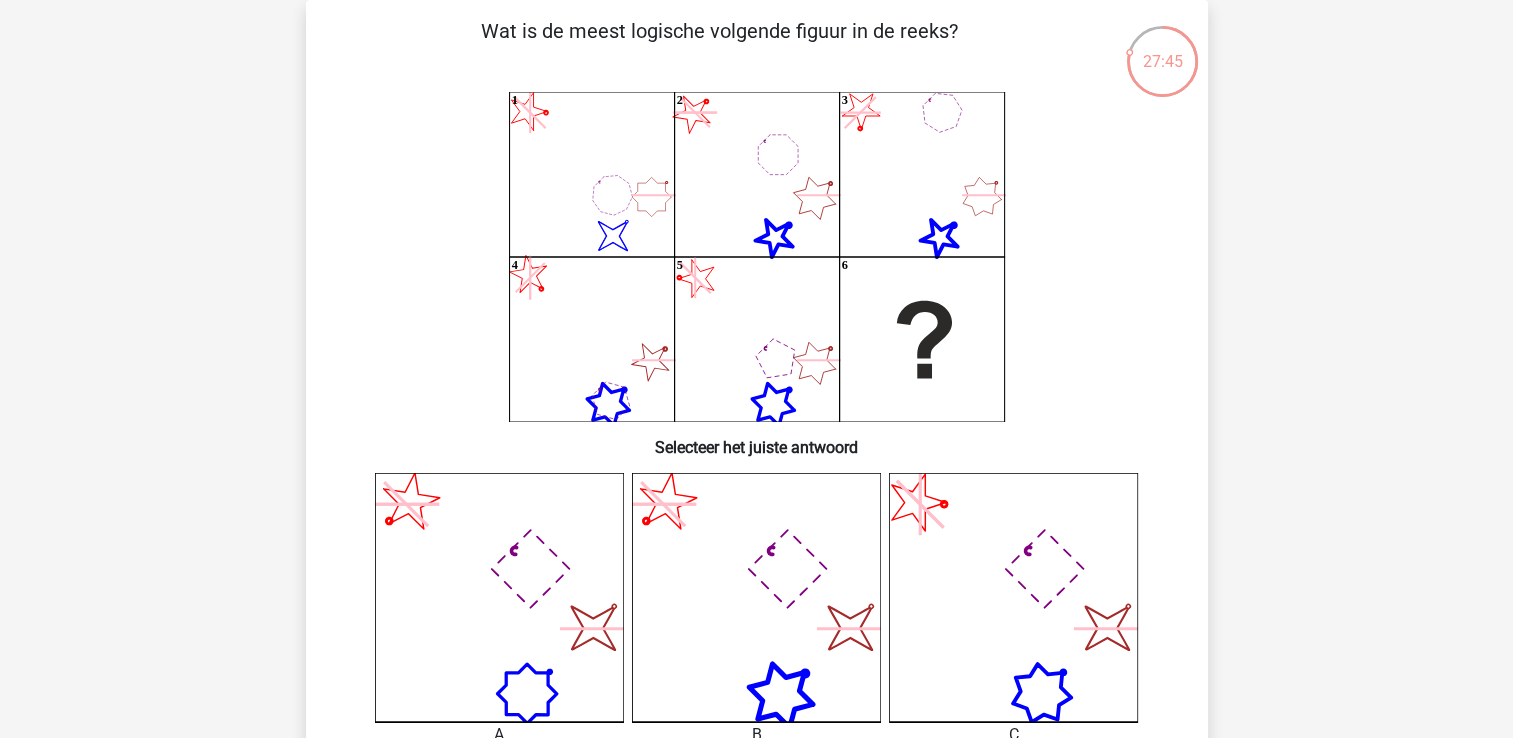 click on "image/svg+xml" 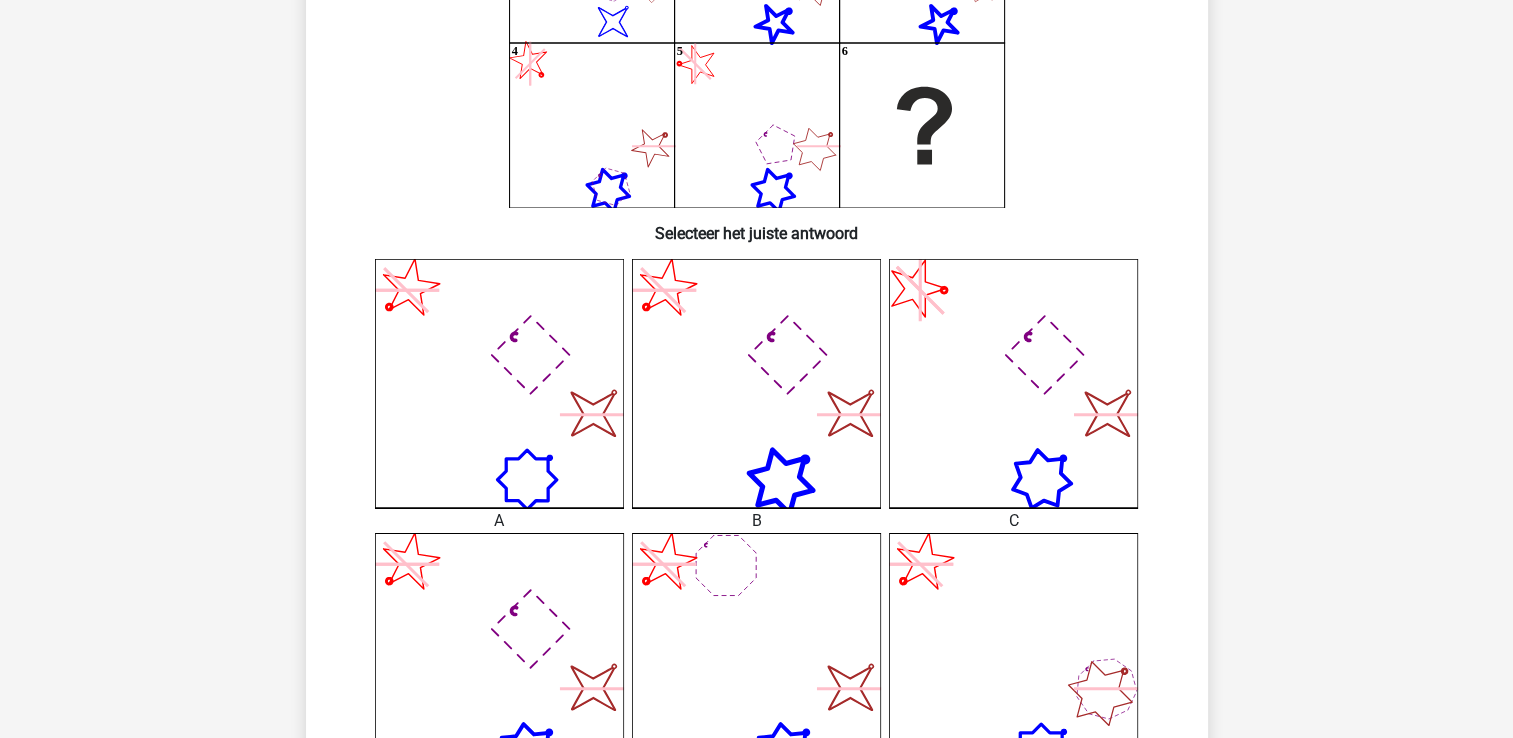scroll, scrollTop: 492, scrollLeft: 0, axis: vertical 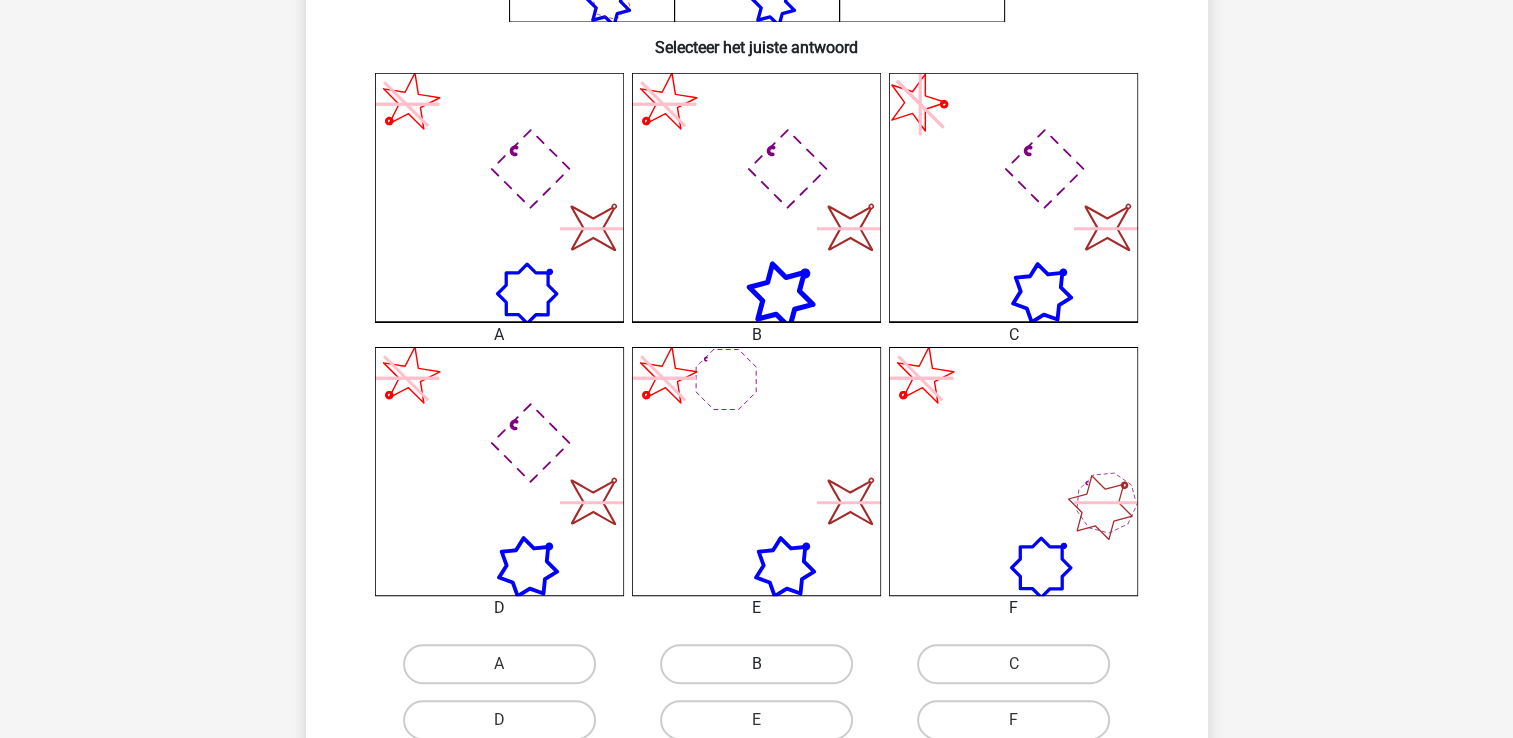 click on "B" at bounding box center [756, 664] 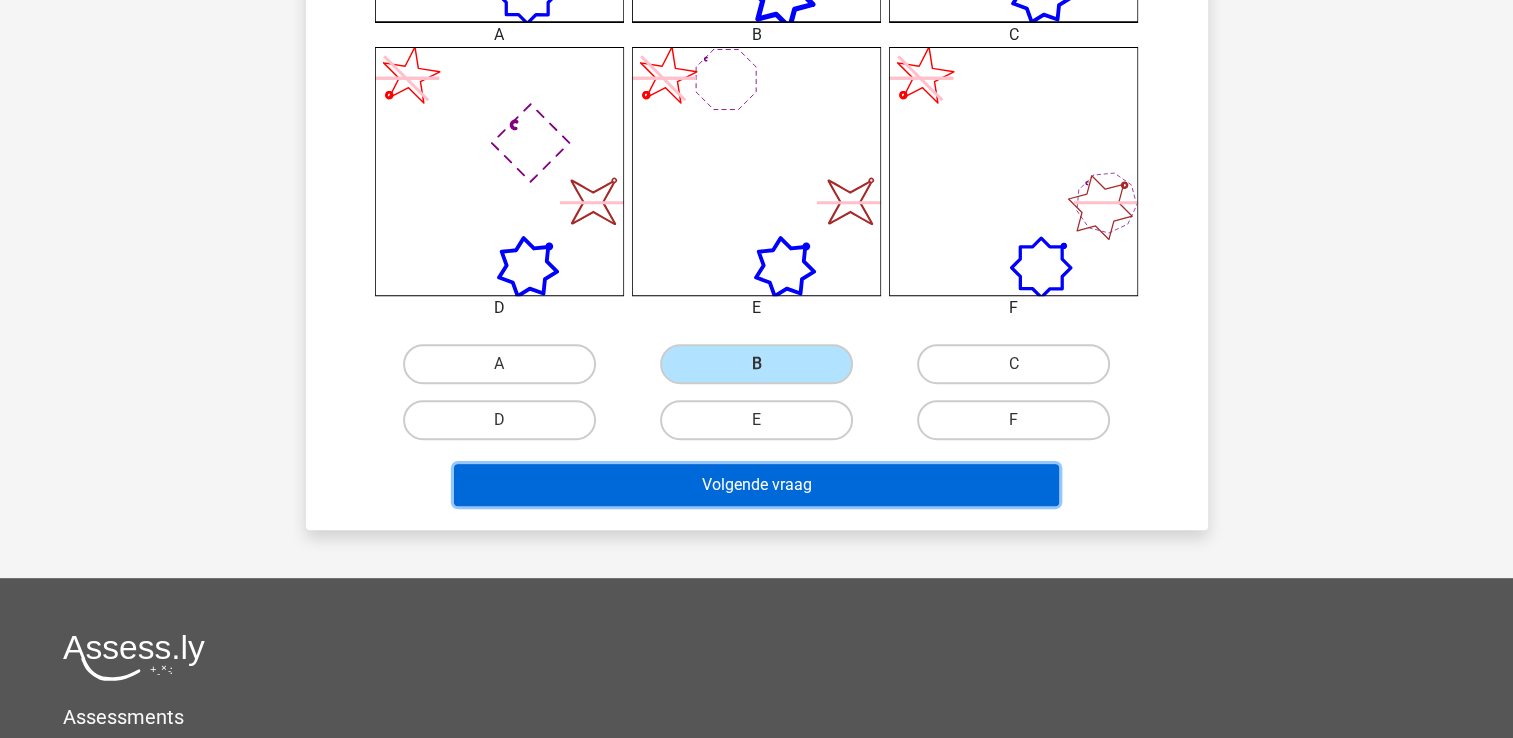 click on "Volgende vraag" at bounding box center [756, 485] 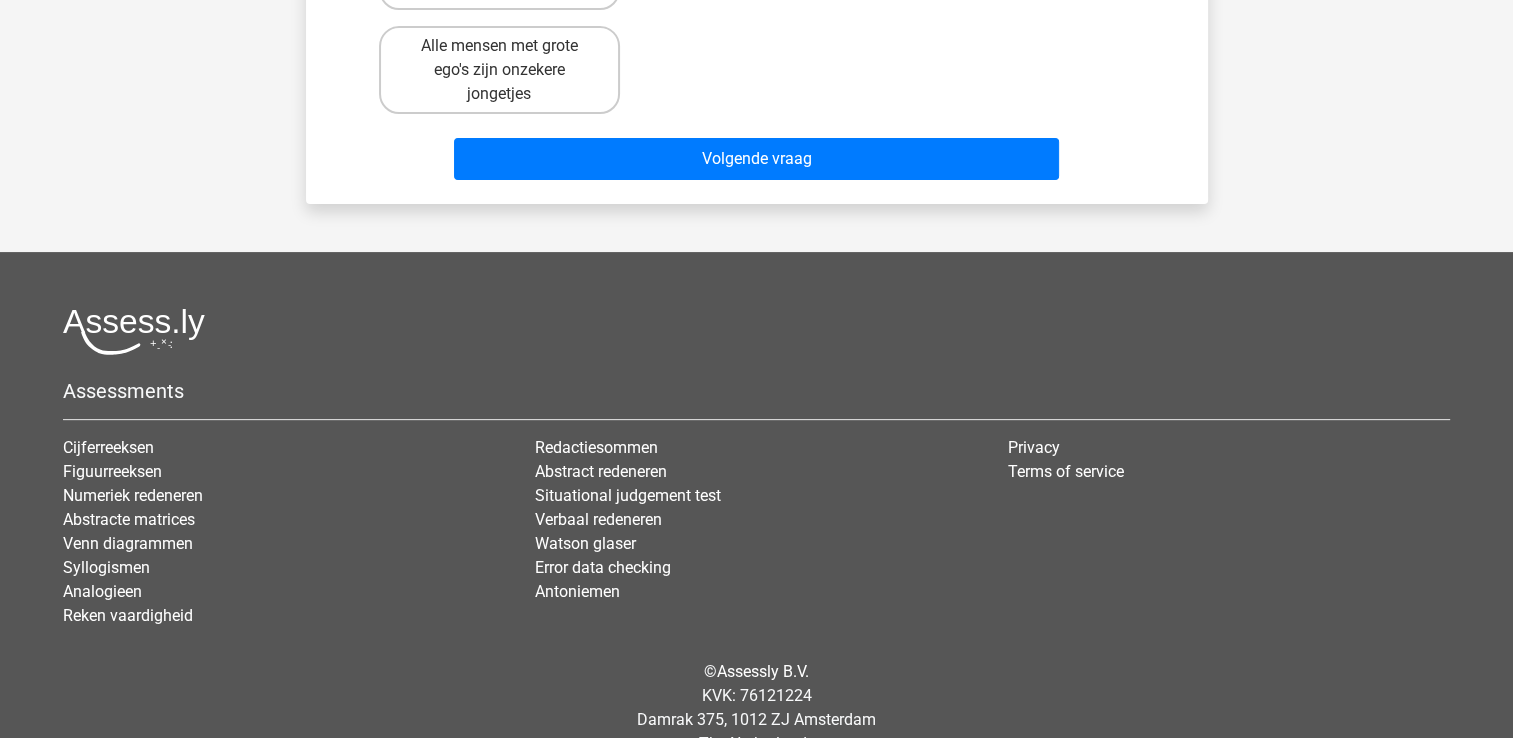 scroll, scrollTop: 520, scrollLeft: 0, axis: vertical 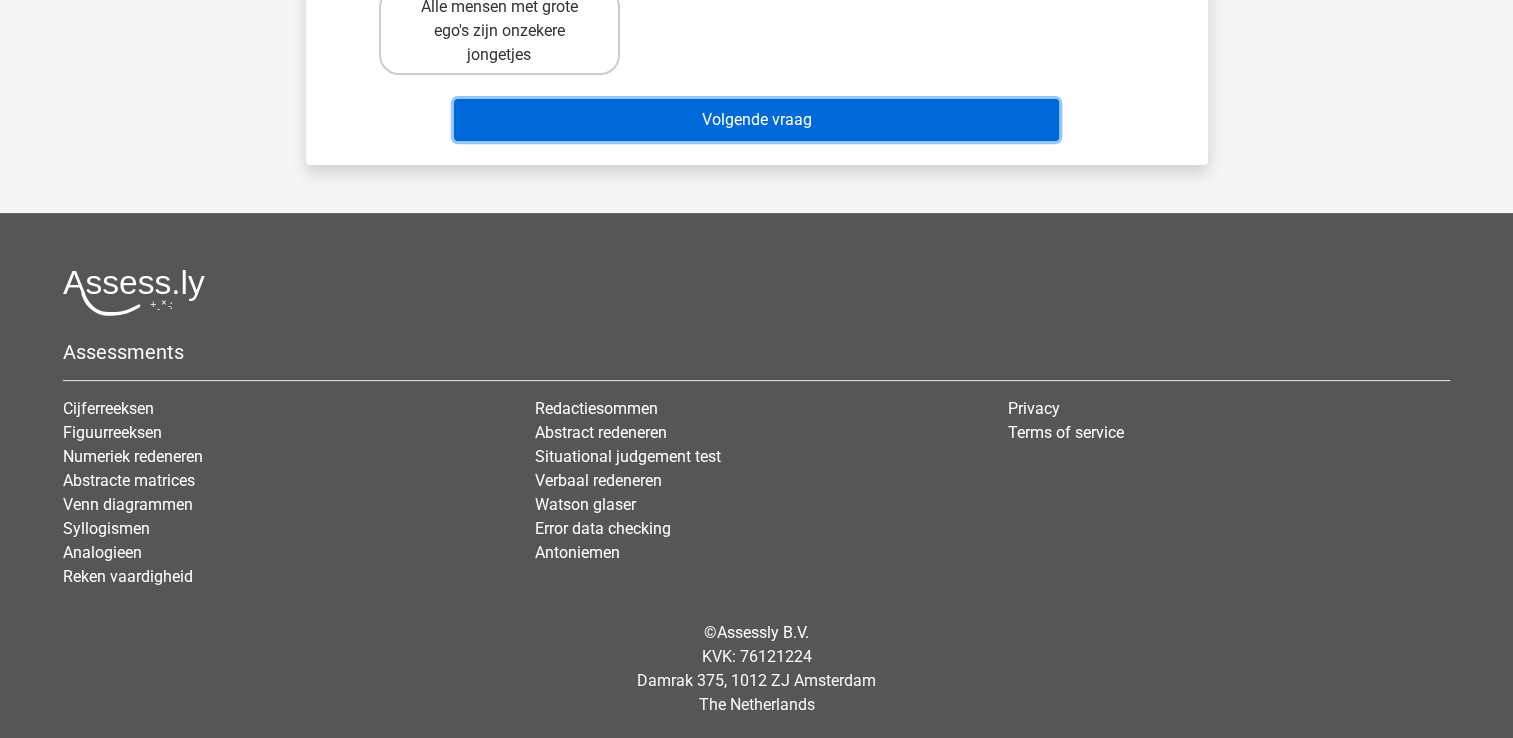 drag, startPoint x: 648, startPoint y: 118, endPoint x: 640, endPoint y: 134, distance: 17.888544 